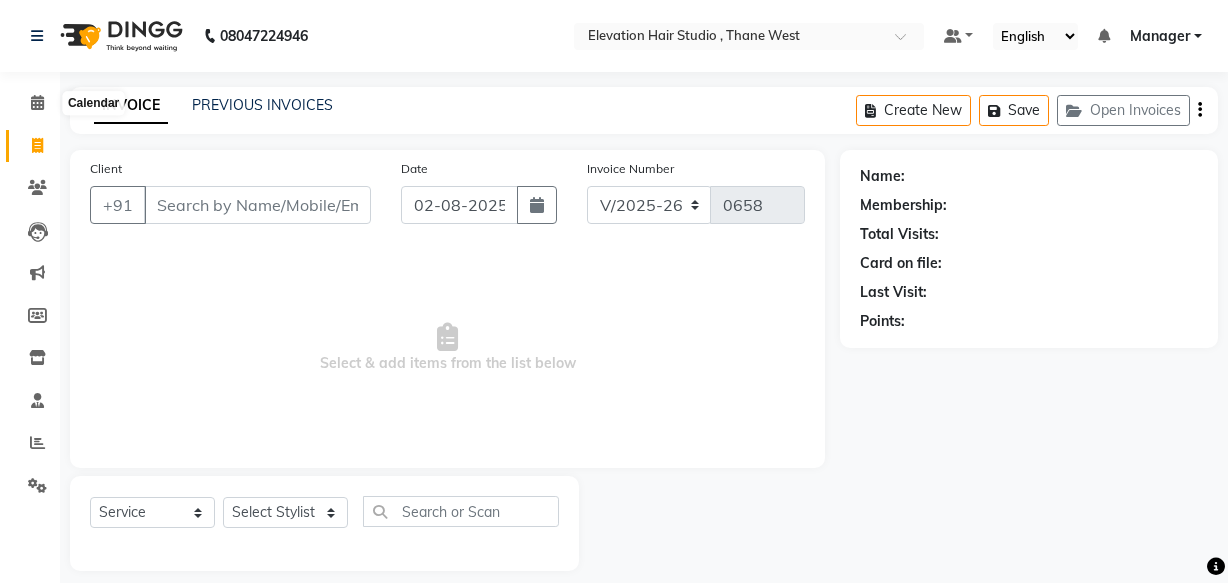 select on "6886" 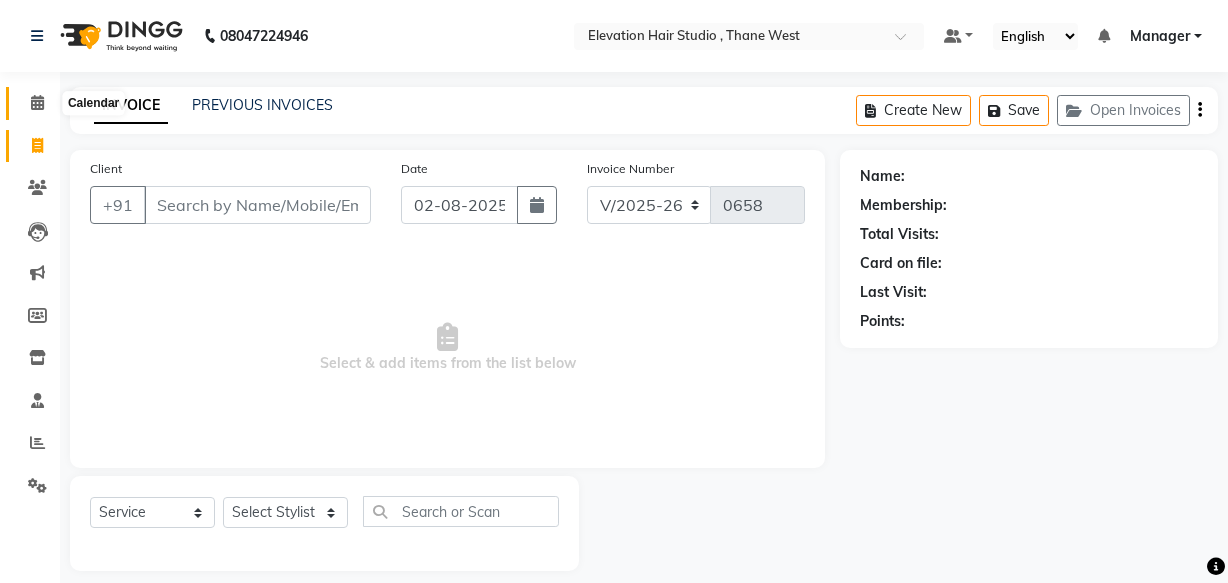 scroll, scrollTop: 0, scrollLeft: 0, axis: both 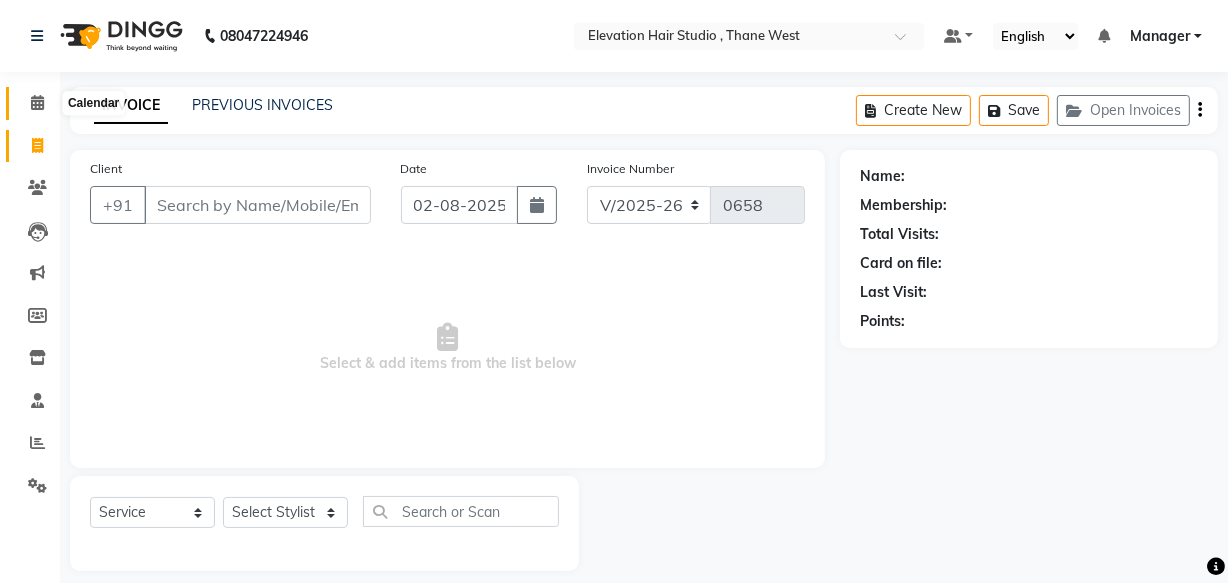 click 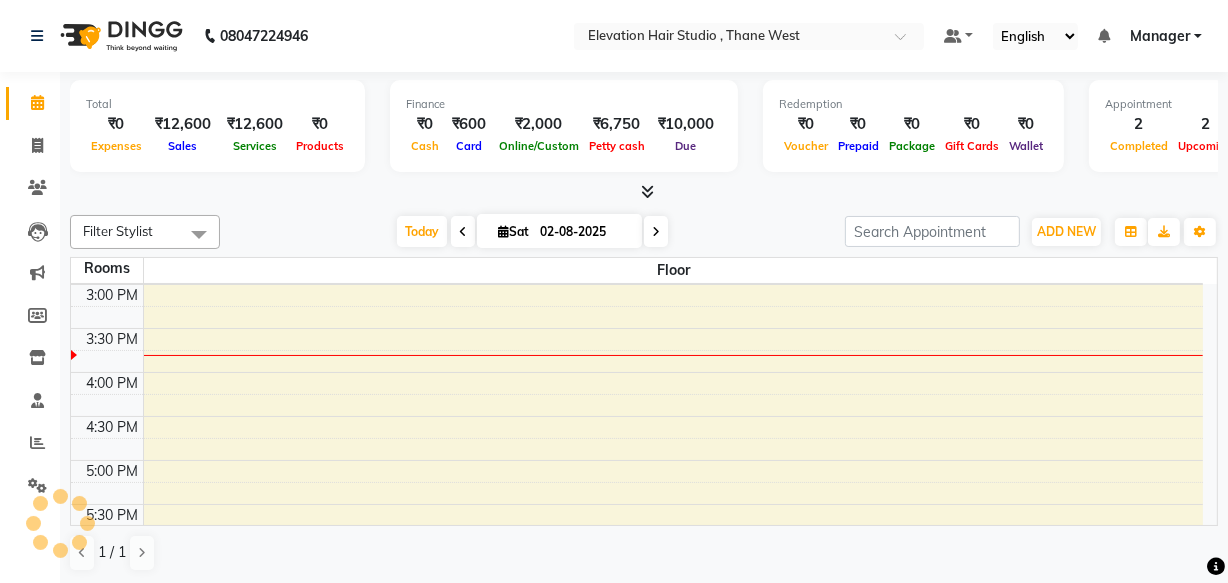 scroll, scrollTop: 0, scrollLeft: 0, axis: both 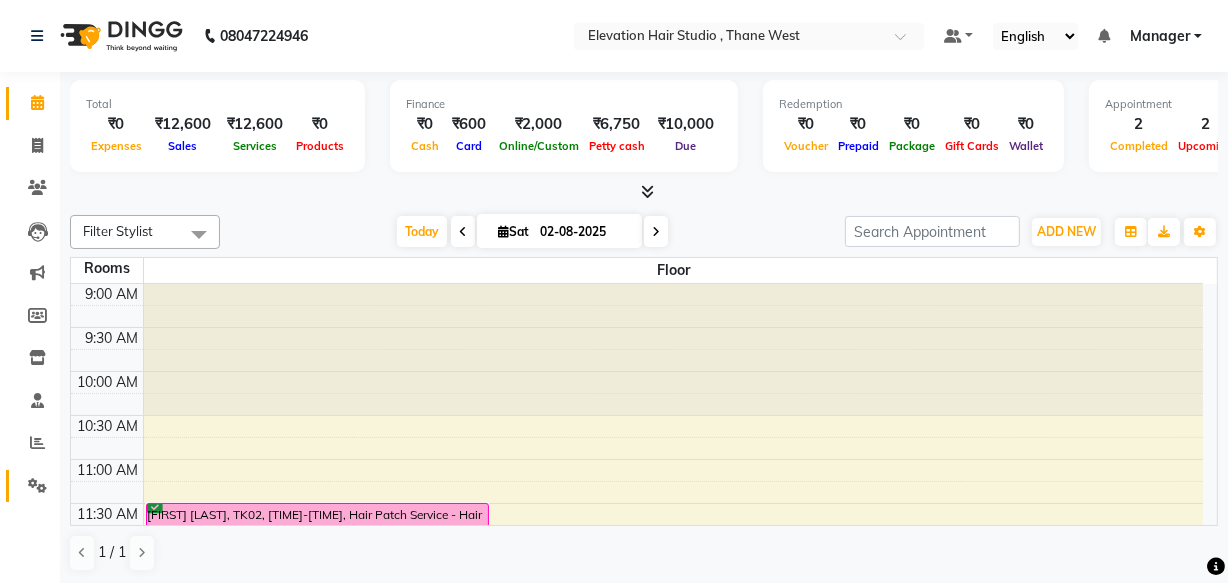 click on "Settings" 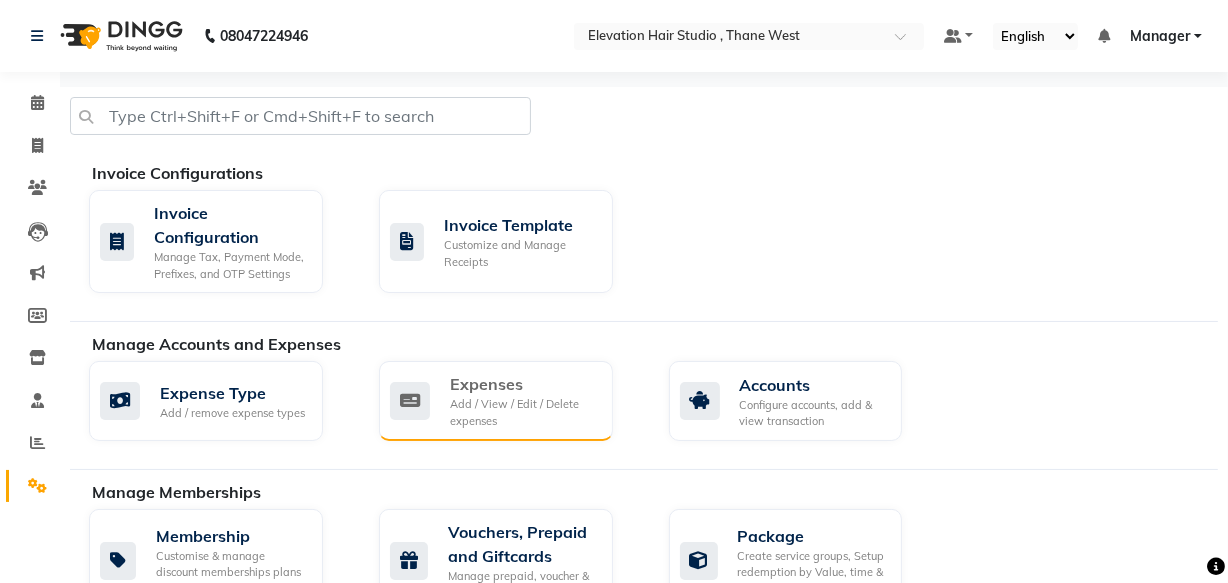 click on "Add / View / Edit / Delete expenses" 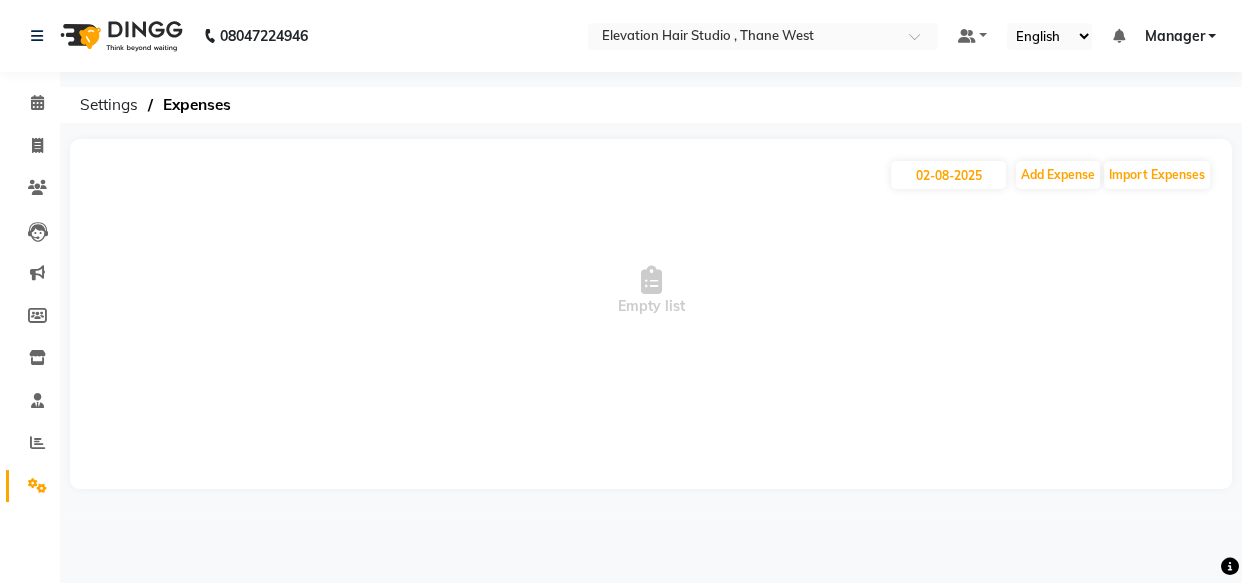 click on "02-08-2025 Add Expense Import Expenses" 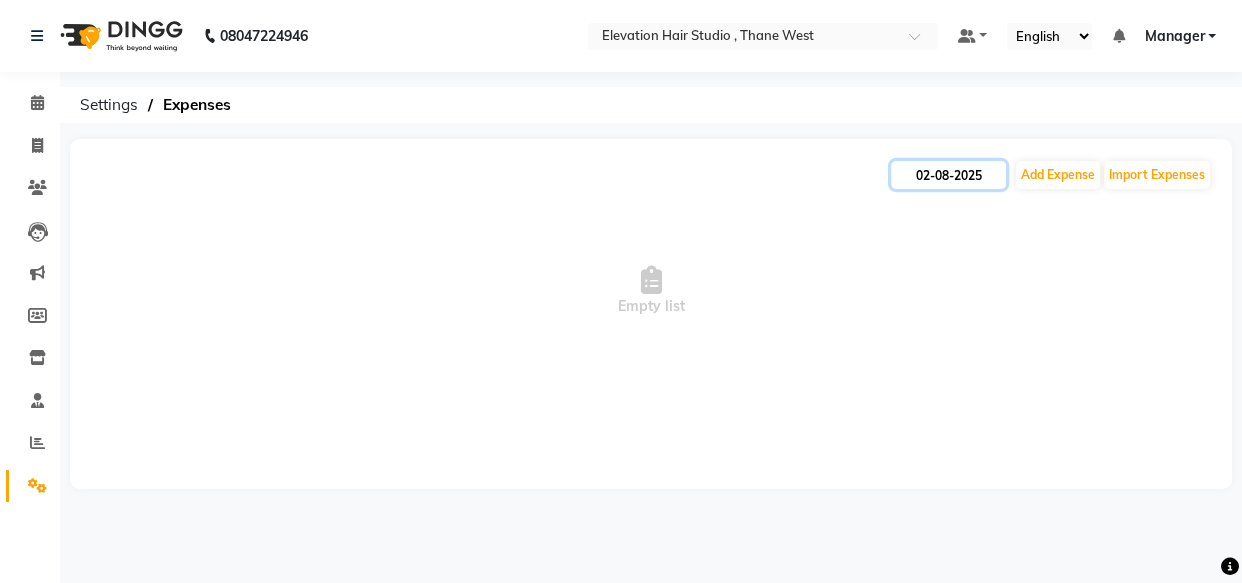 click on "02-08-2025" 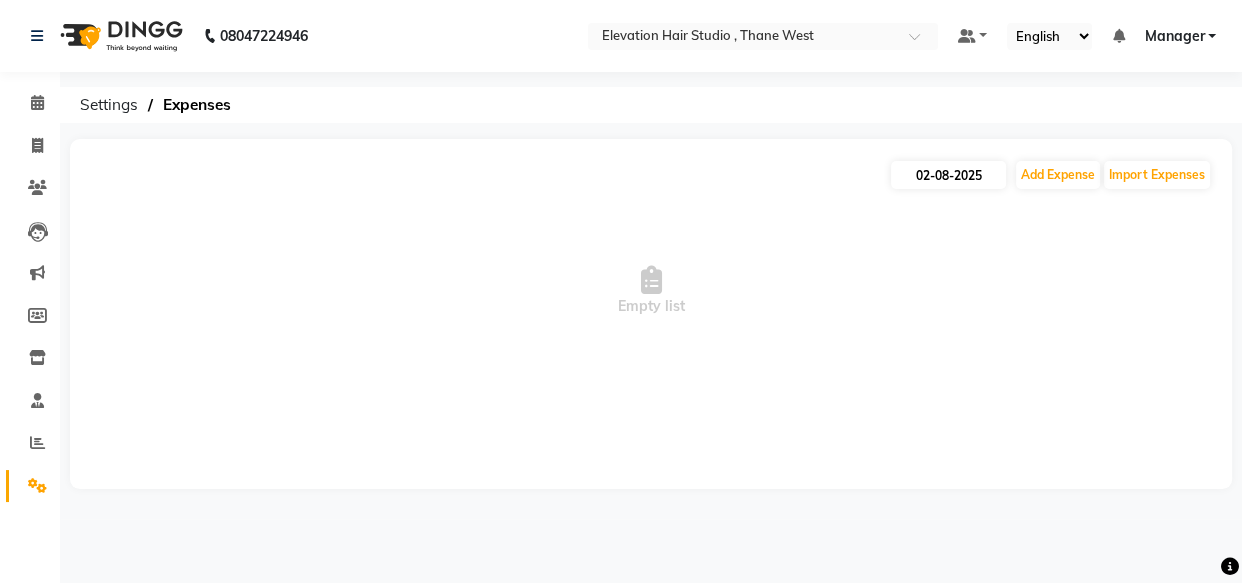 select on "8" 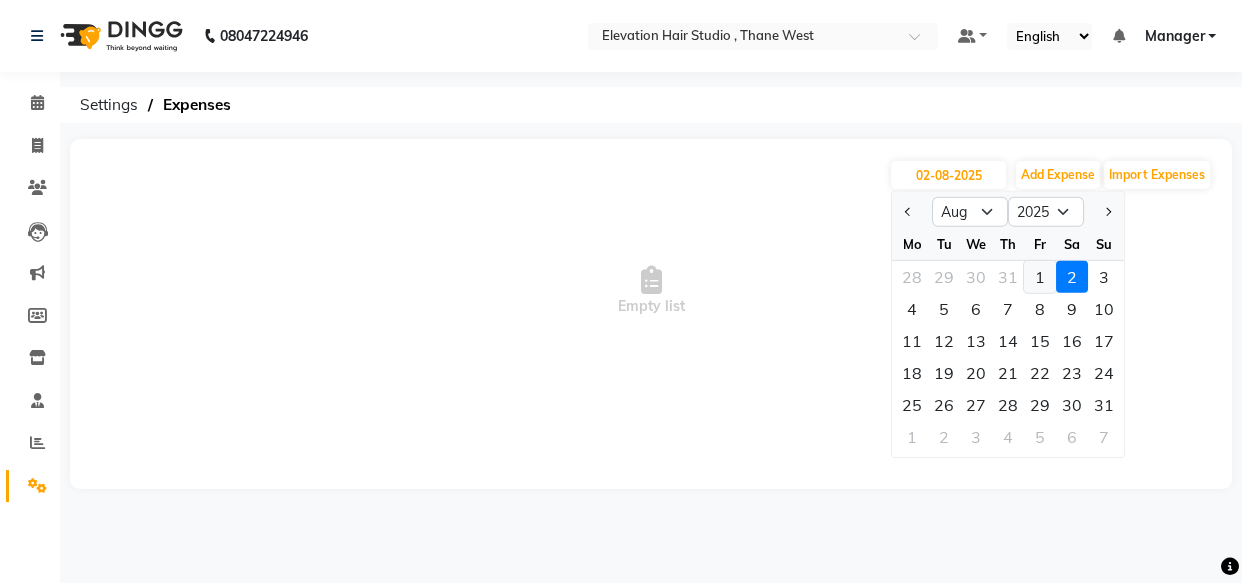 click on "1" 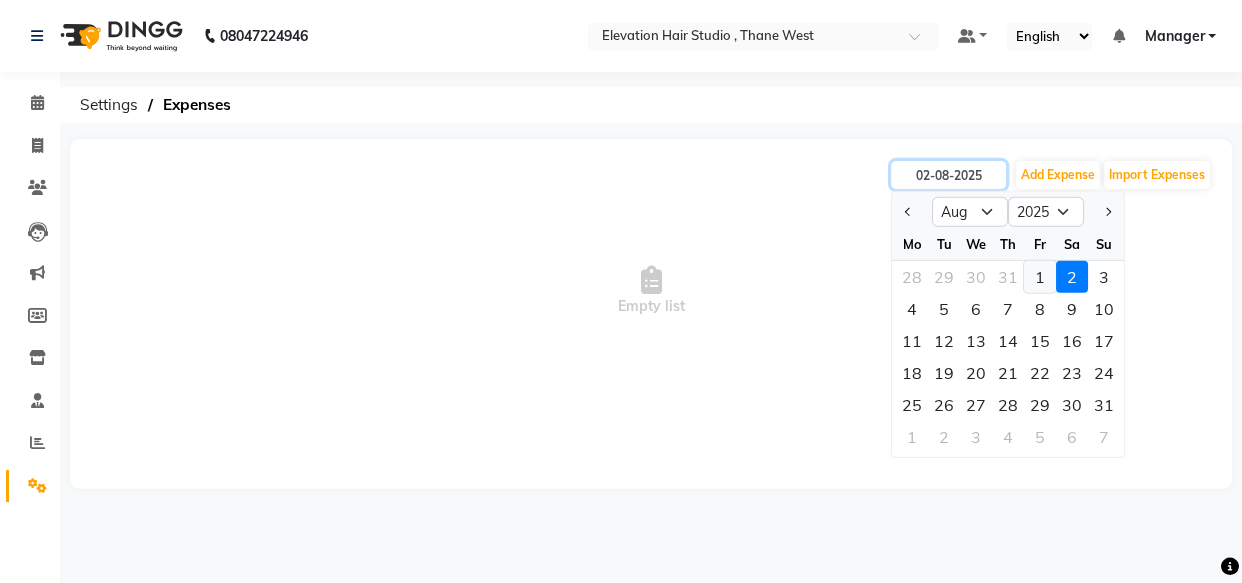 type on "01-08-2025" 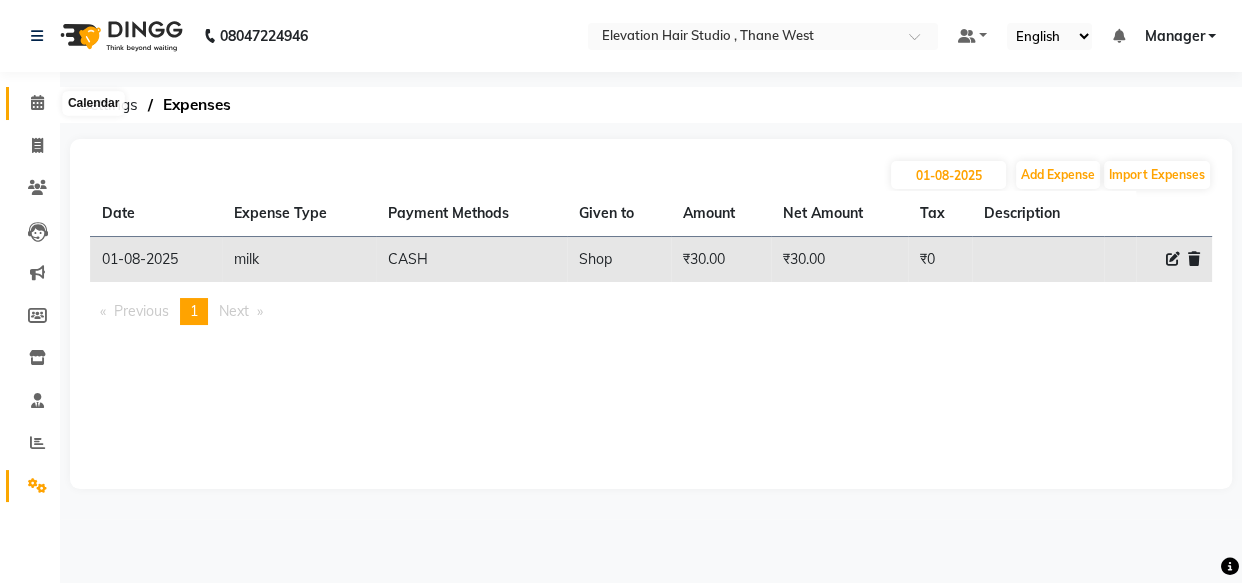 click 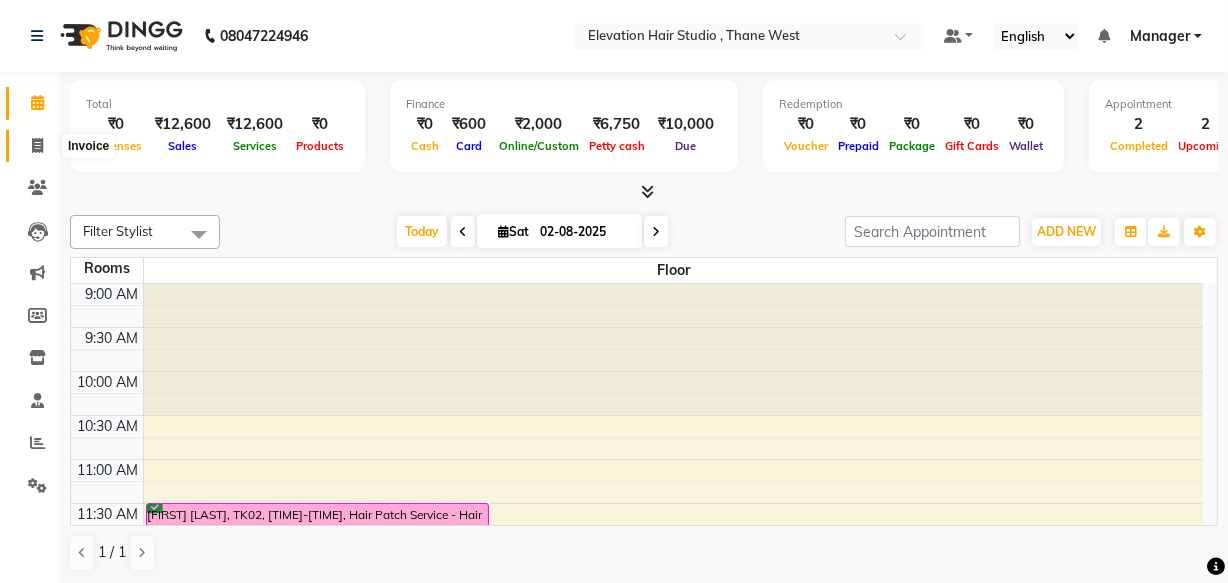 click 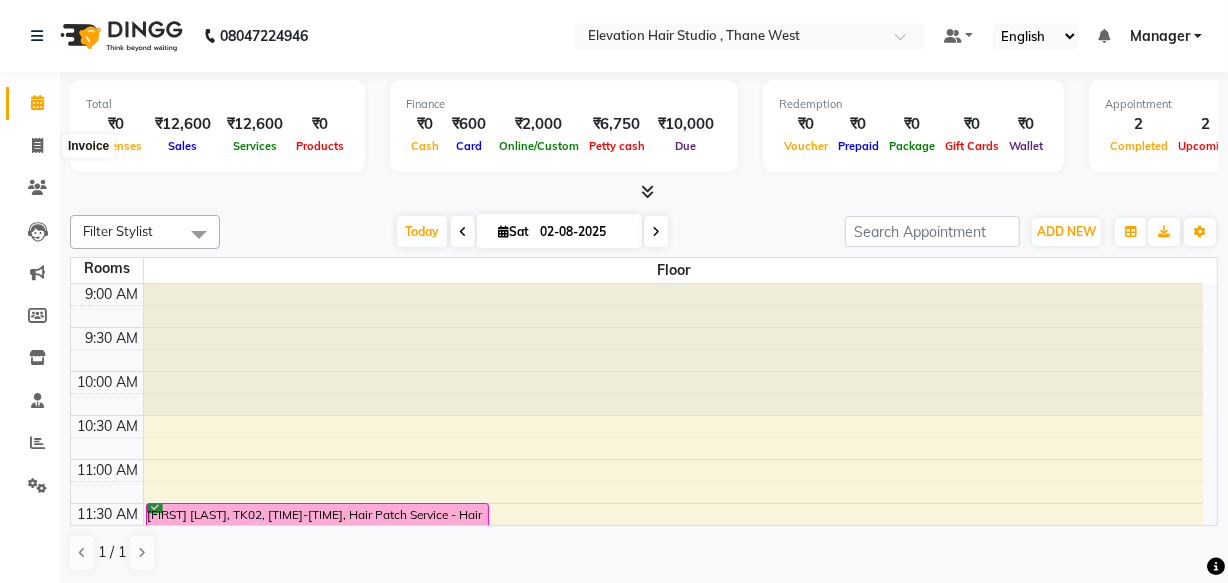 select on "6886" 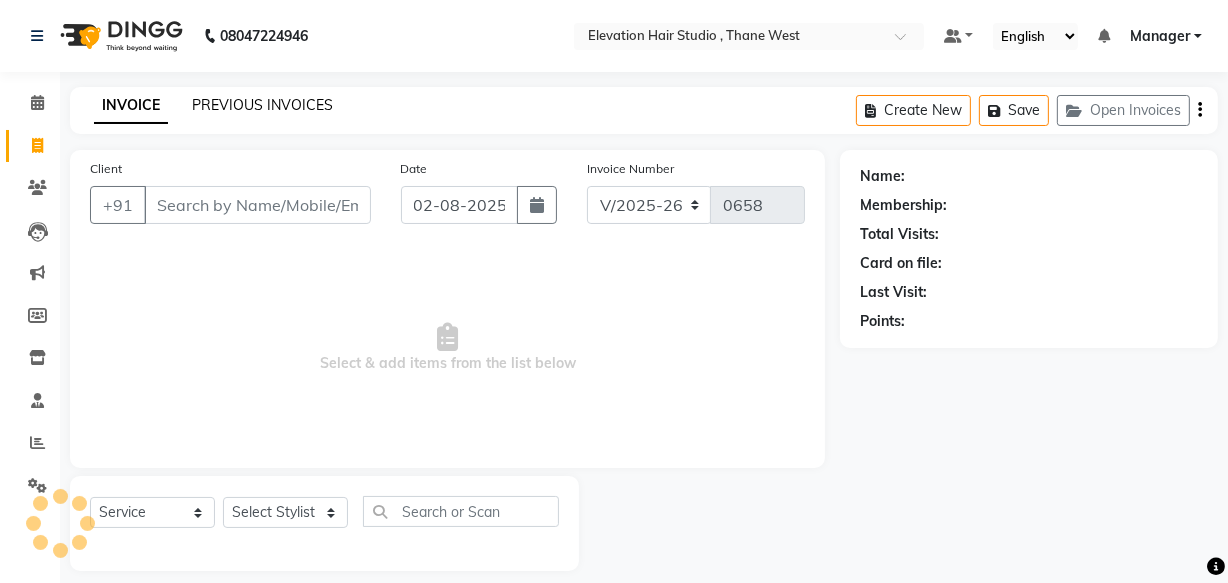click on "PREVIOUS INVOICES" 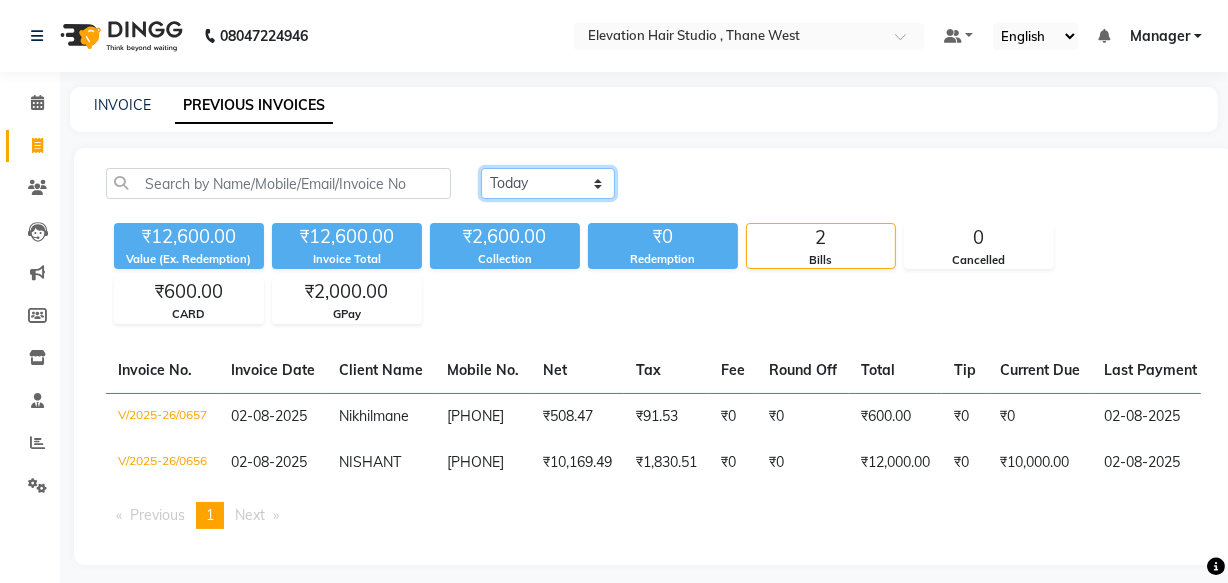 click on "Today Yesterday Custom Range" 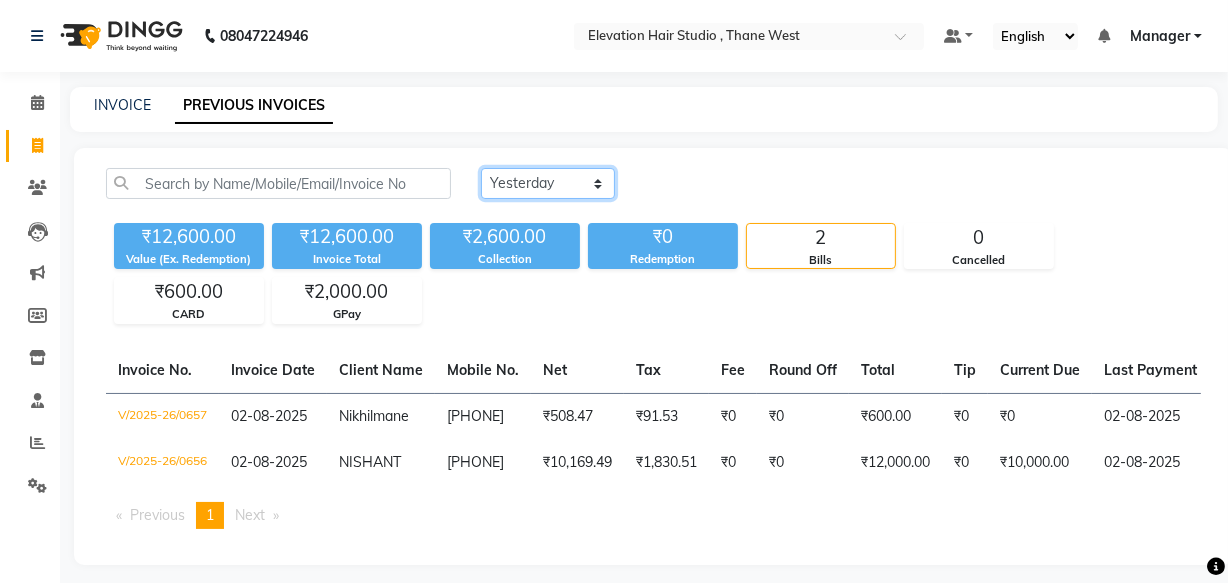 click on "Today Yesterday Custom Range" 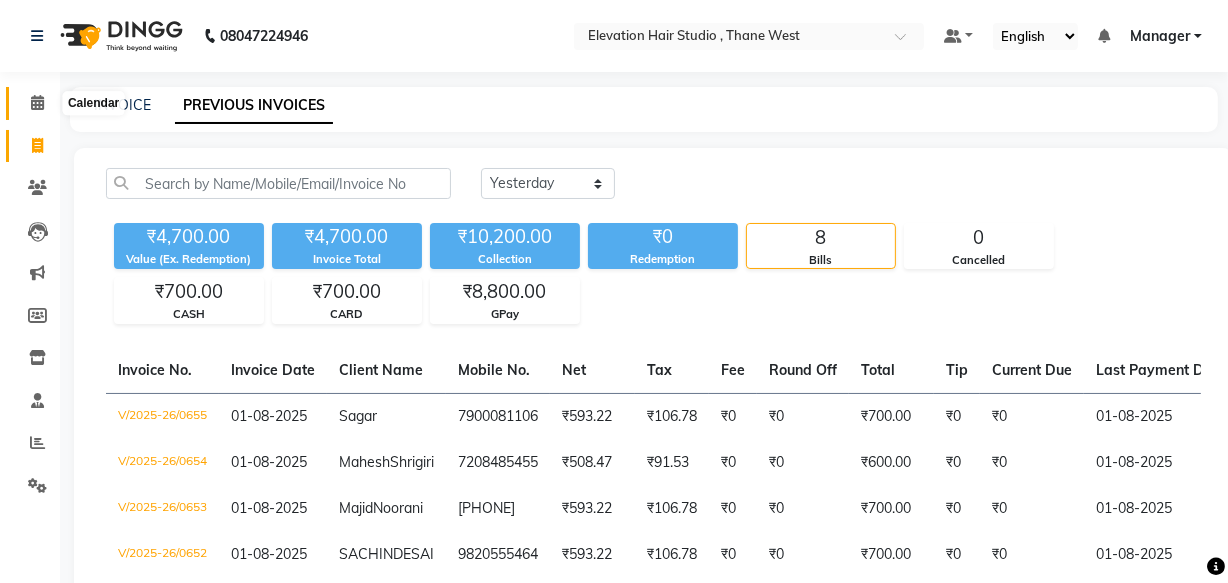 click 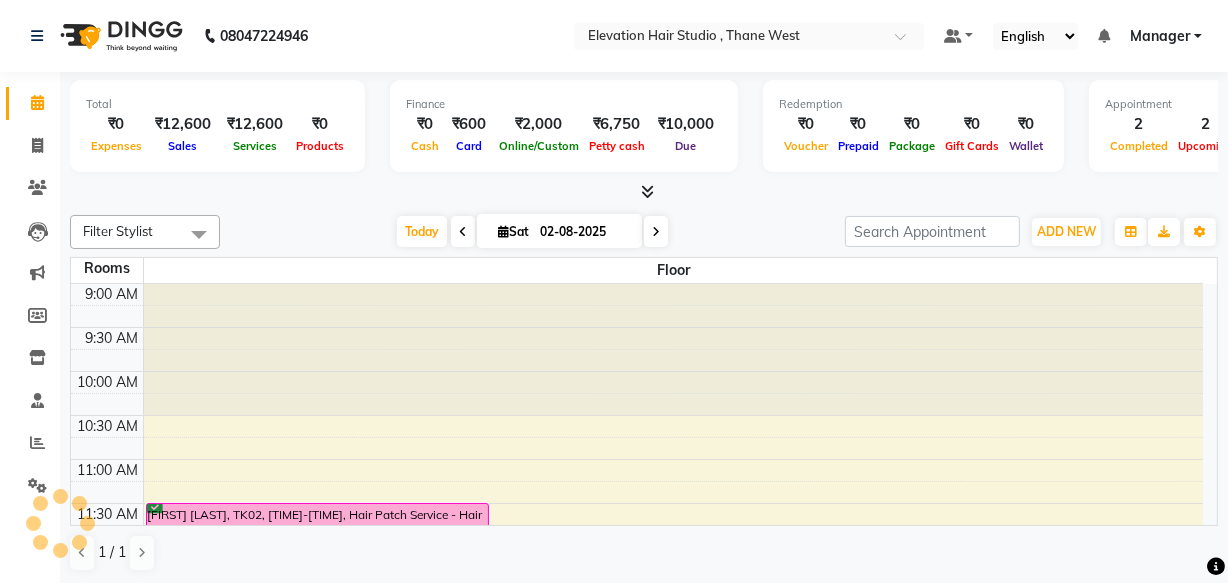 scroll, scrollTop: 0, scrollLeft: 0, axis: both 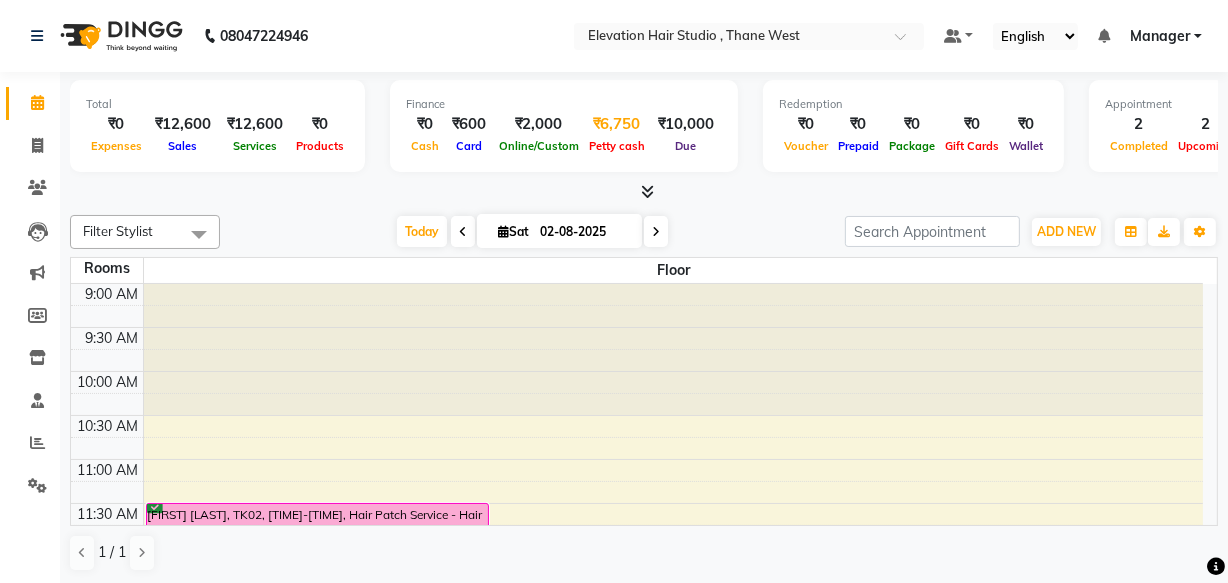 click on "₹6,750" at bounding box center [617, 124] 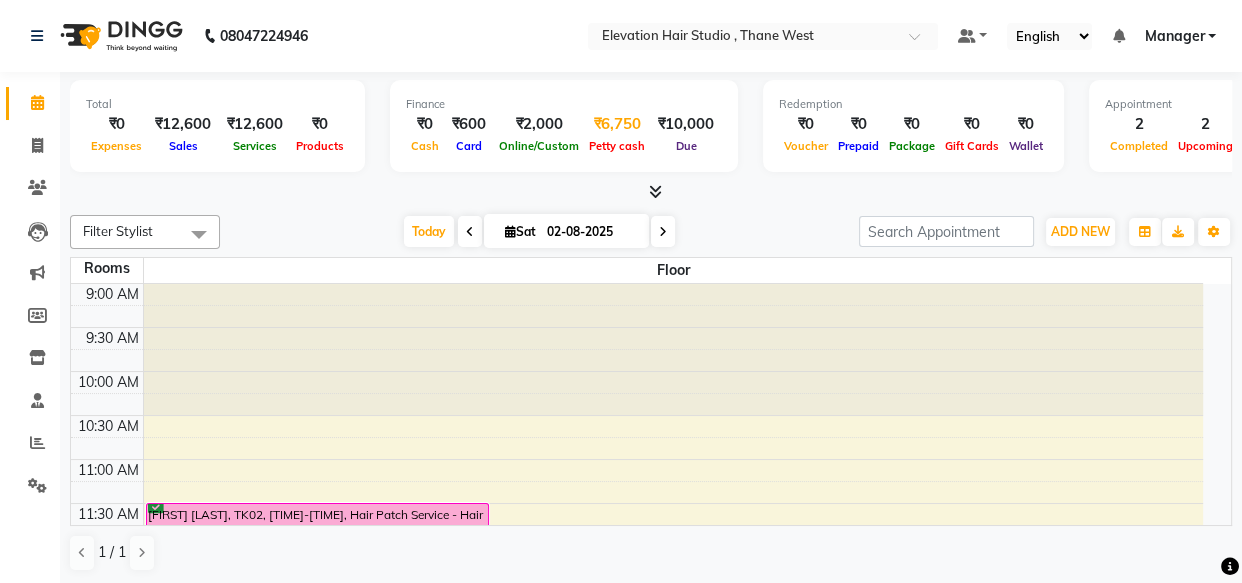 select on "5950" 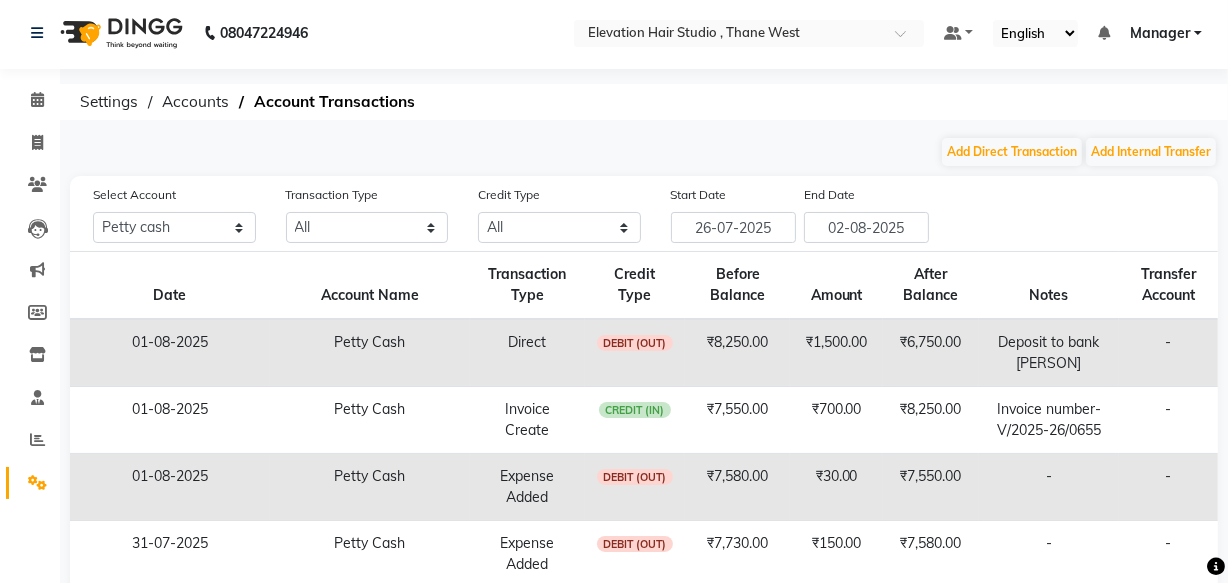 scroll, scrollTop: 0, scrollLeft: 0, axis: both 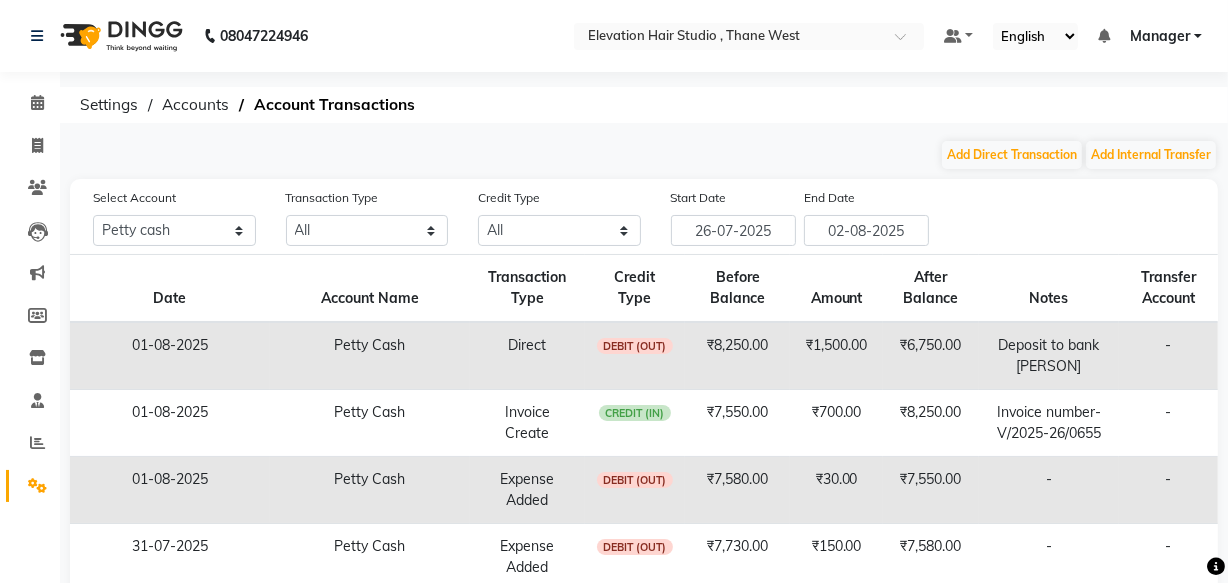 click on "Calendar" 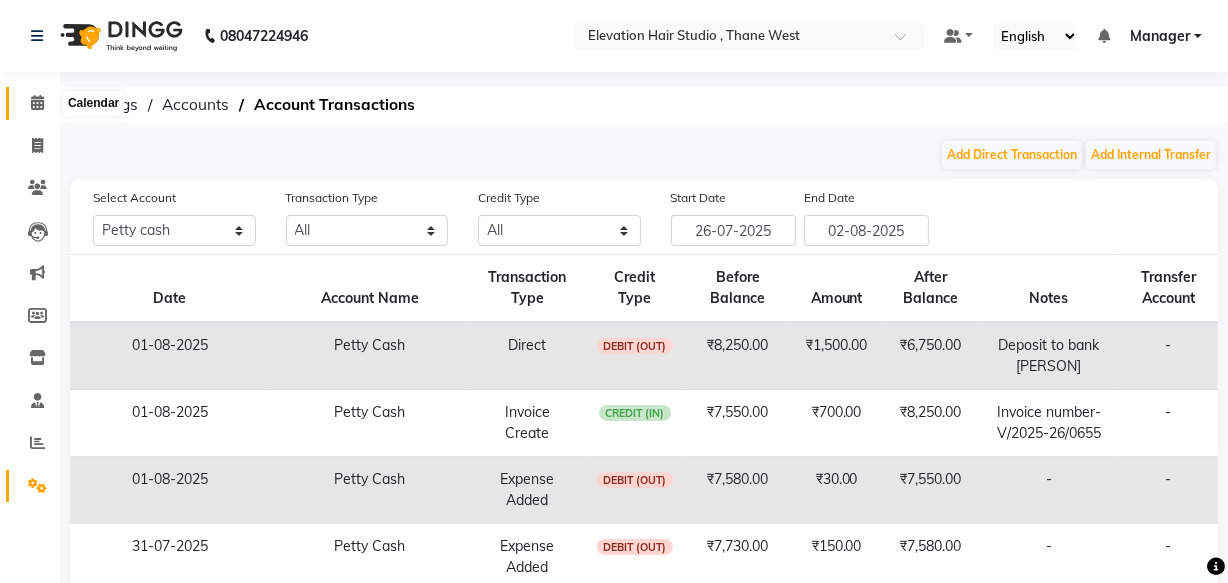 click 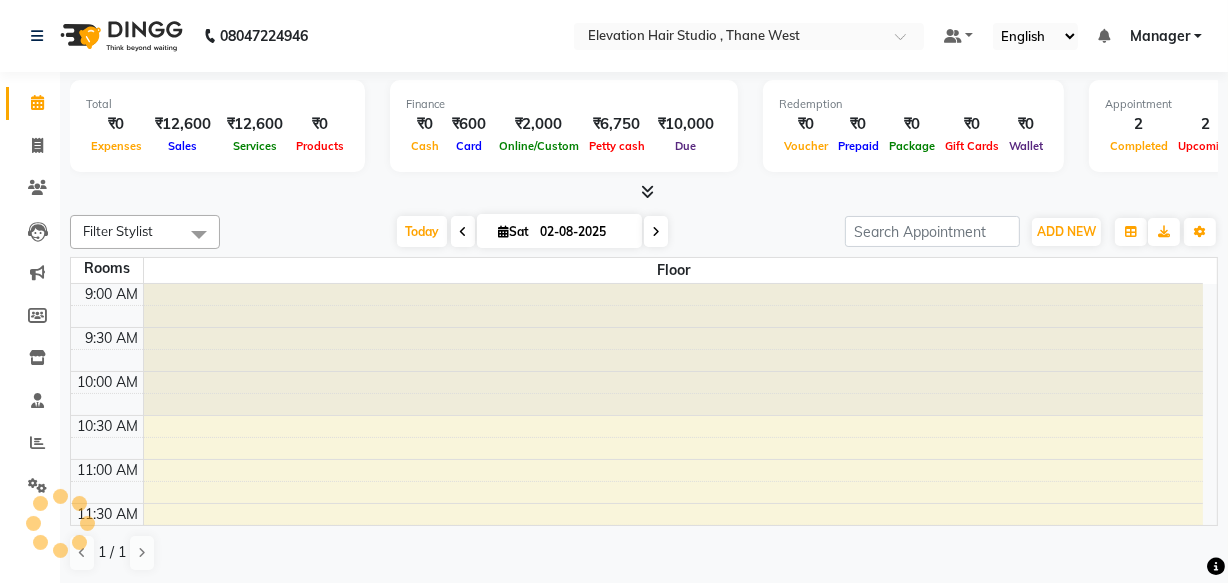 scroll, scrollTop: 0, scrollLeft: 0, axis: both 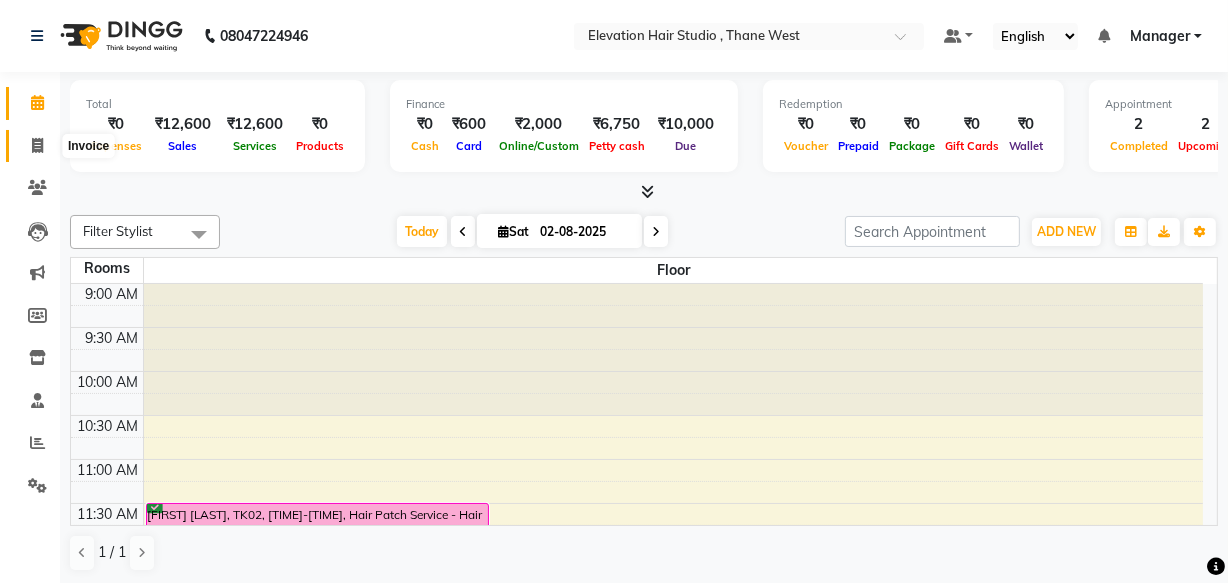 click 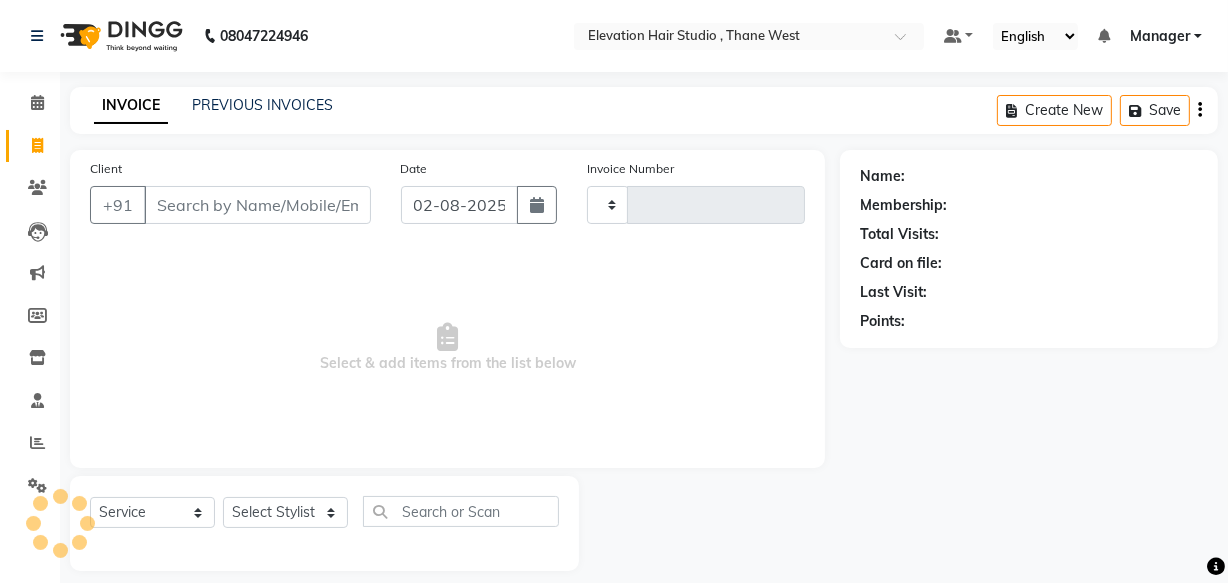 type on "0658" 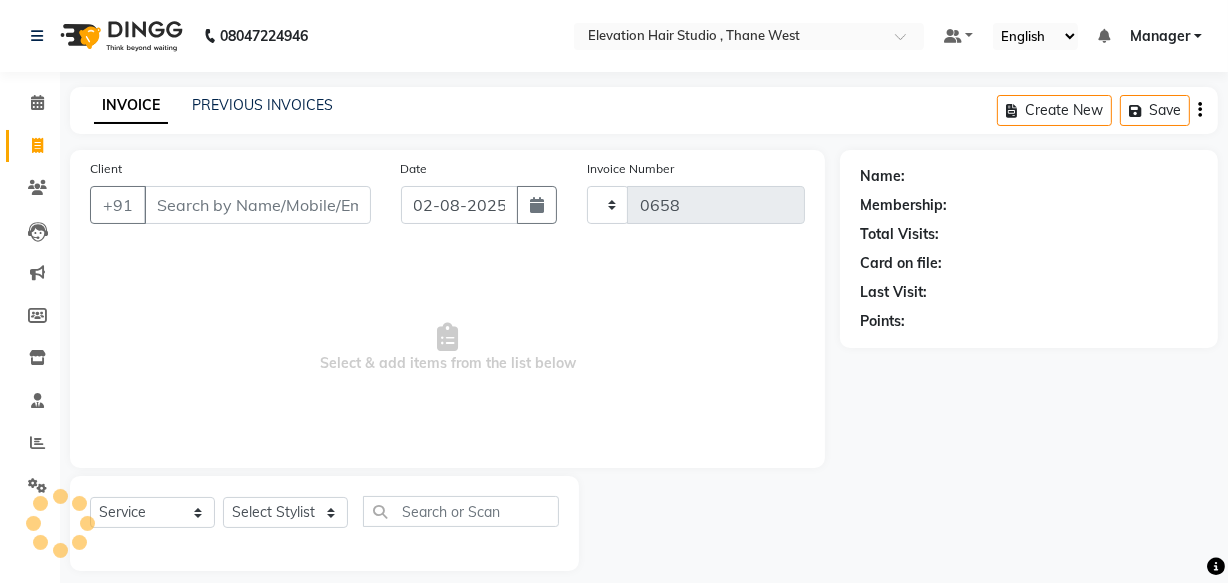 select on "6886" 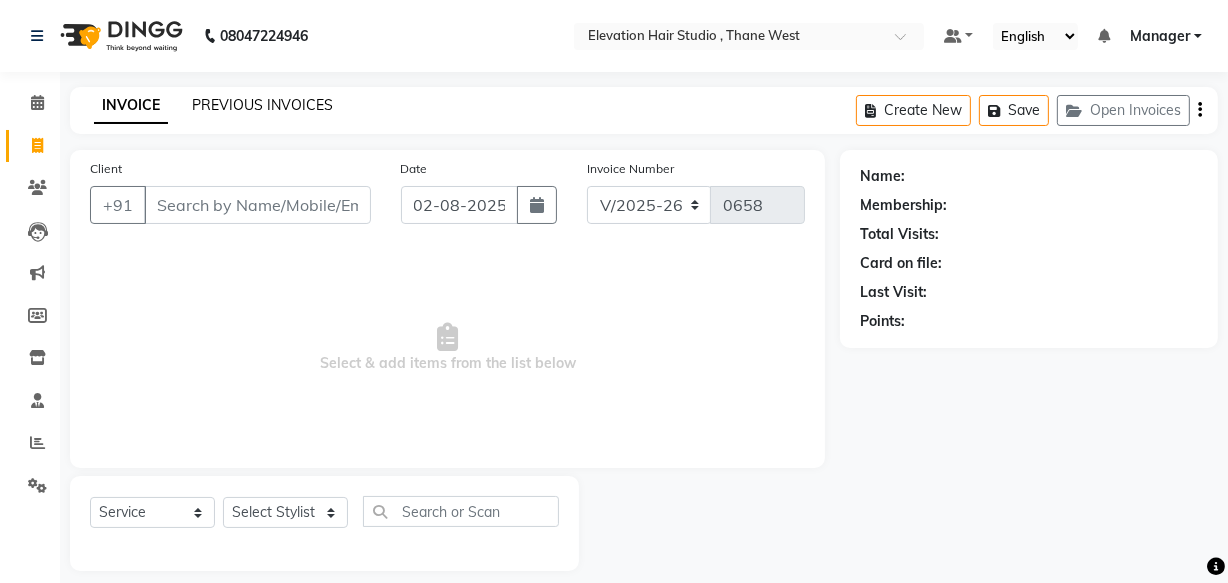 click on "PREVIOUS INVOICES" 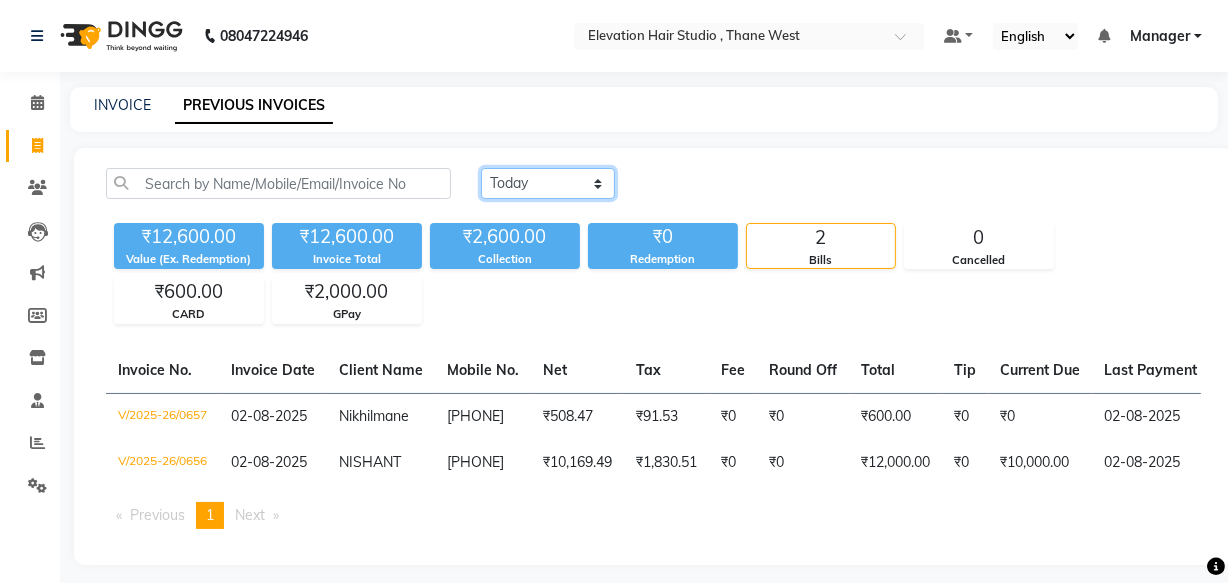 click on "Today Yesterday Custom Range" 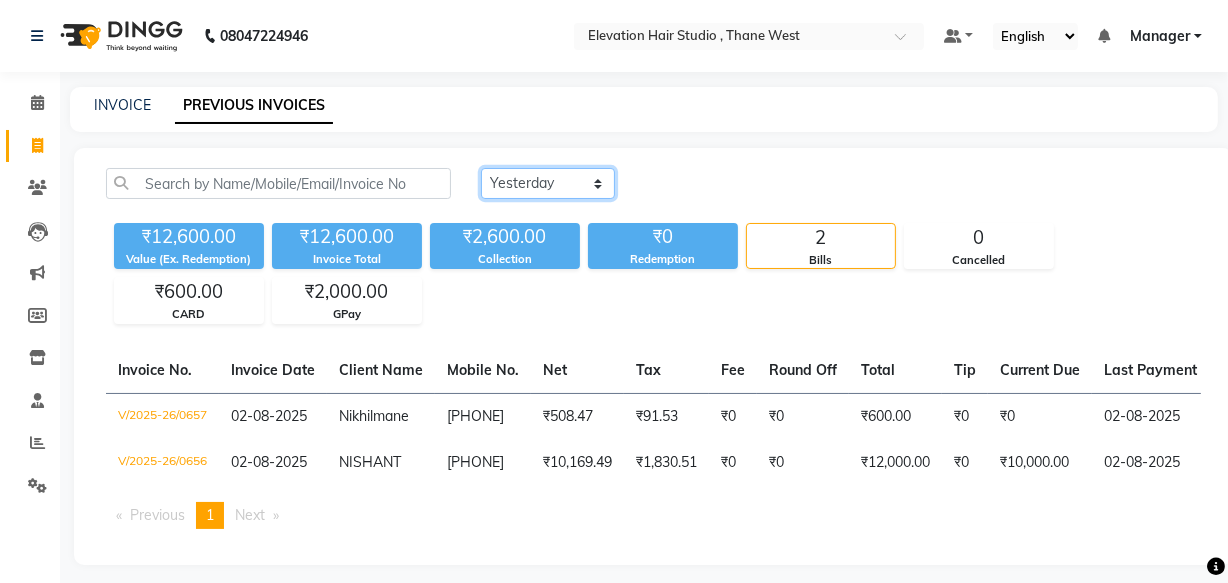 click on "Today Yesterday Custom Range" 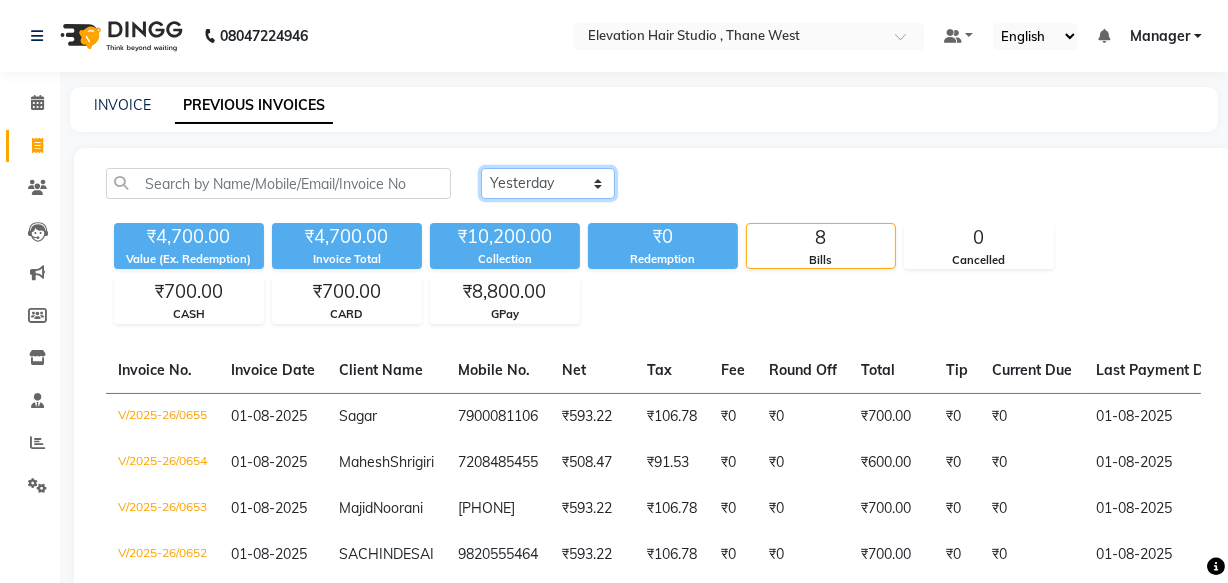click on "Today Yesterday Custom Range" 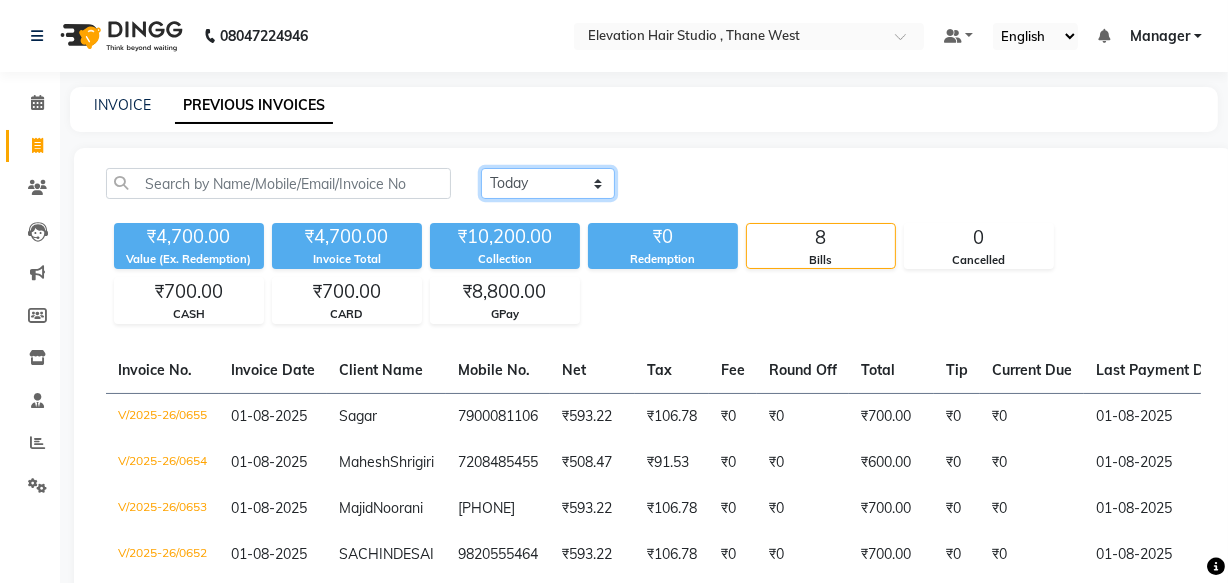 click on "Today Yesterday Custom Range" 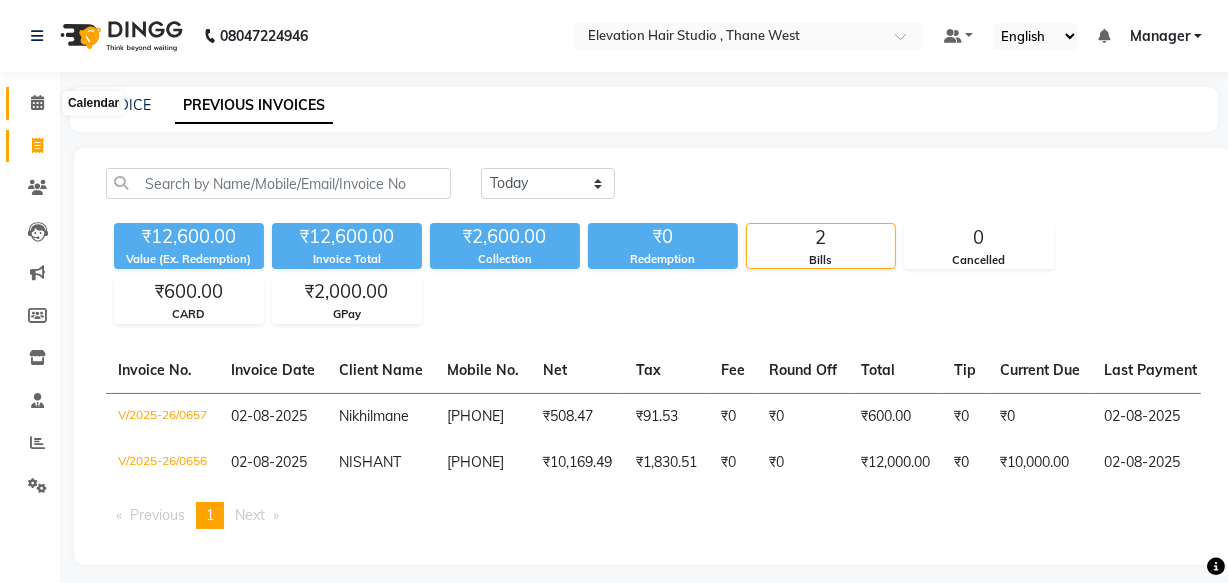 click 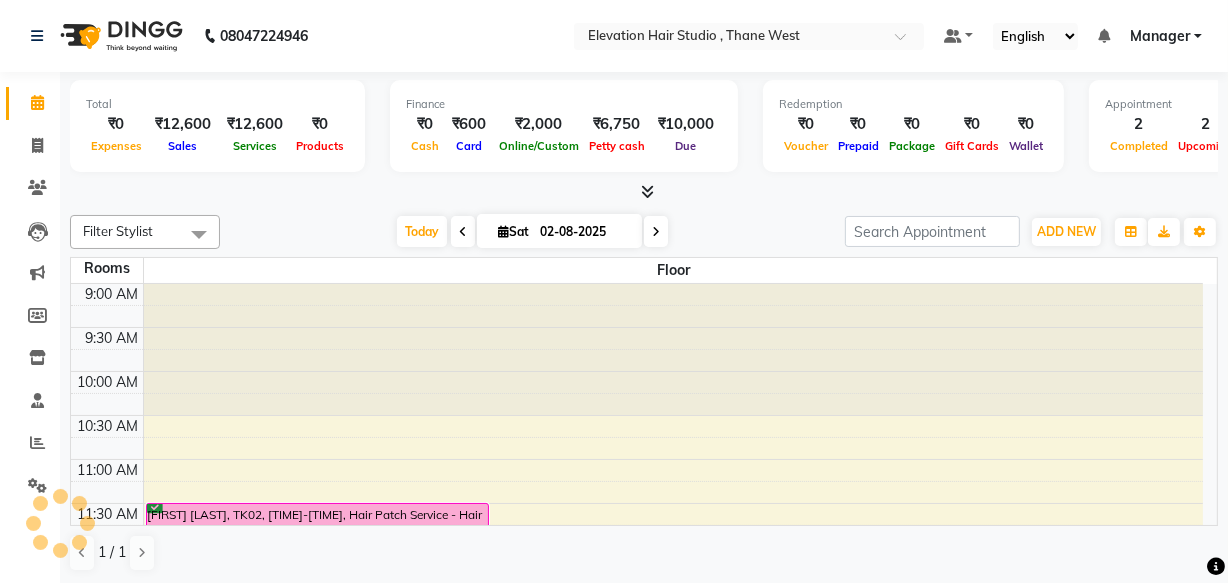 scroll, scrollTop: 0, scrollLeft: 0, axis: both 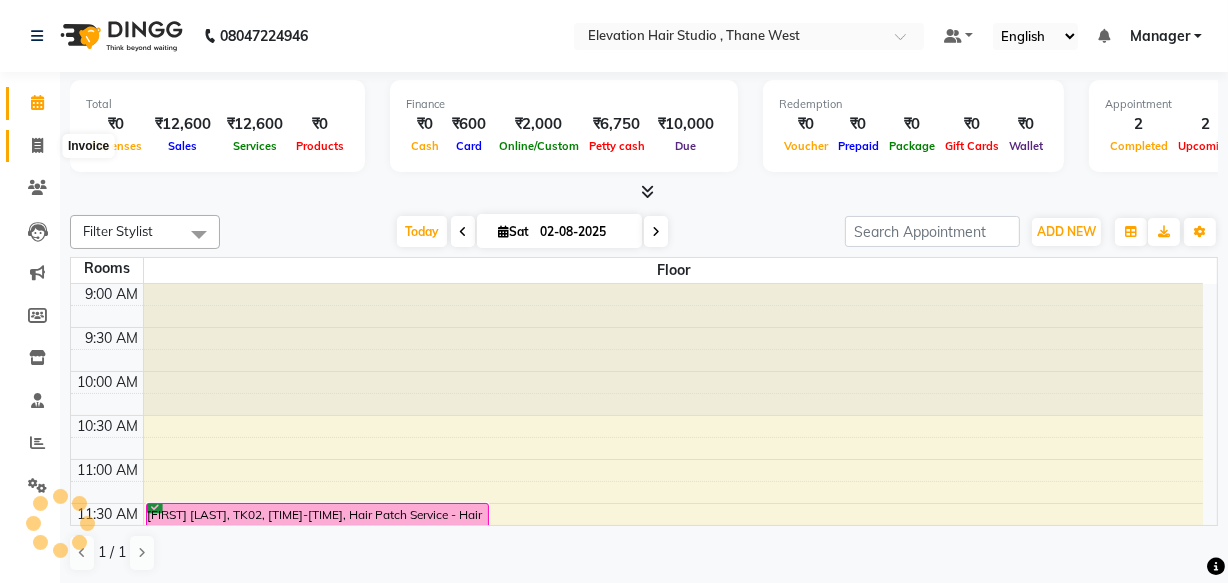 click 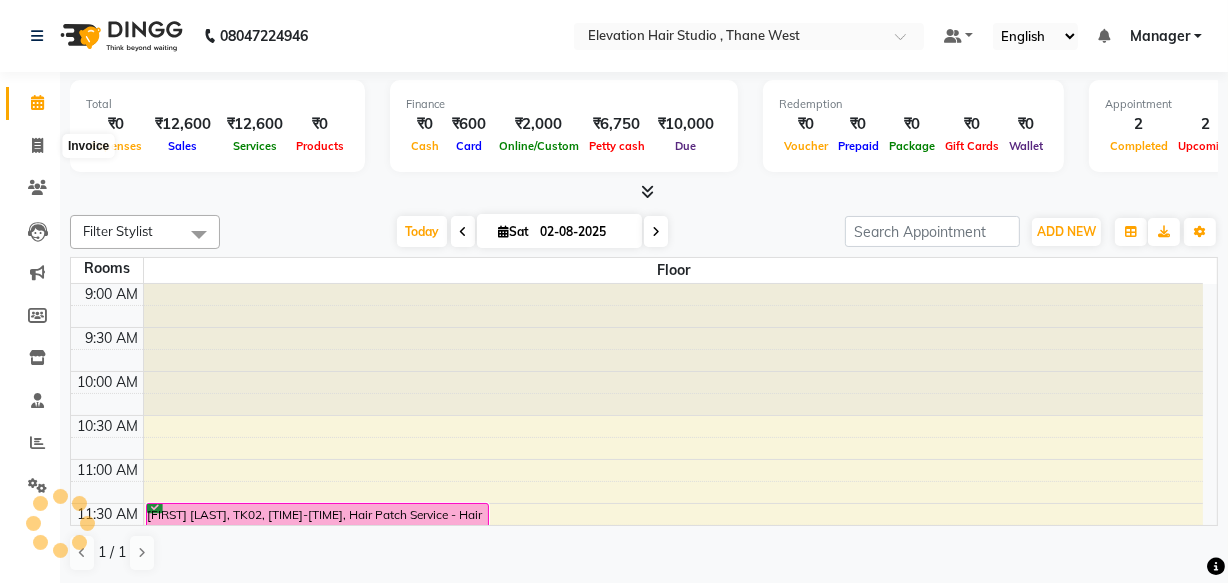select on "6886" 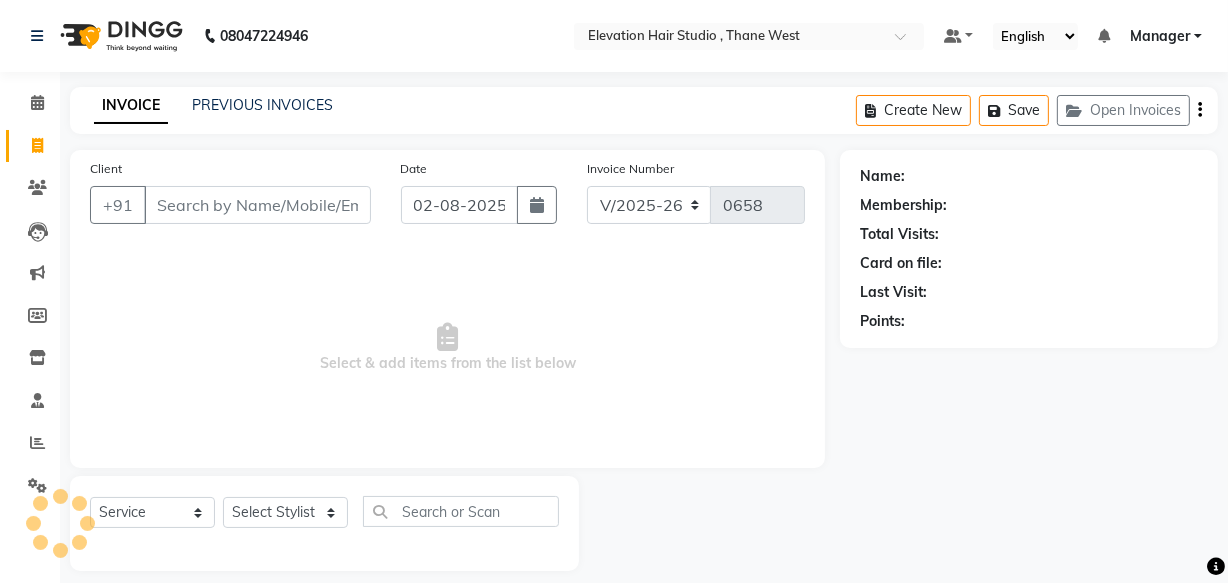 click on "PREVIOUS INVOICES" 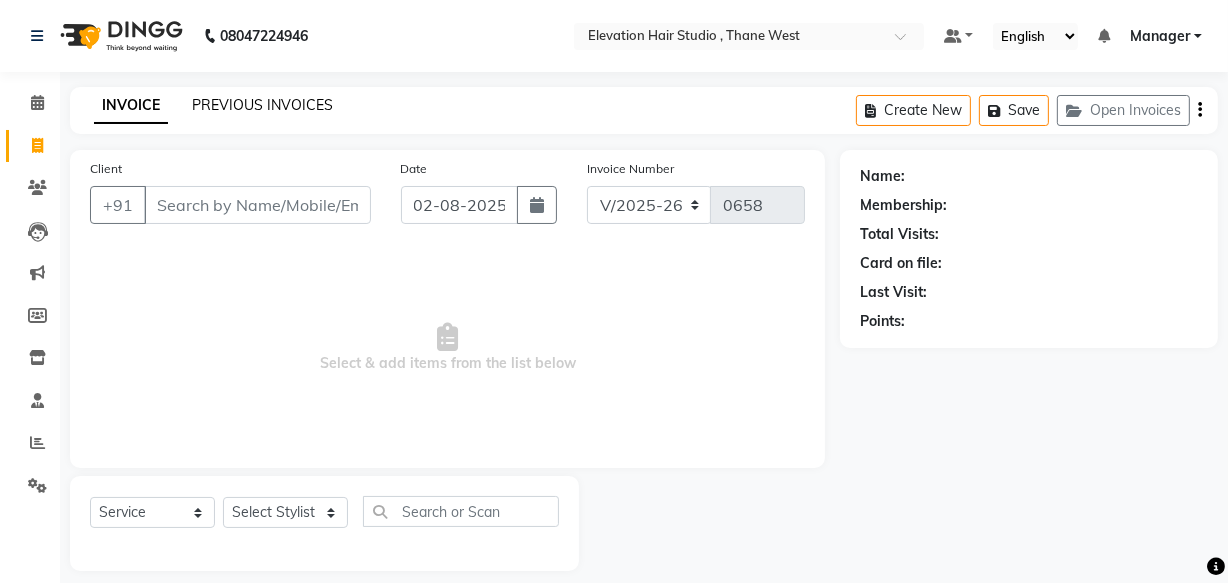 click on "PREVIOUS INVOICES" 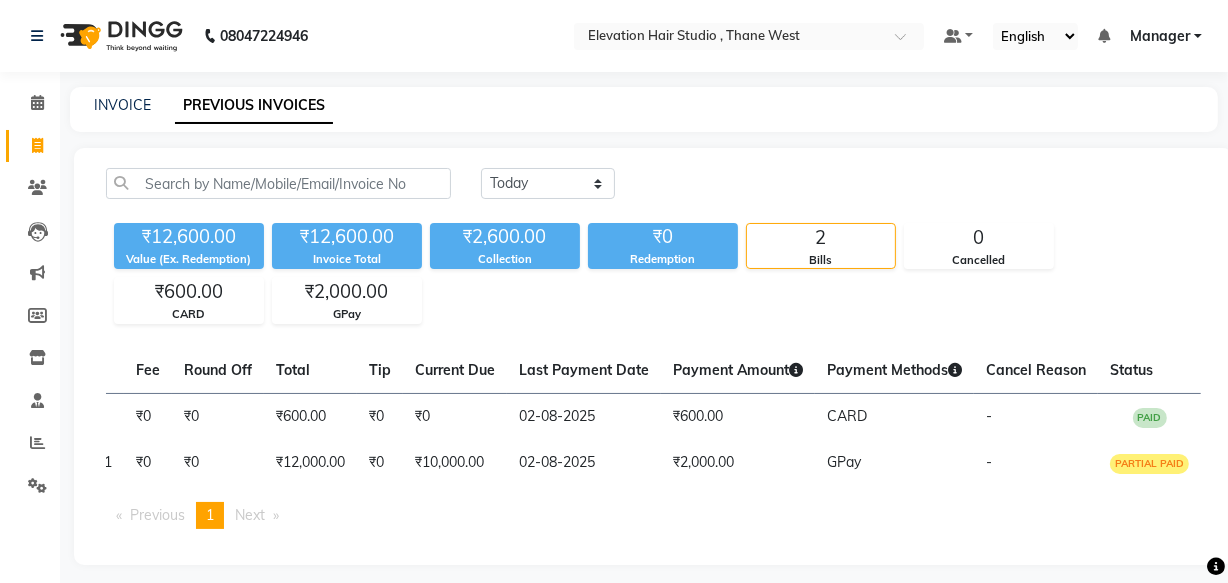 scroll, scrollTop: 0, scrollLeft: 0, axis: both 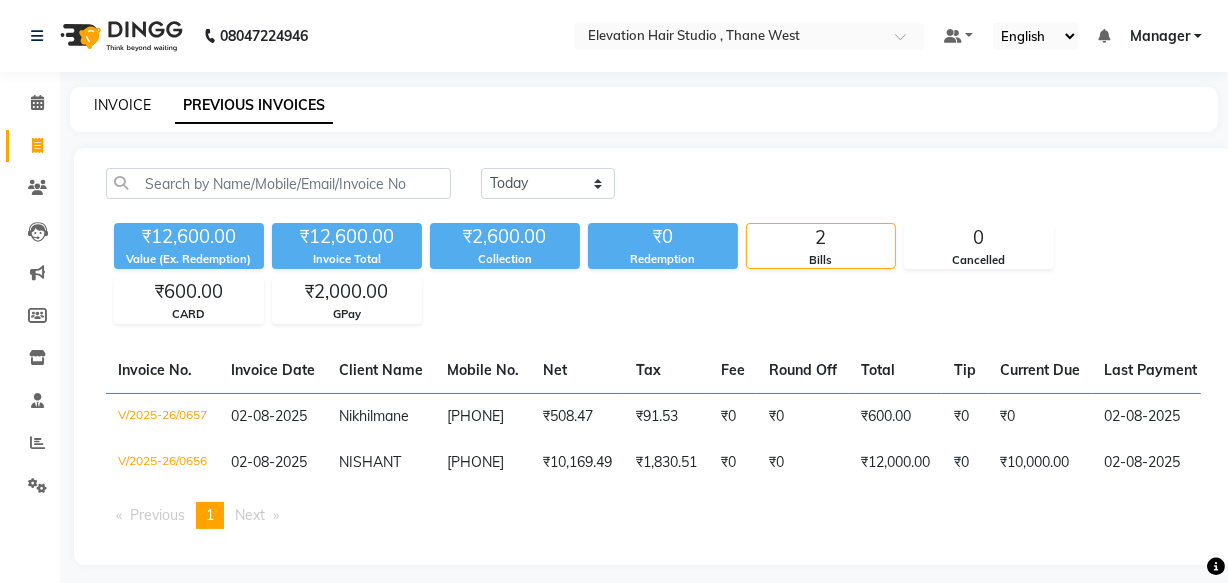 click on "INVOICE" 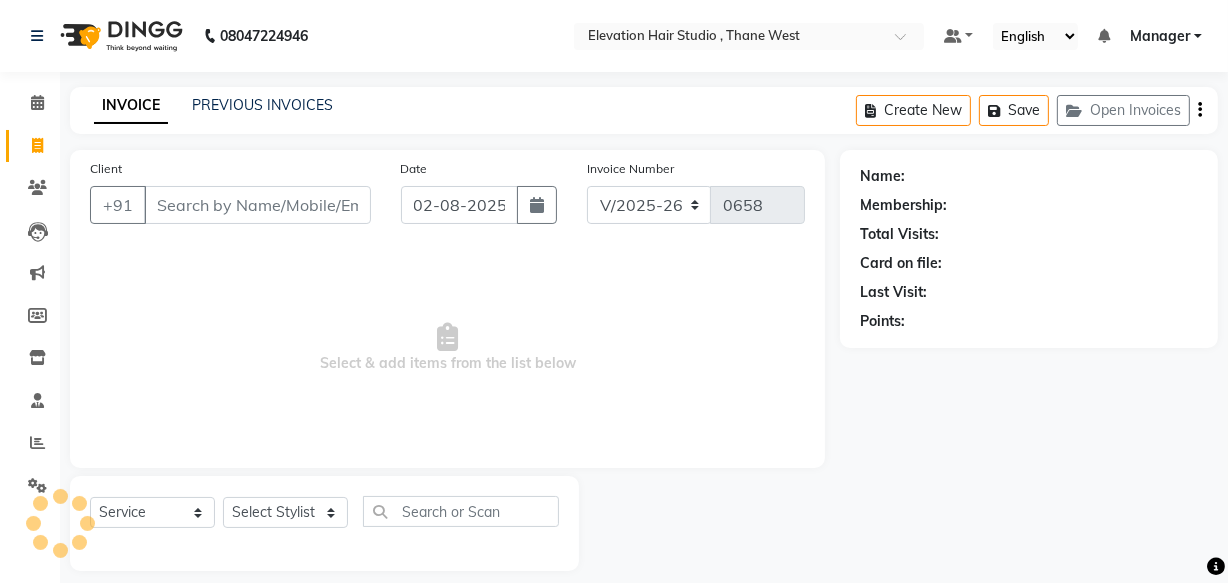 scroll, scrollTop: 19, scrollLeft: 0, axis: vertical 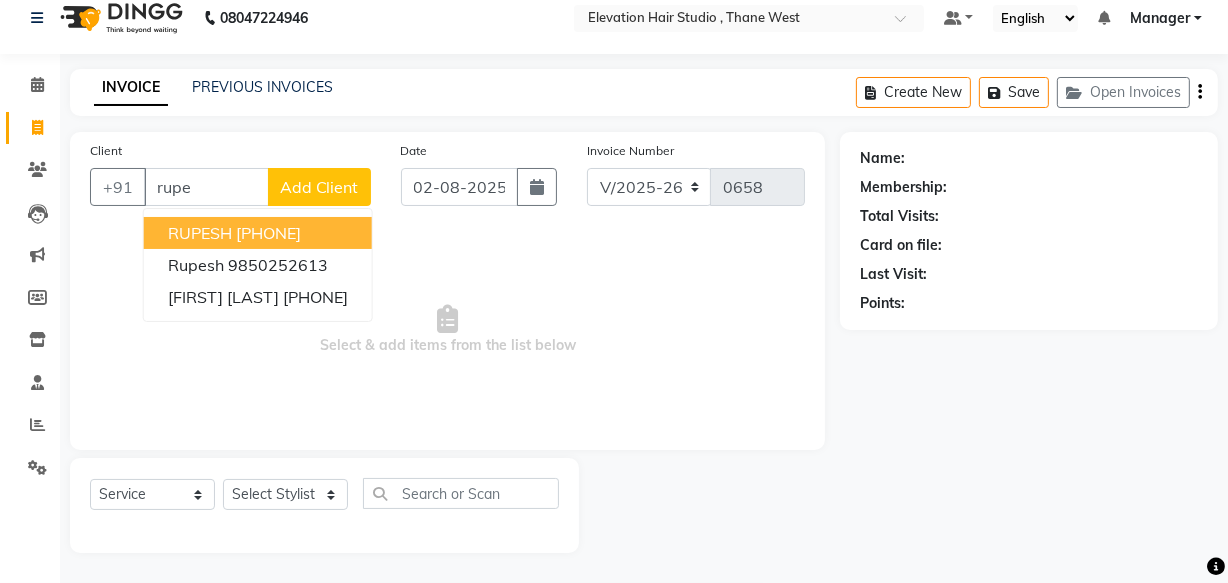 click on "[PHONE]" at bounding box center (268, 233) 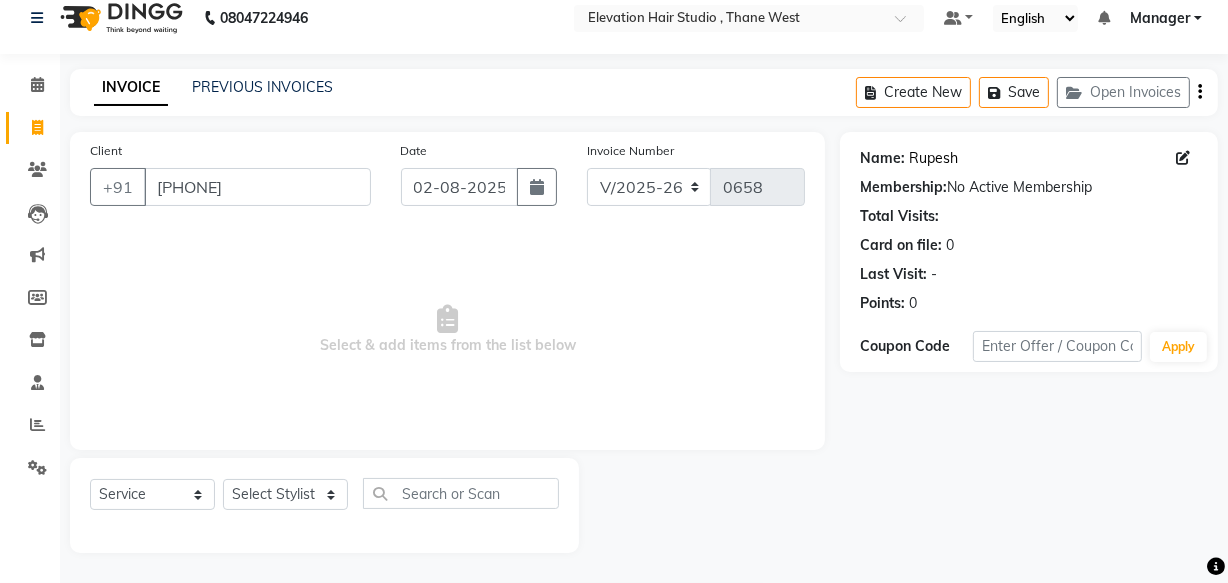 click on "Rupesh" 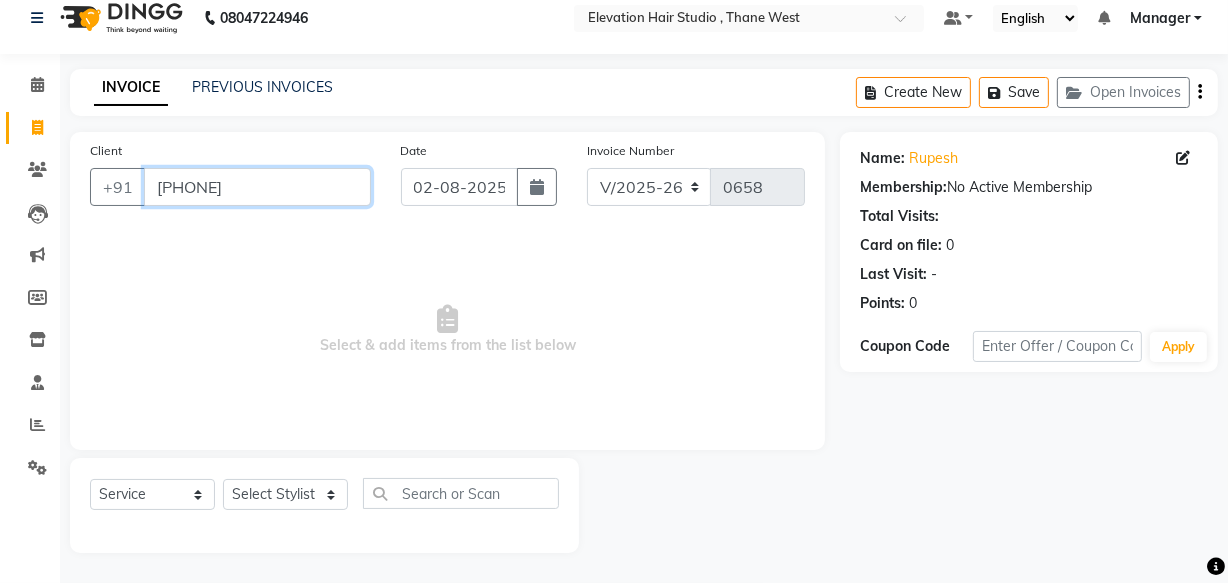 click on "[PHONE]" at bounding box center [257, 187] 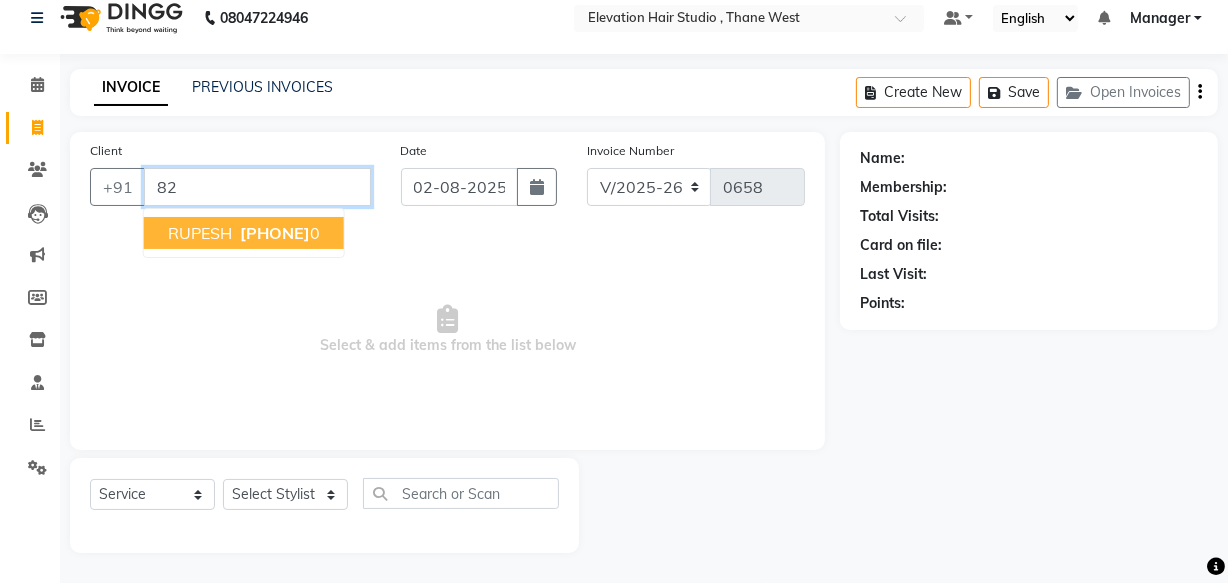 type on "8" 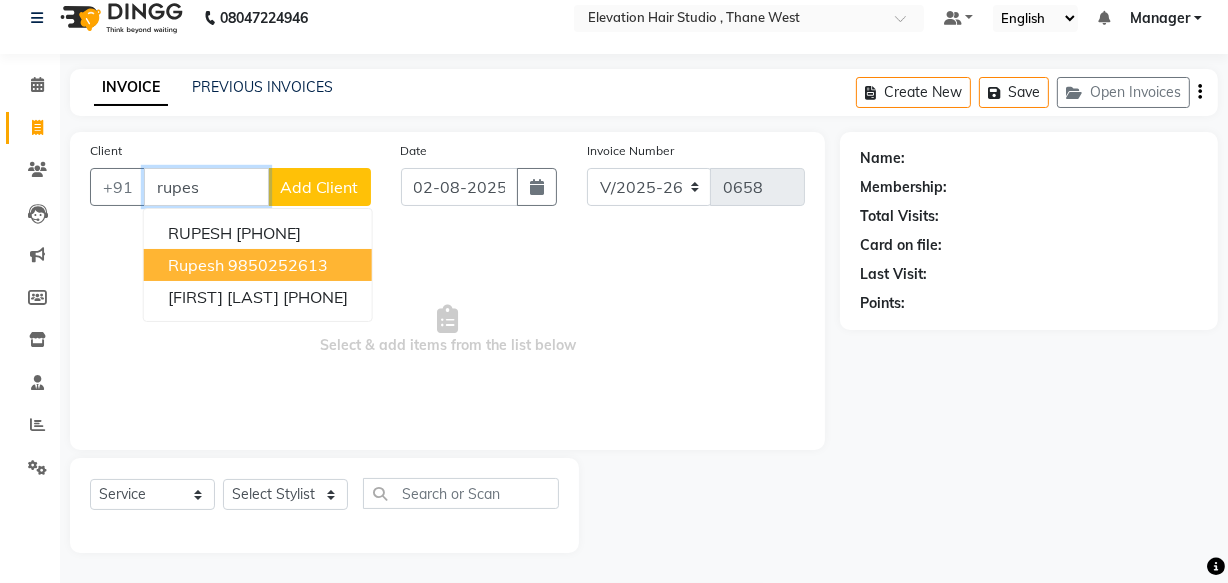 click on "9850252613" at bounding box center (278, 265) 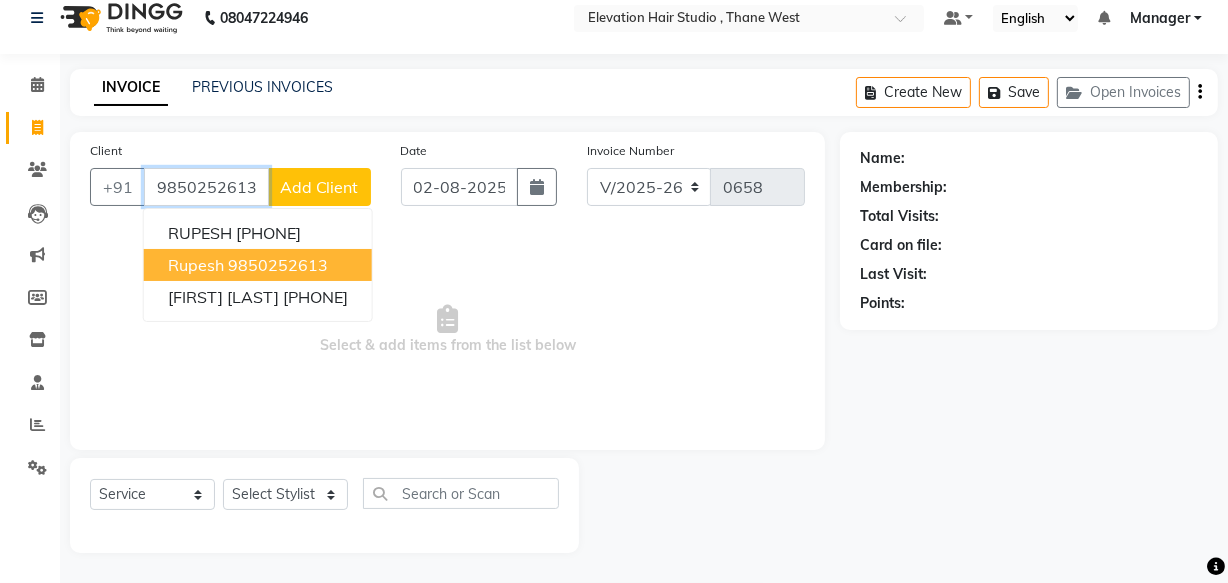 type on "9850252613" 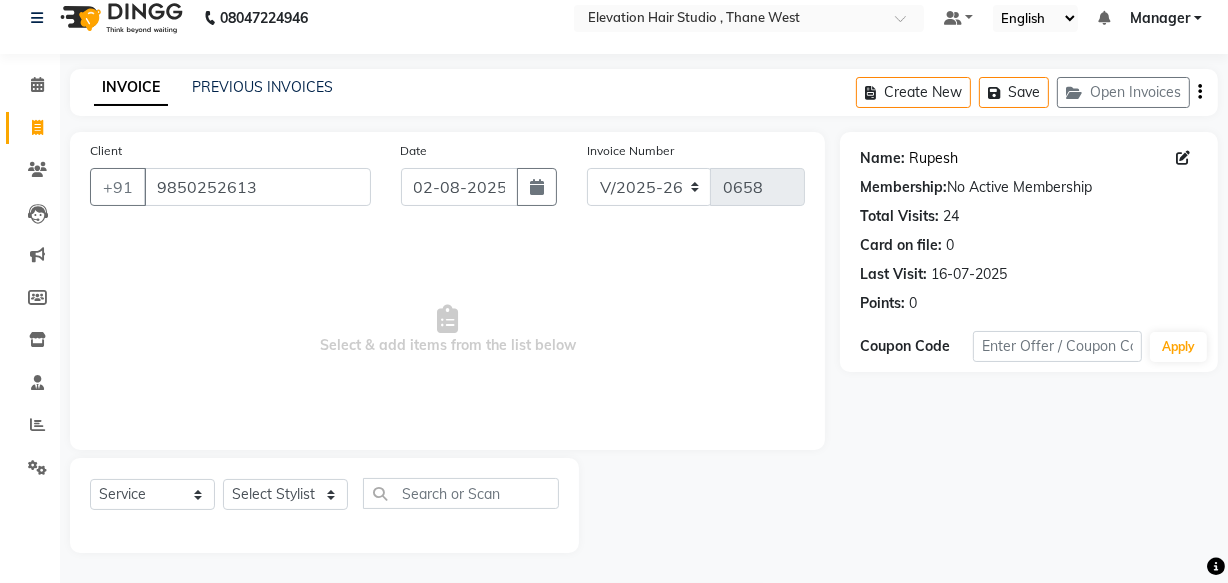 click on "Rupesh" 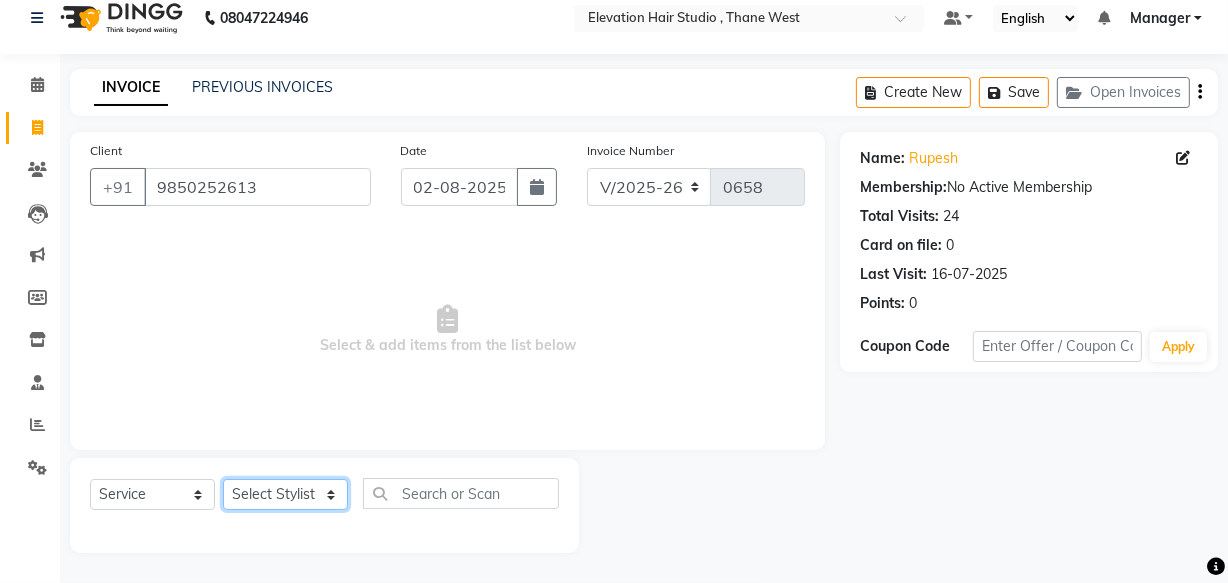drag, startPoint x: 261, startPoint y: 498, endPoint x: 267, endPoint y: 479, distance: 19.924858 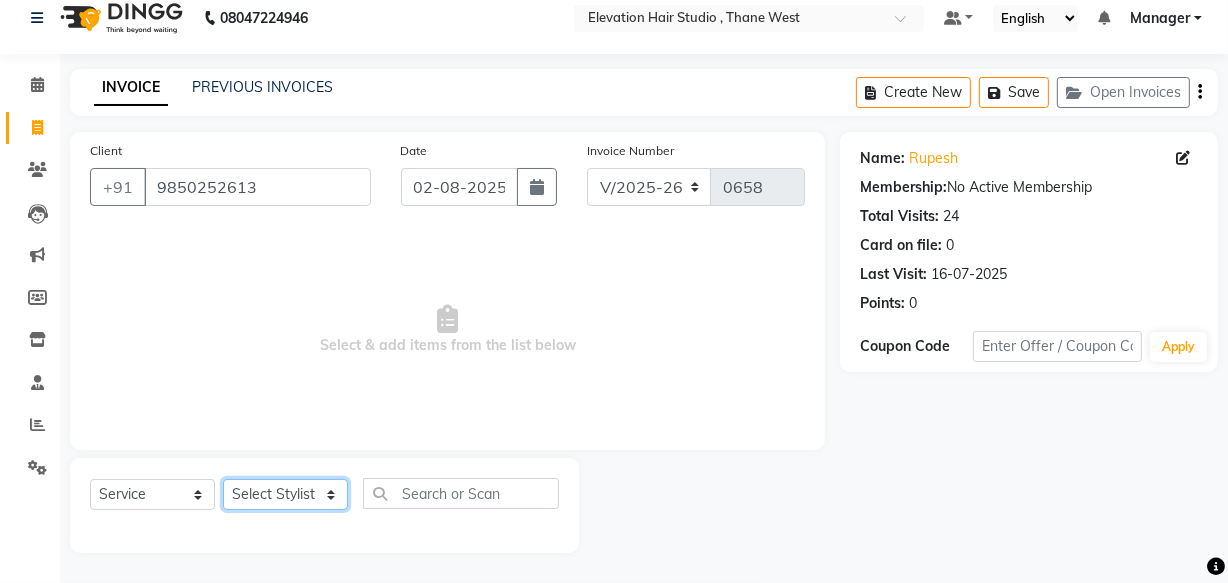 select on "62586" 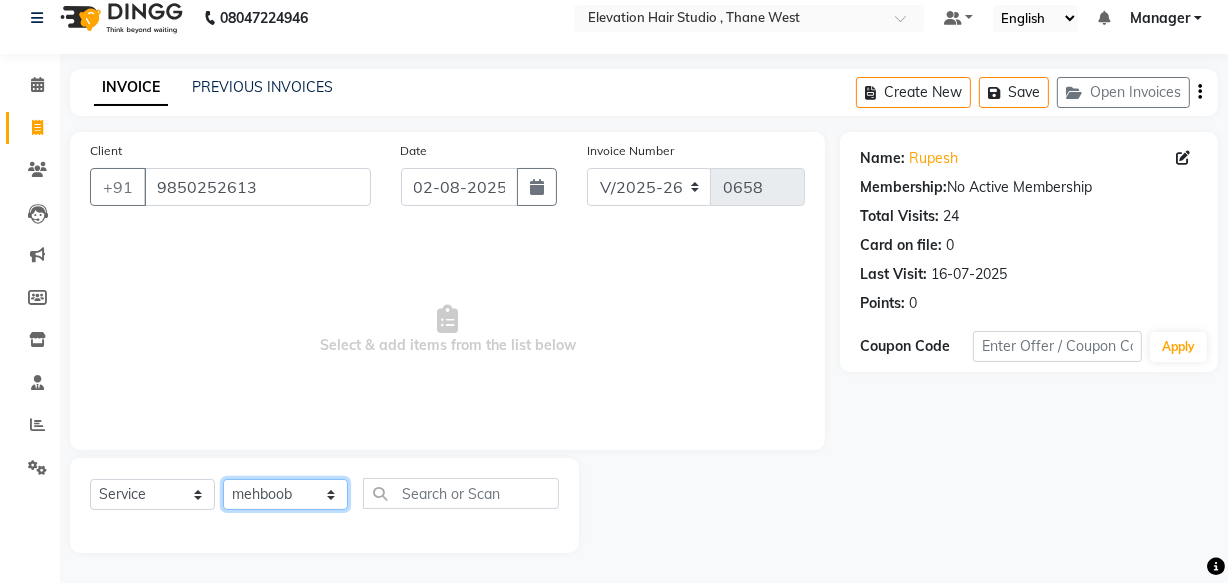 click on "Select Stylist Anish shaikh Dilip Manager mehboob  PARVEEN sahil  SAKSHI sameer Sanjay Sarfaraz" 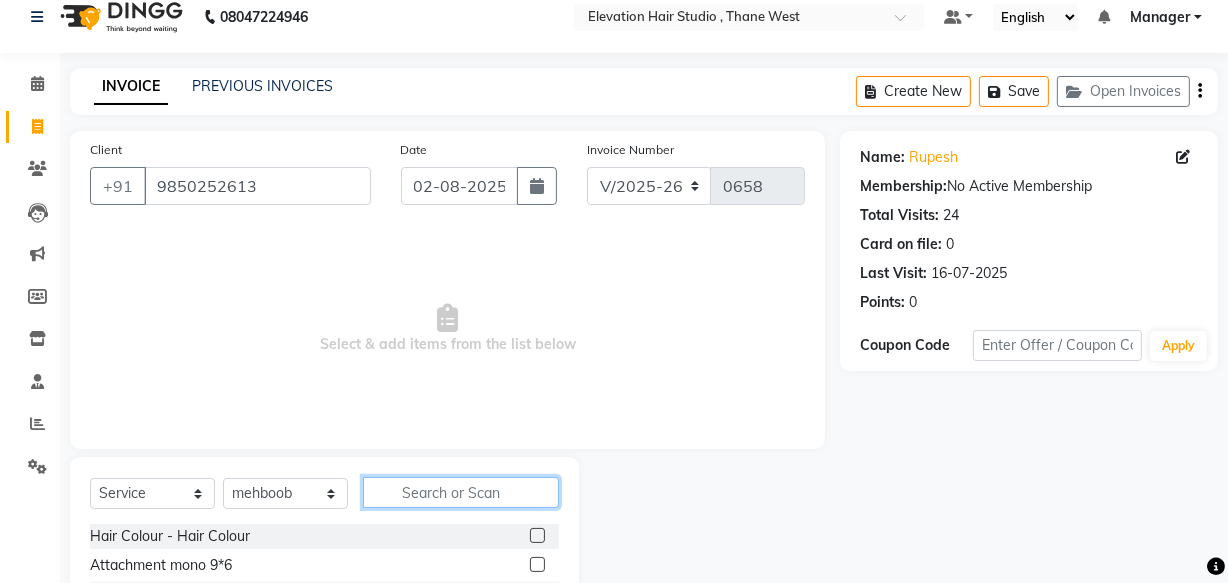 click 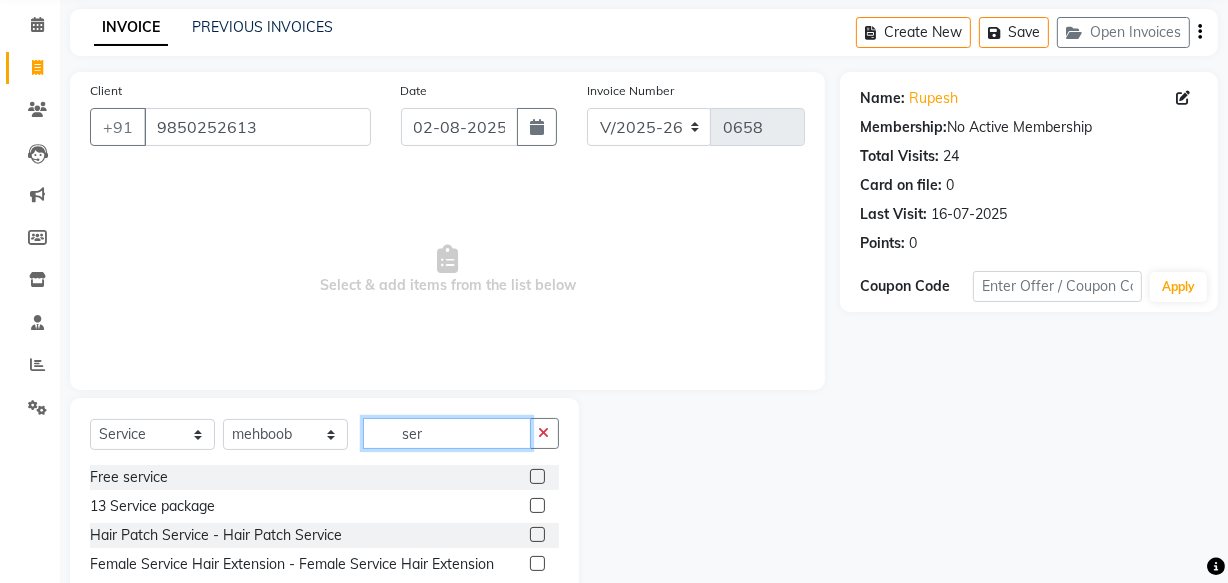 scroll, scrollTop: 110, scrollLeft: 0, axis: vertical 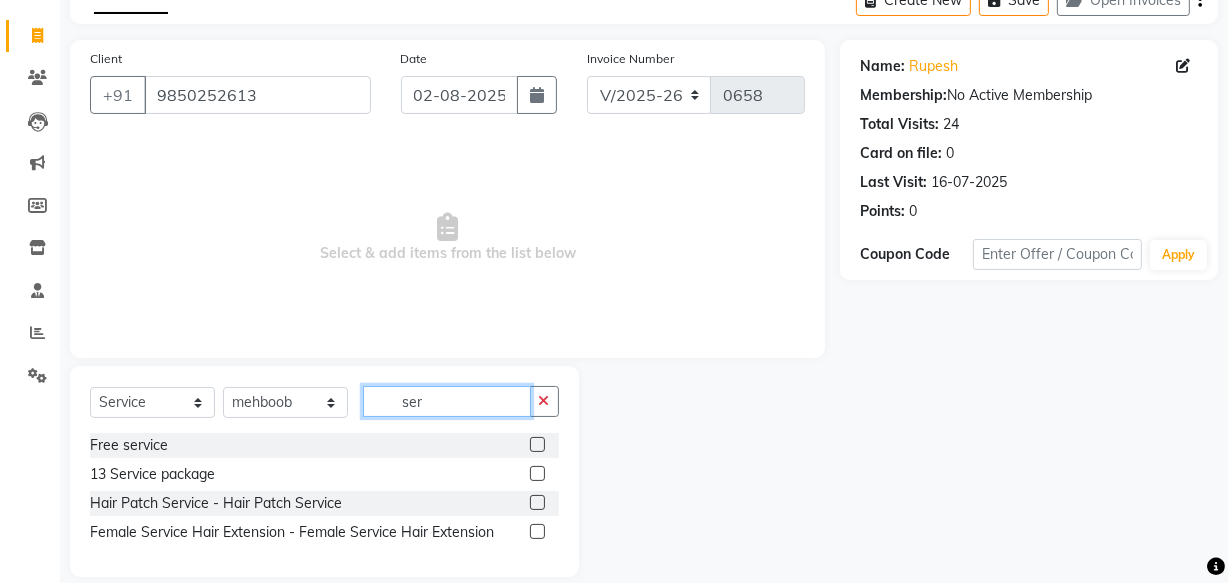 type on "ser" 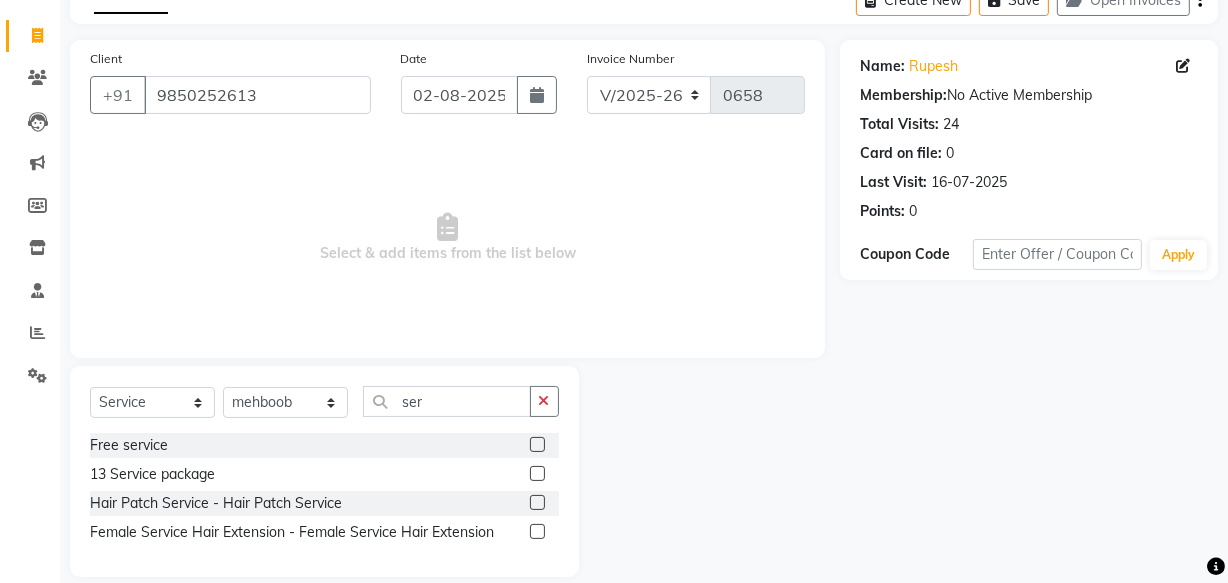 click 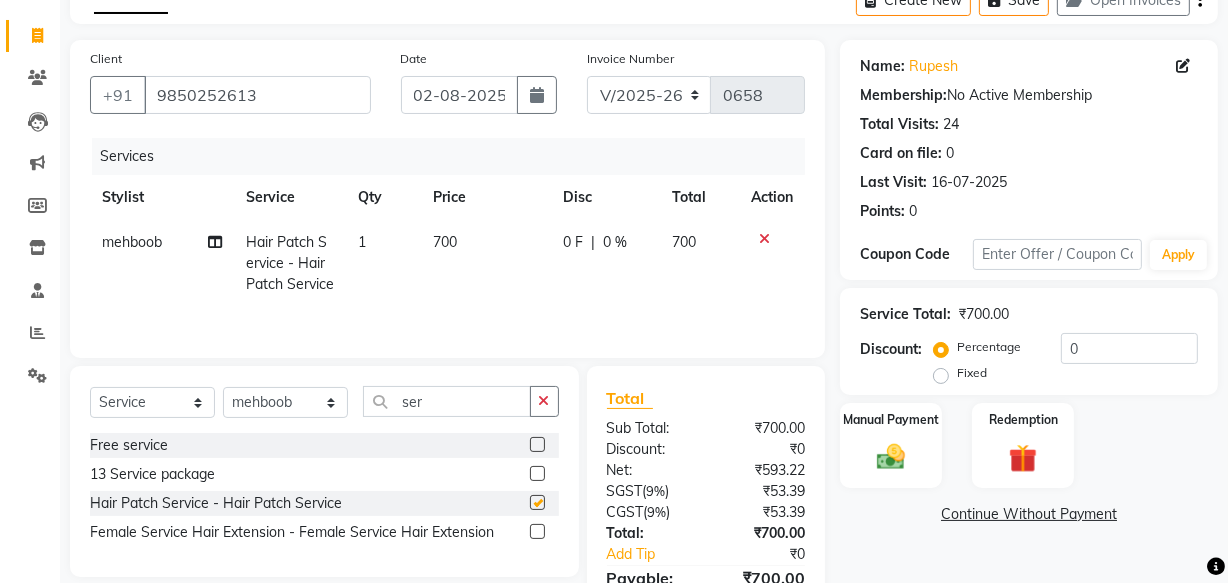 checkbox on "false" 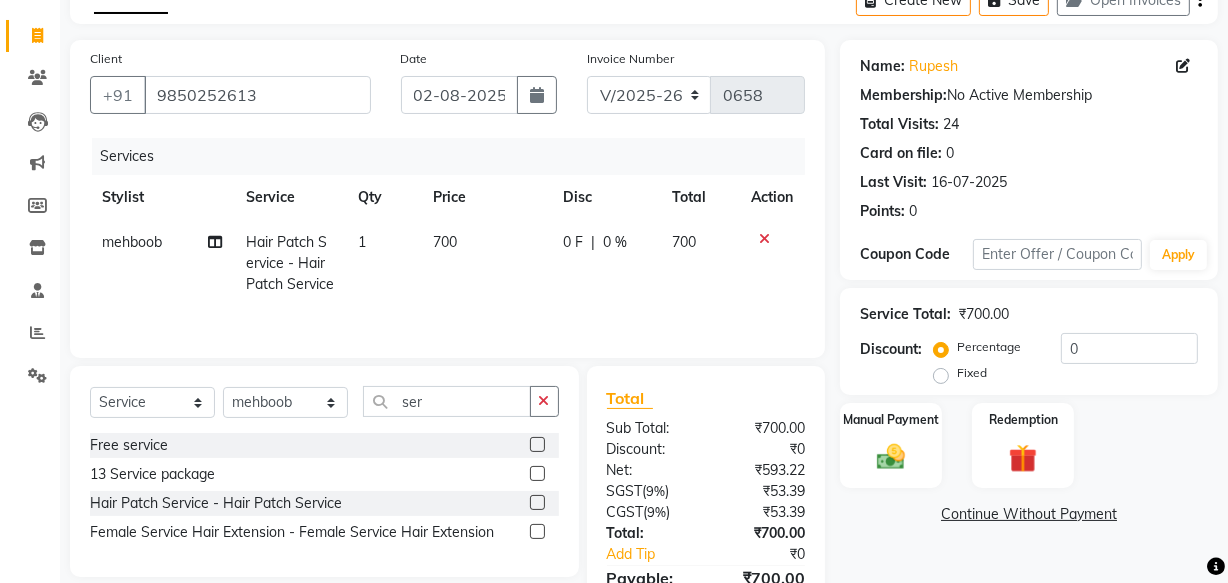 click on "700" 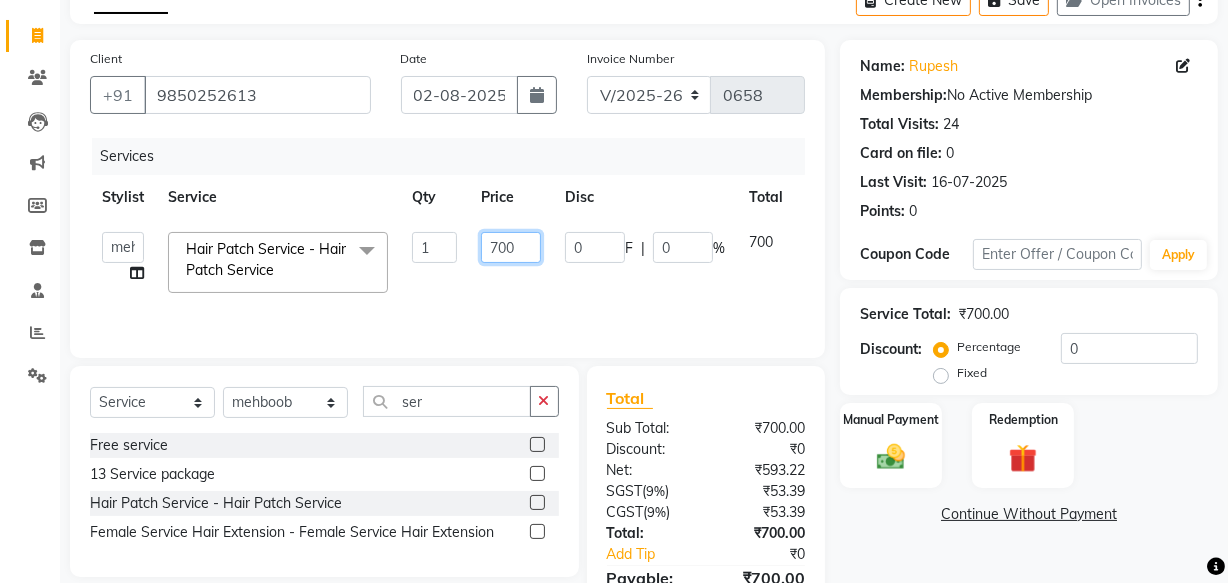 click on "700" 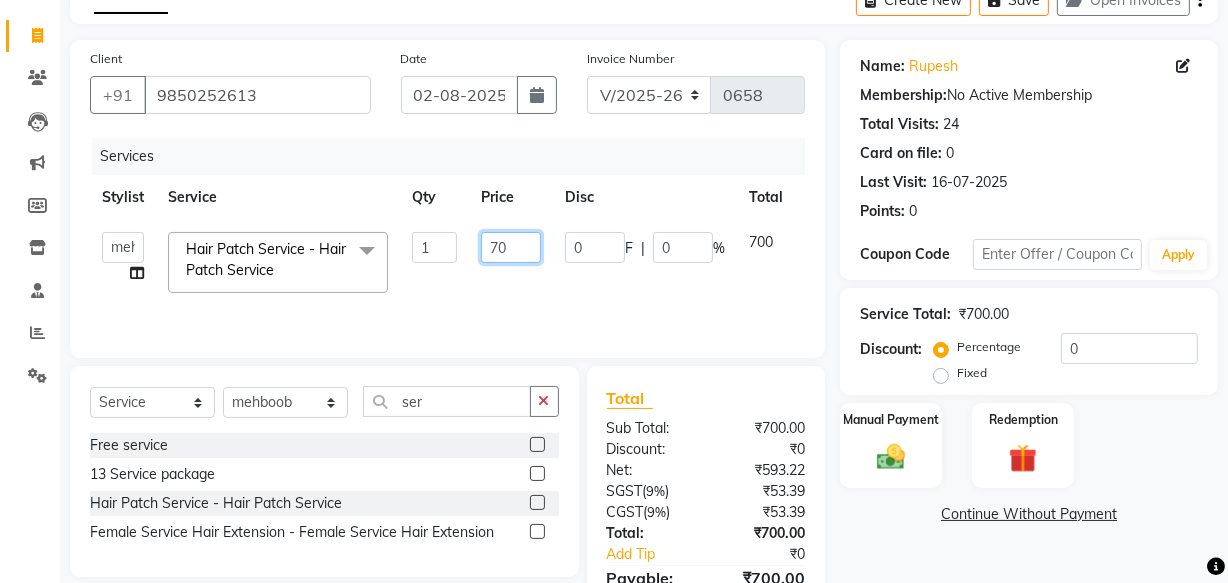 type on "7" 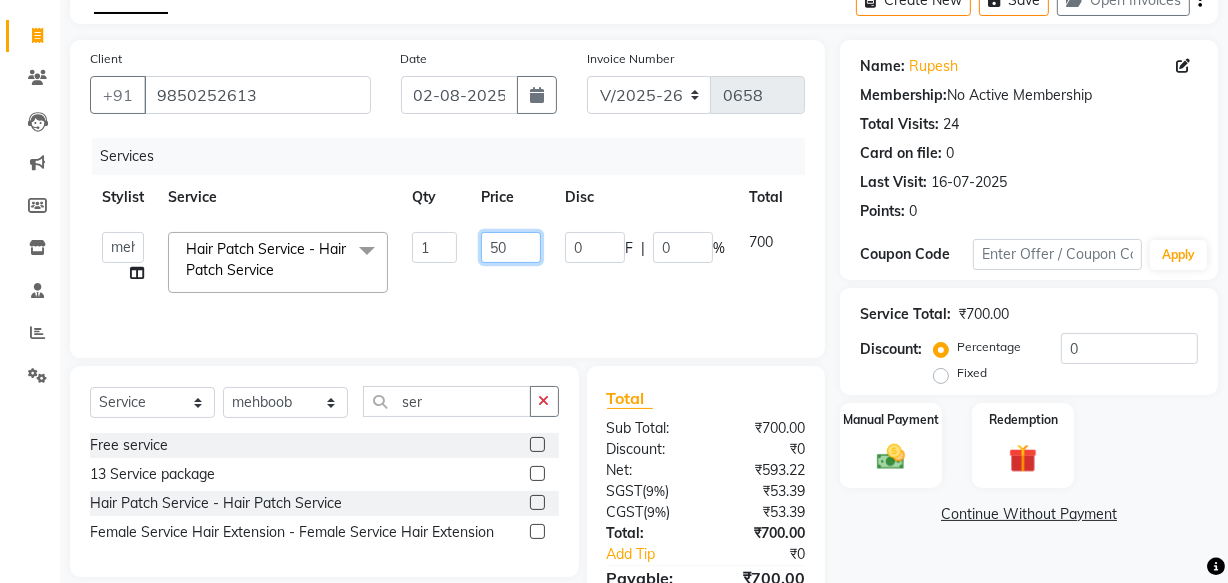 type on "500" 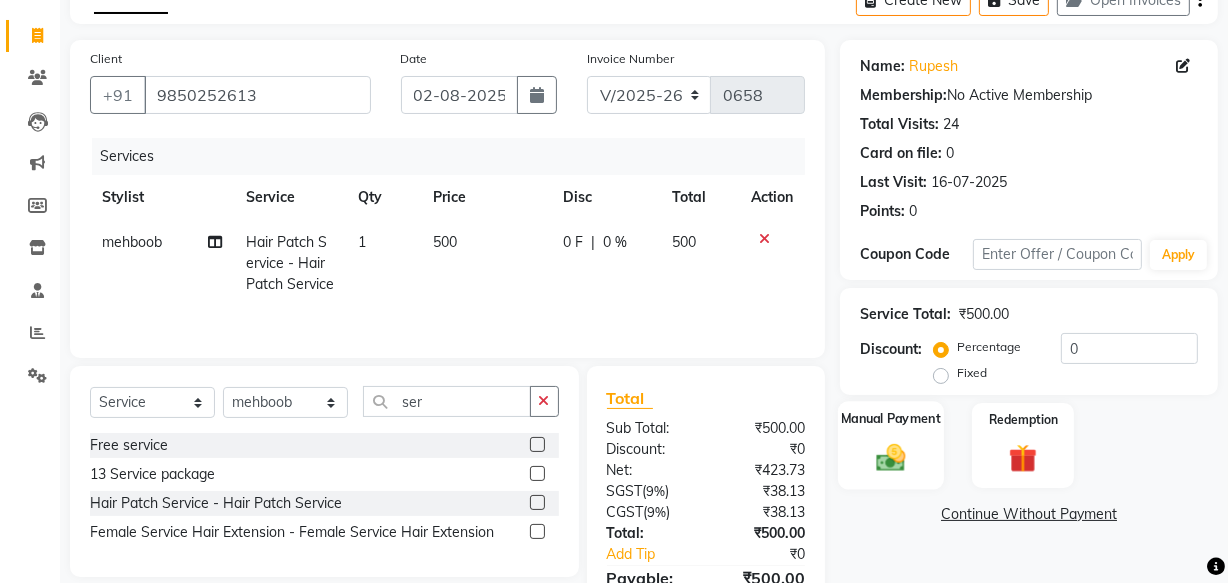 click 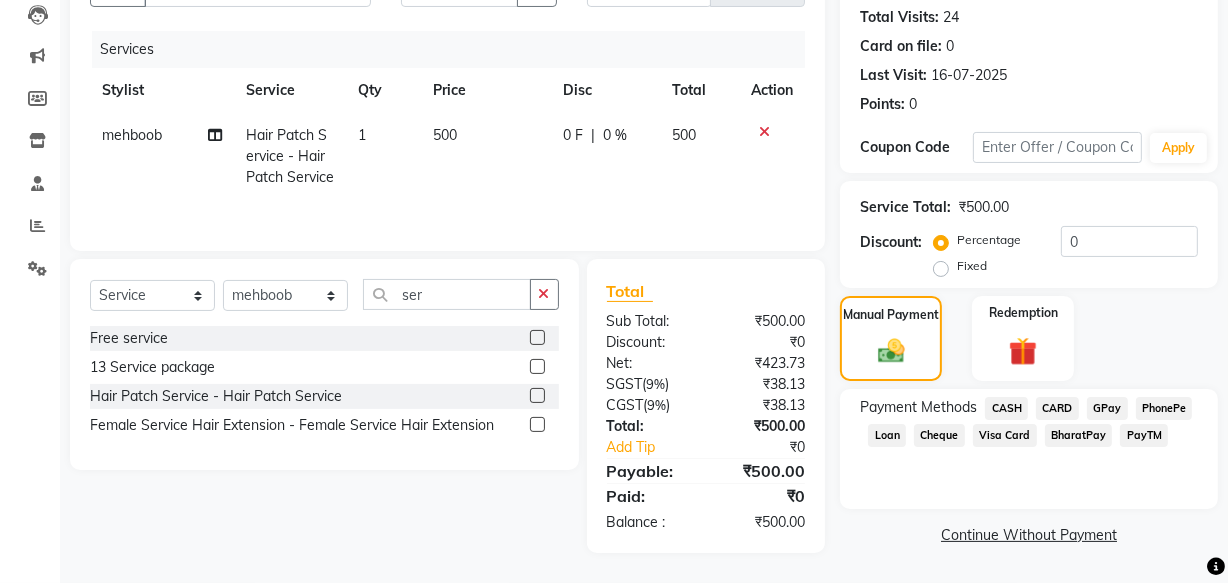 click on "CASH" 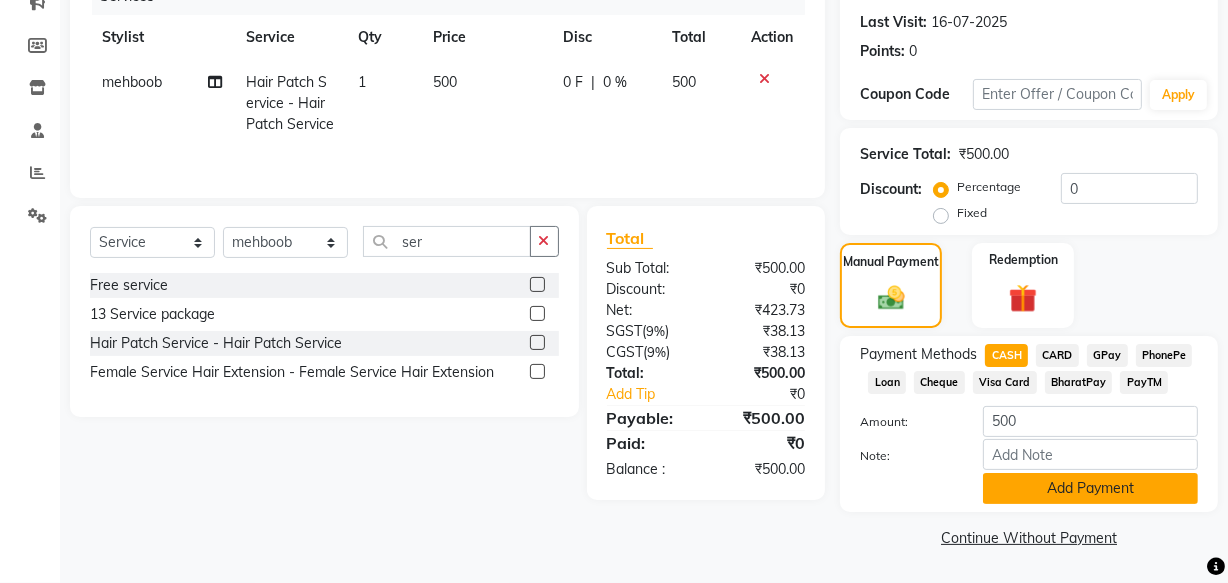 click on "Add Payment" 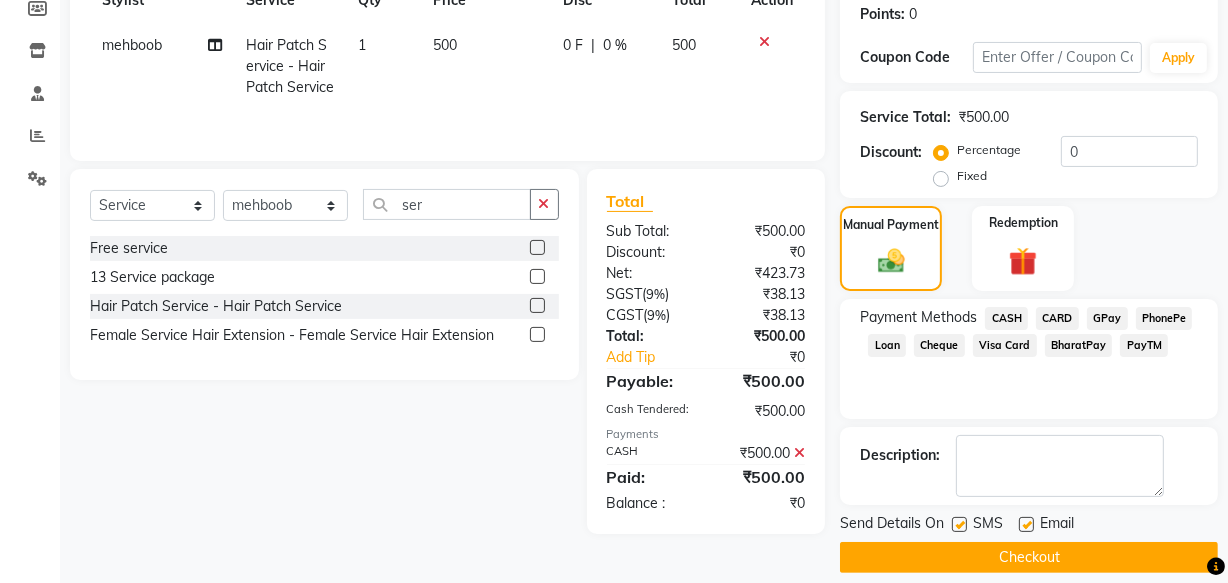 scroll, scrollTop: 326, scrollLeft: 0, axis: vertical 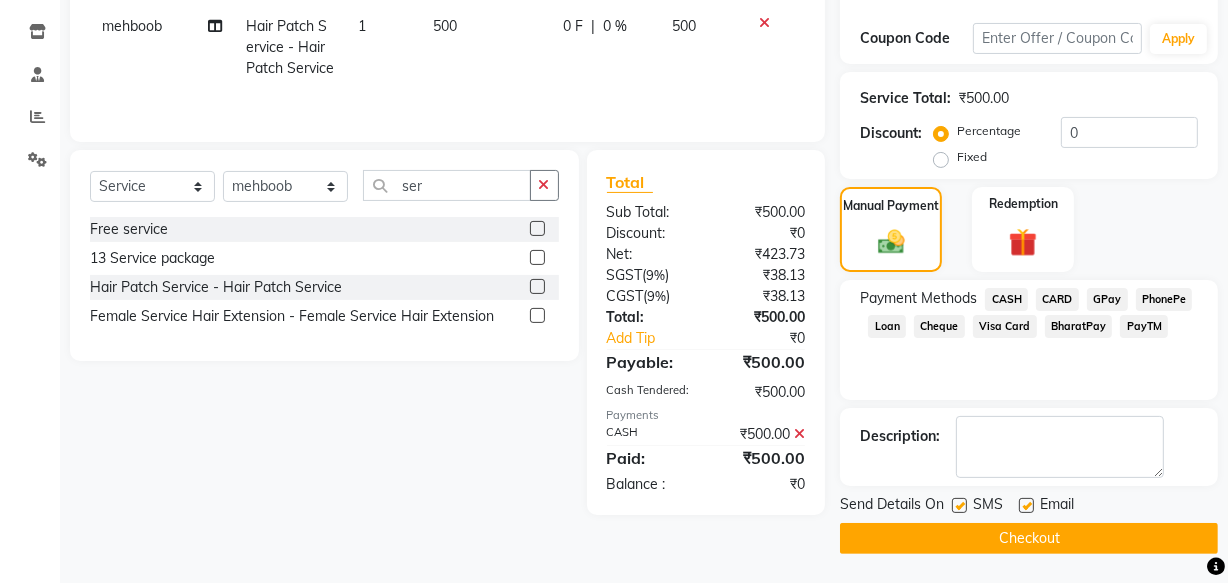 click 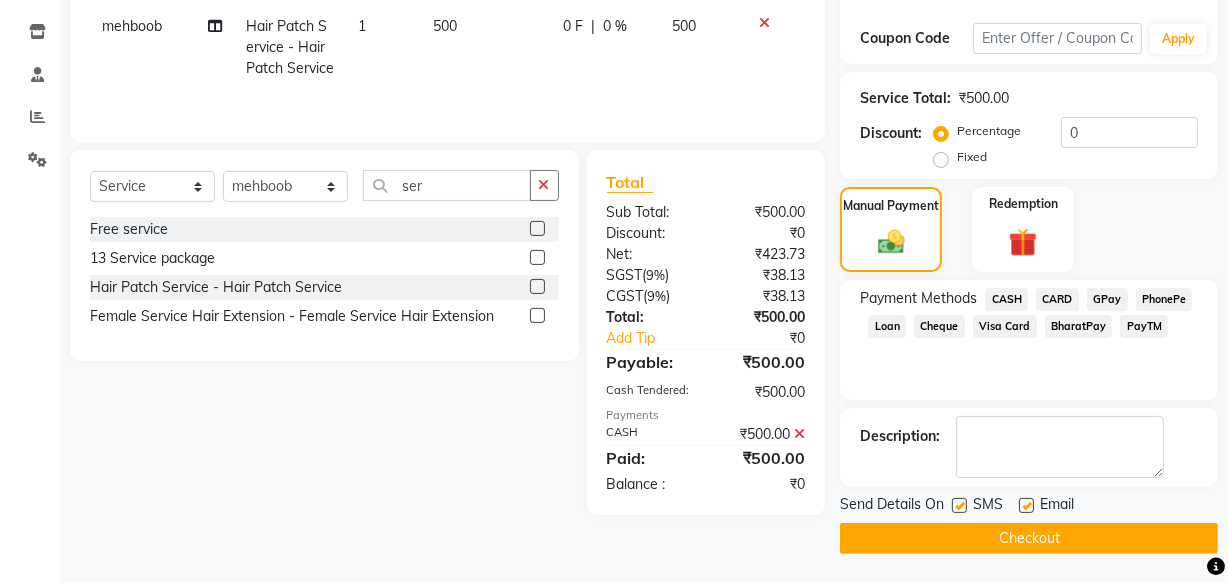 click at bounding box center (1025, 506) 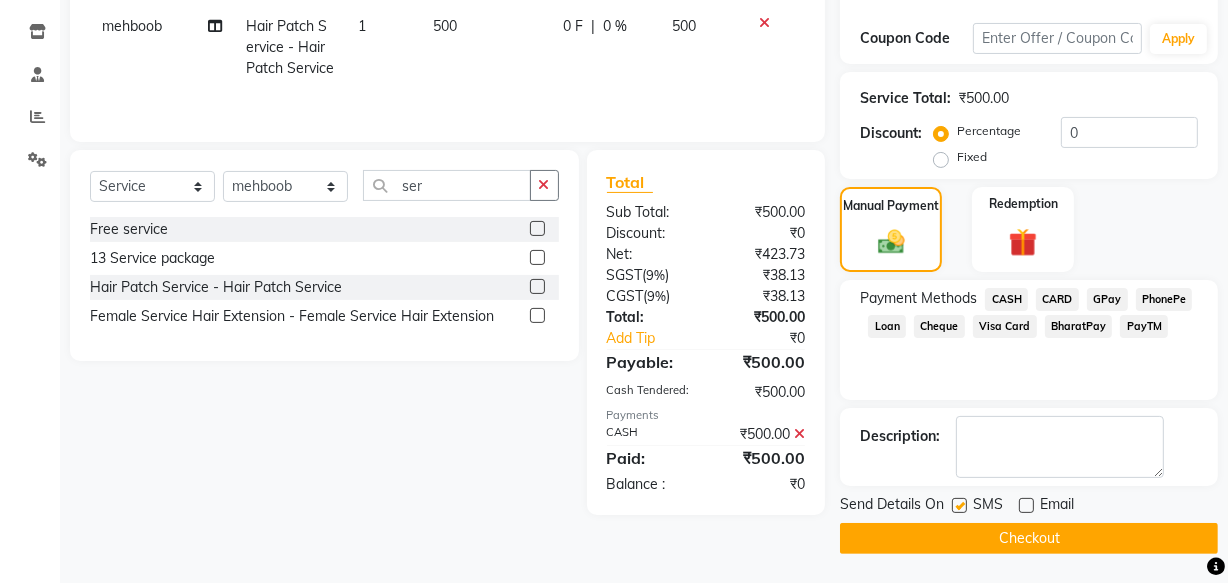 click 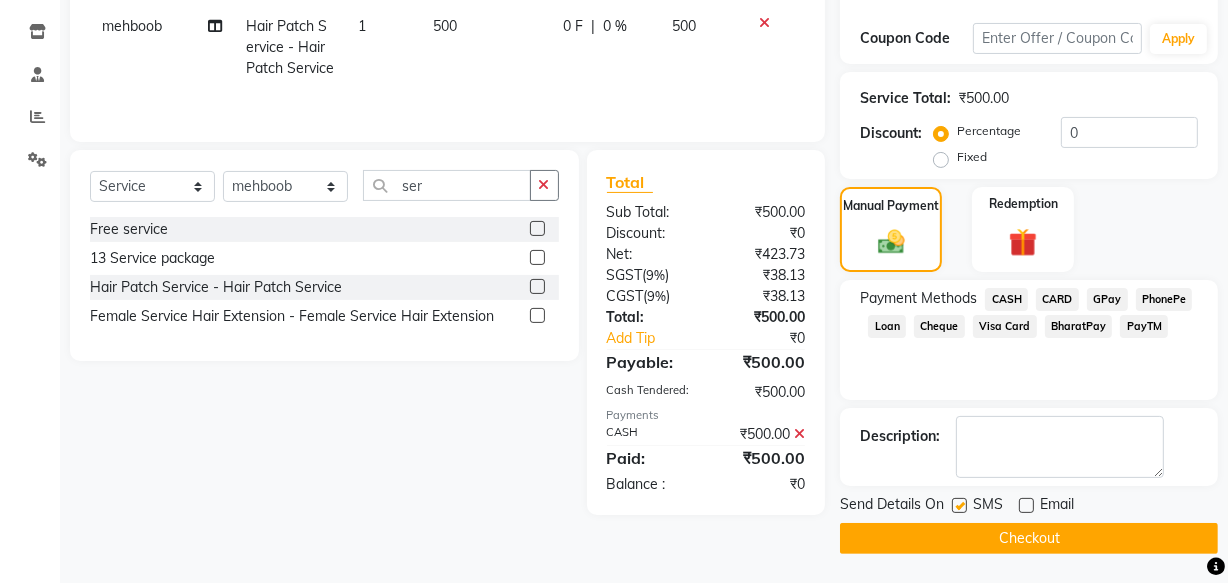 click at bounding box center [958, 506] 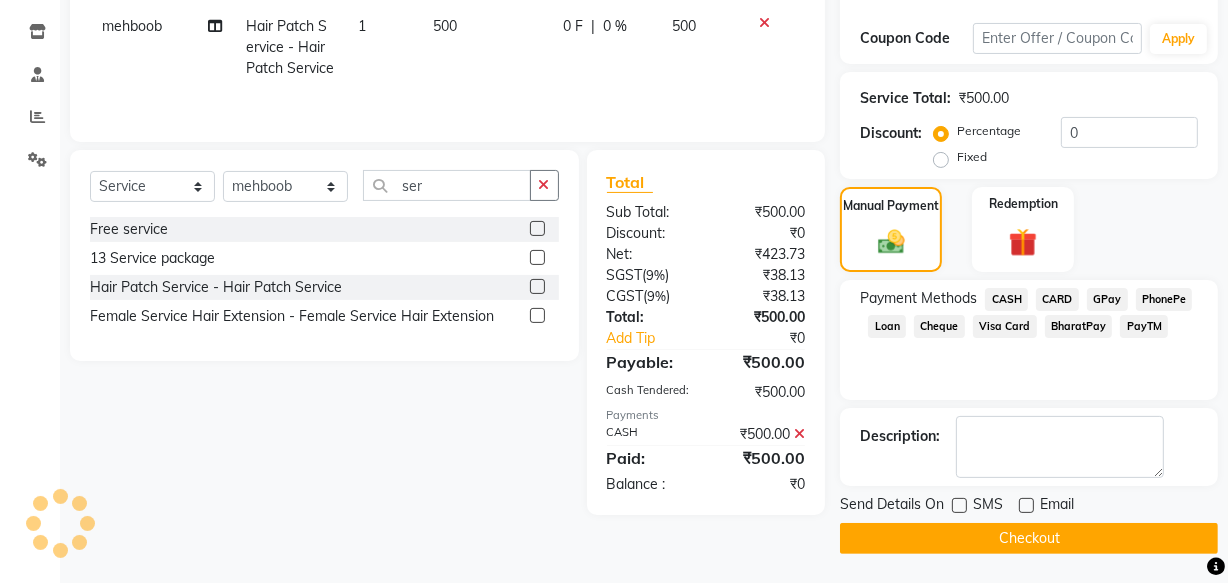 click on "Checkout" 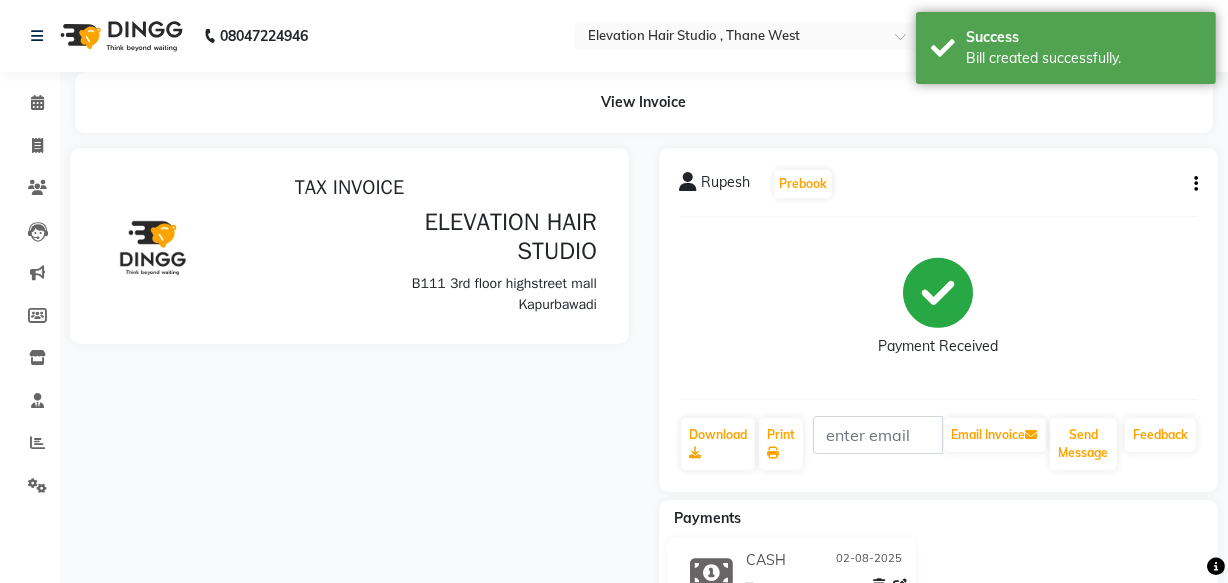 scroll, scrollTop: 0, scrollLeft: 0, axis: both 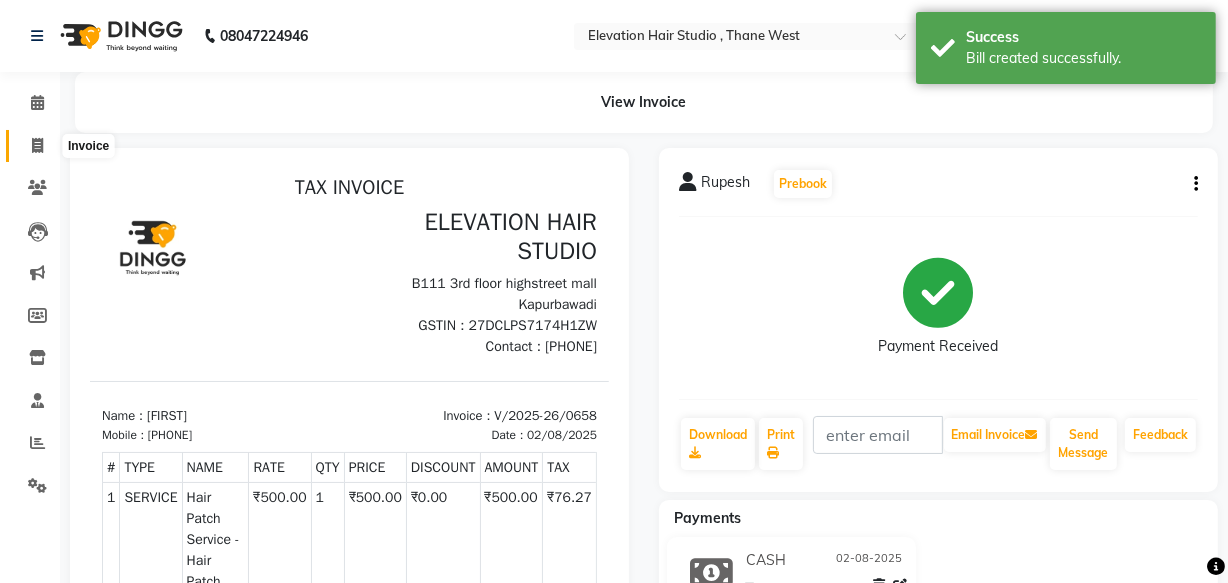 click 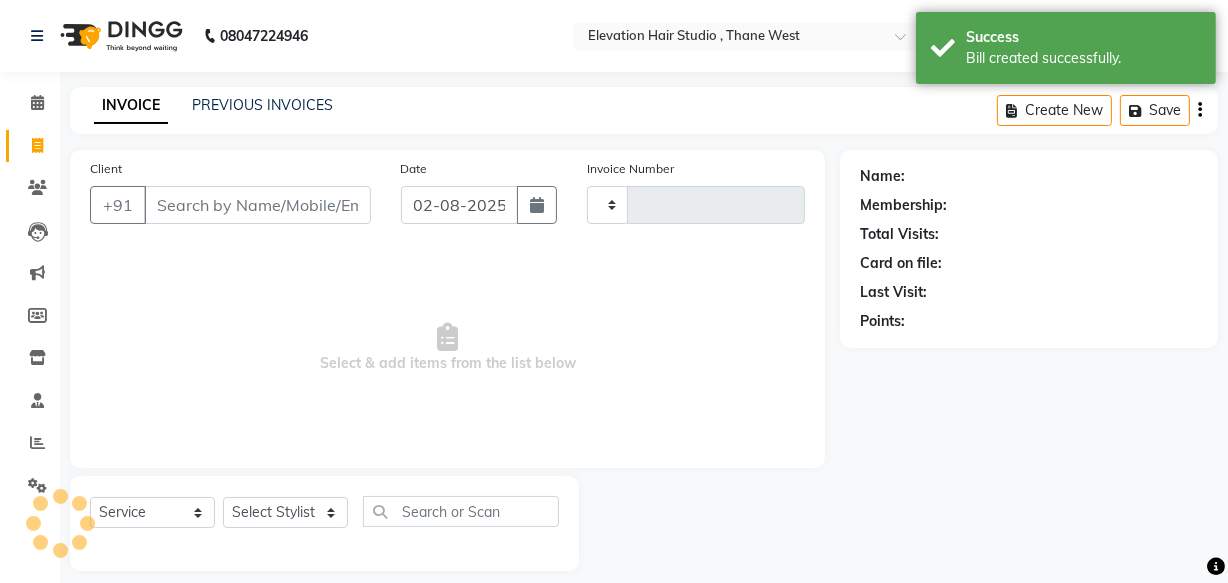 type on "0659" 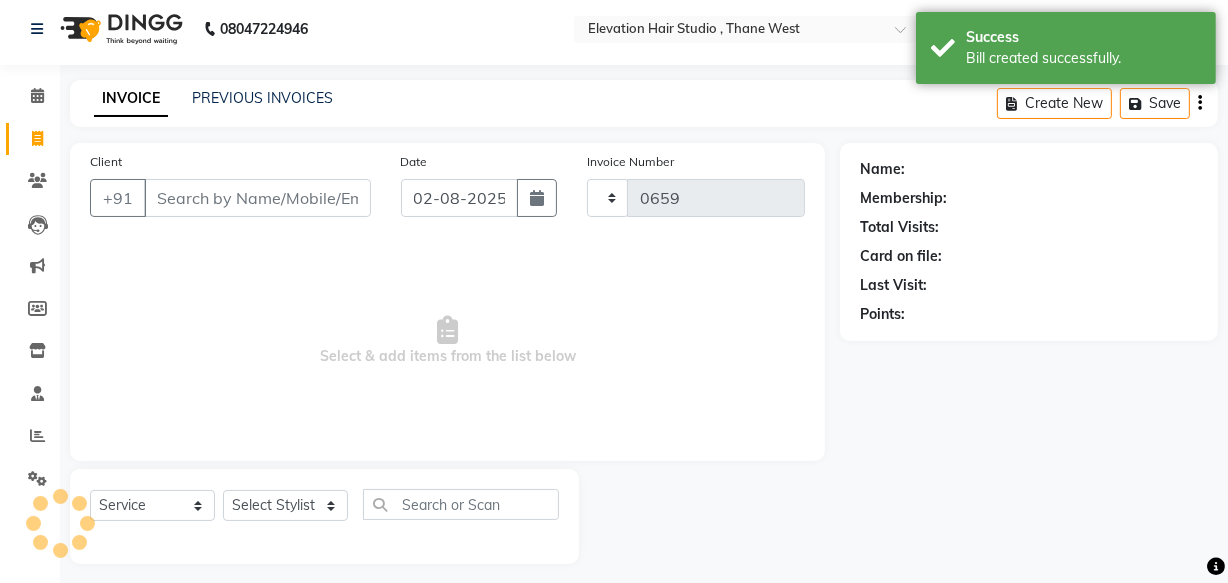 select on "6886" 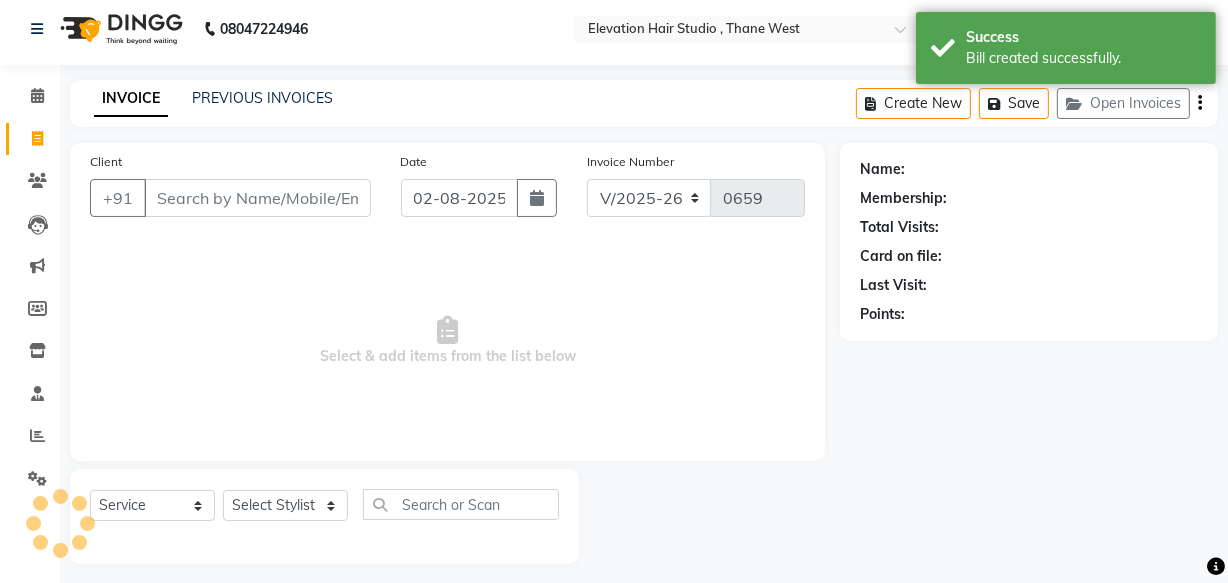scroll, scrollTop: 19, scrollLeft: 0, axis: vertical 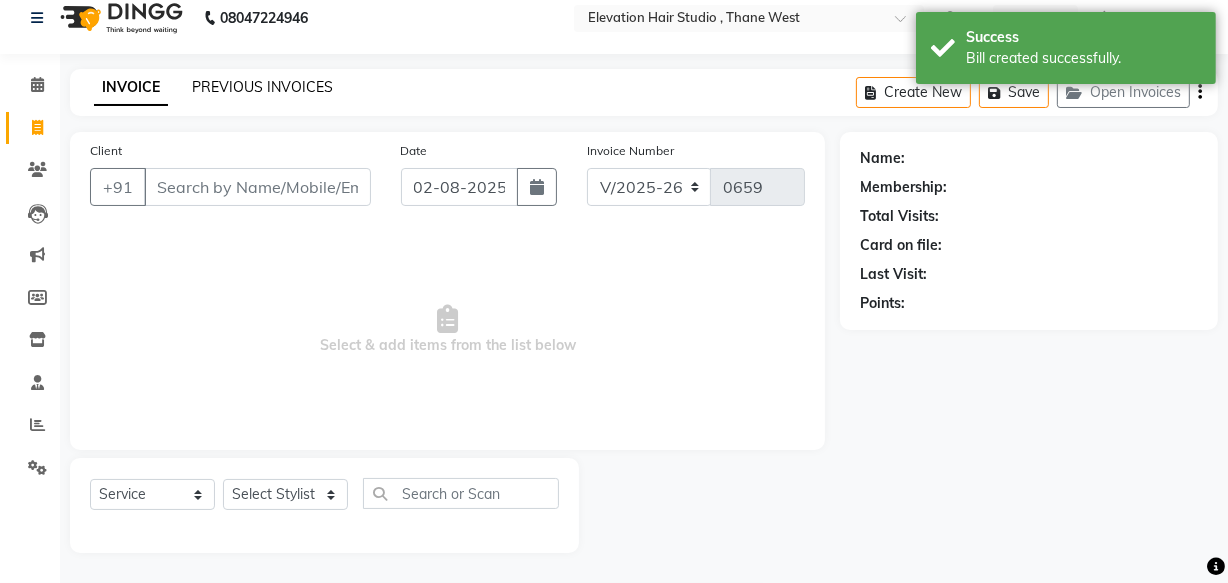 click on "PREVIOUS INVOICES" 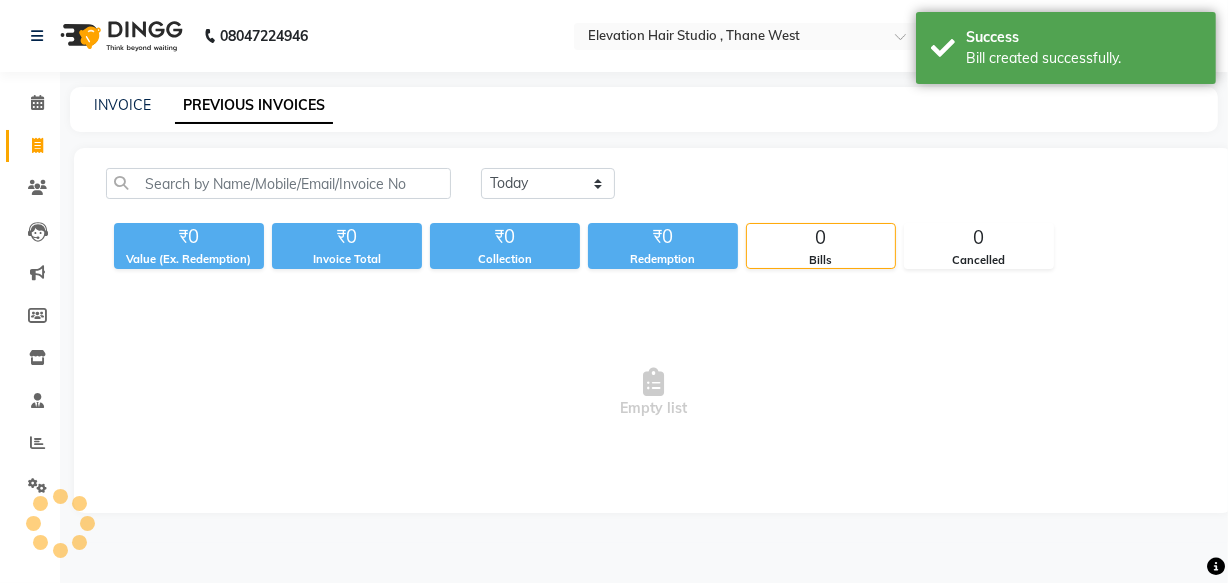 scroll, scrollTop: 0, scrollLeft: 0, axis: both 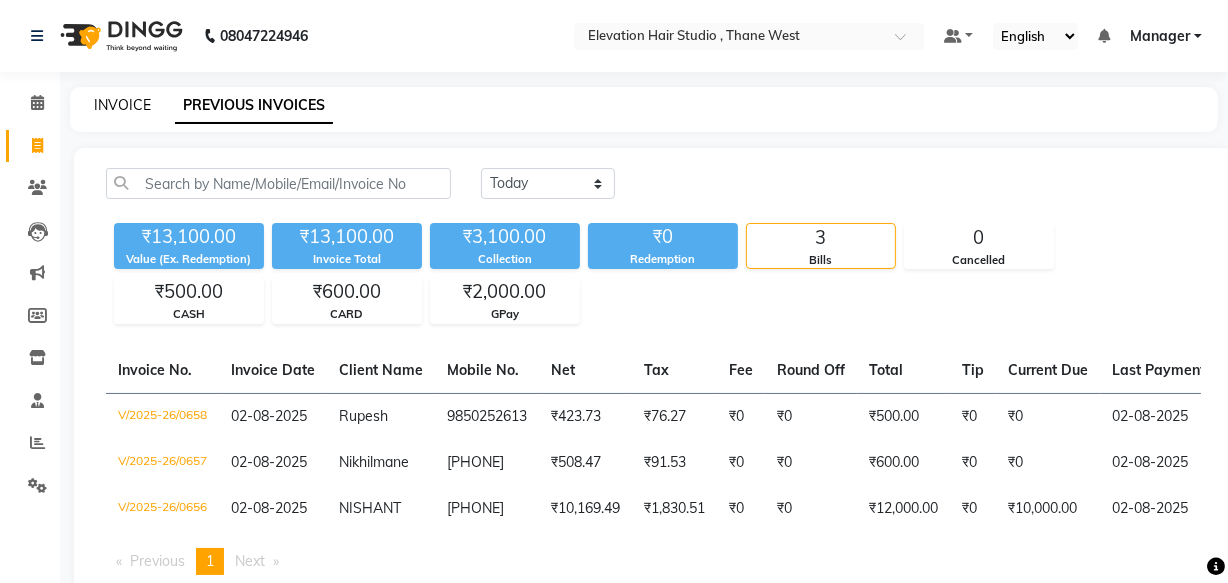 click on "INVOICE" 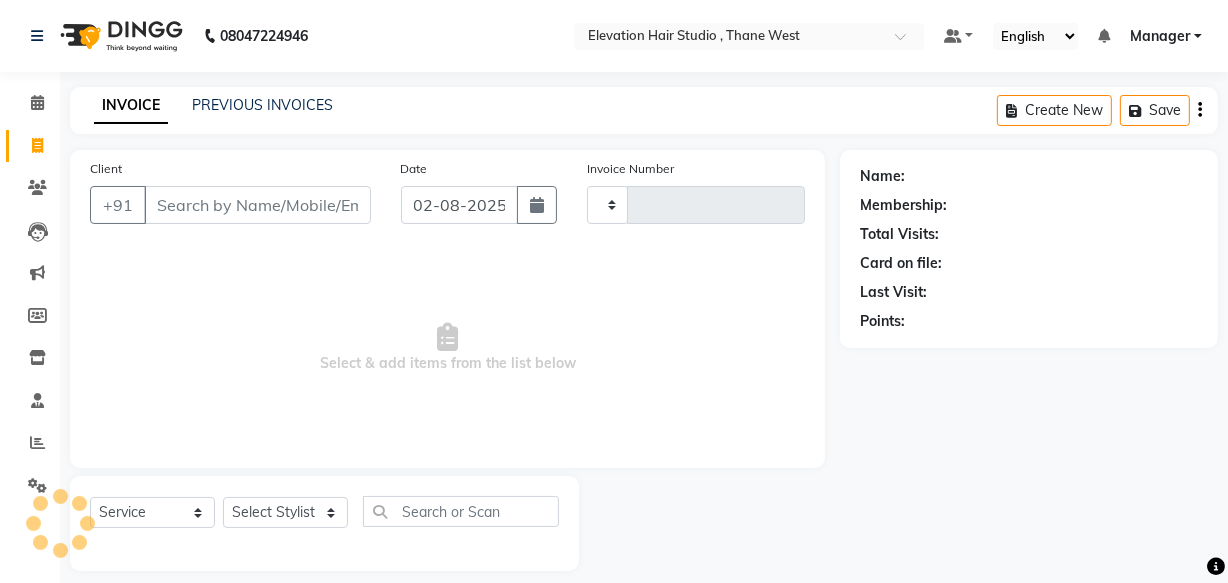 scroll, scrollTop: 19, scrollLeft: 0, axis: vertical 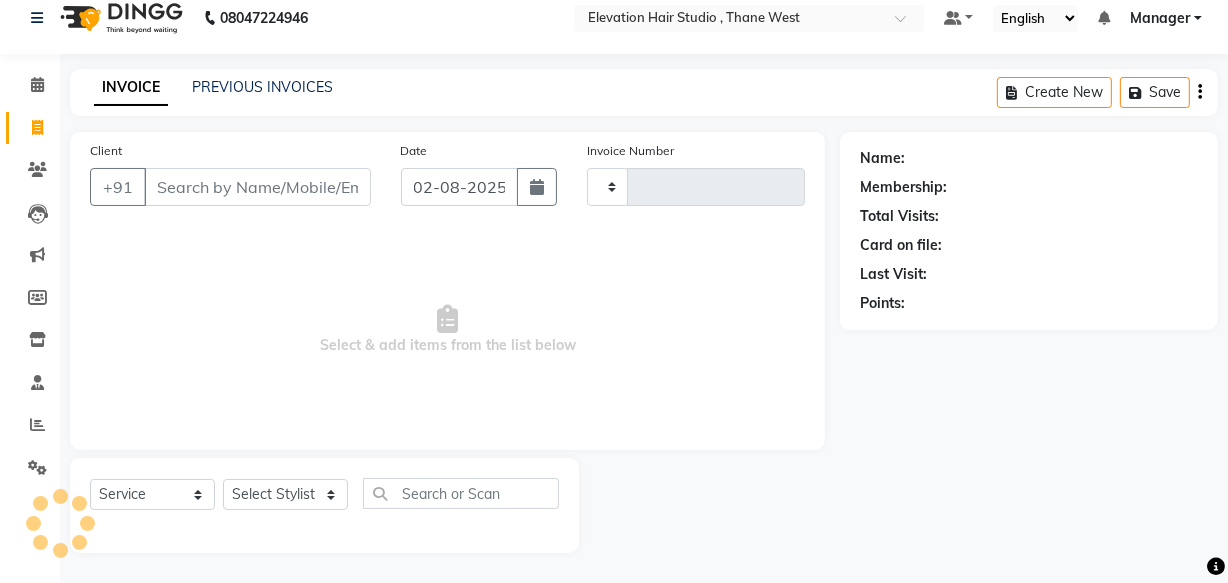 type on "0659" 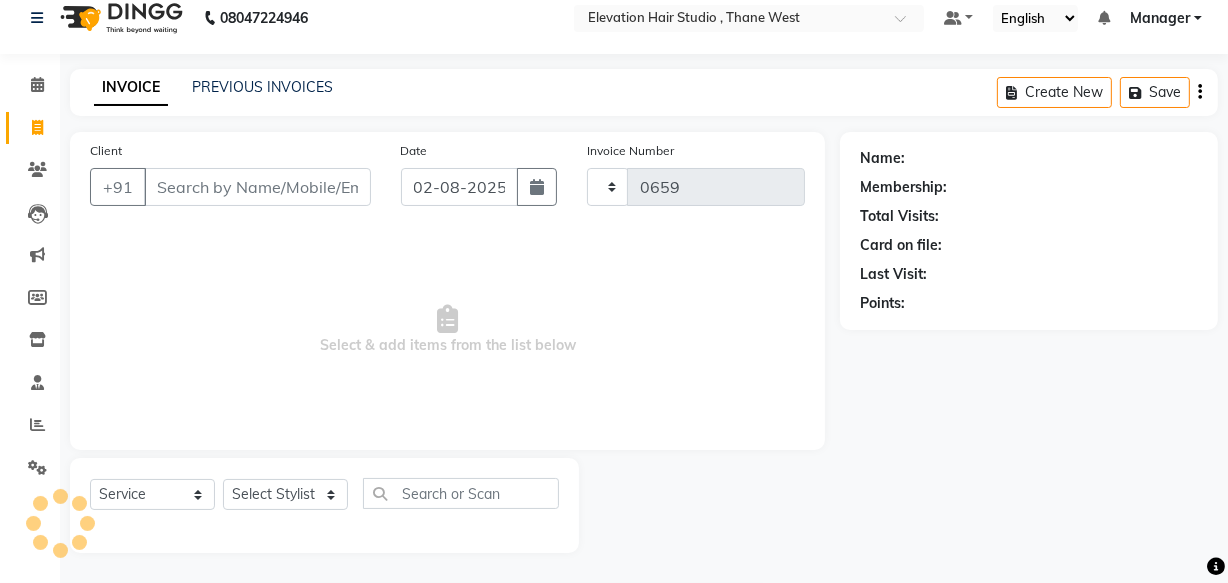 select on "6886" 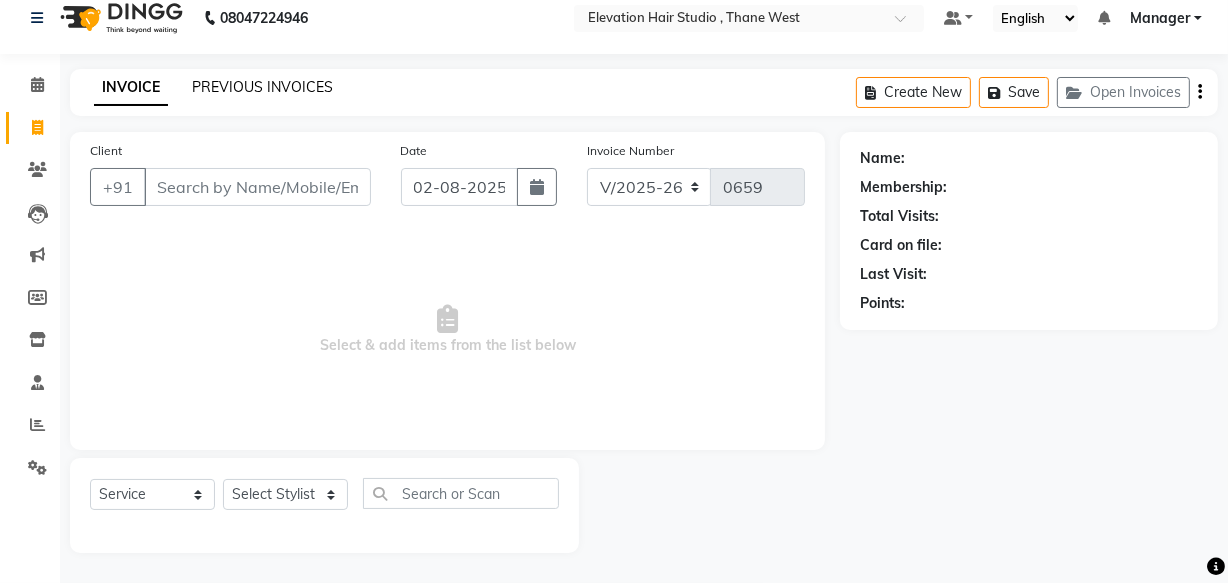 click on "PREVIOUS INVOICES" 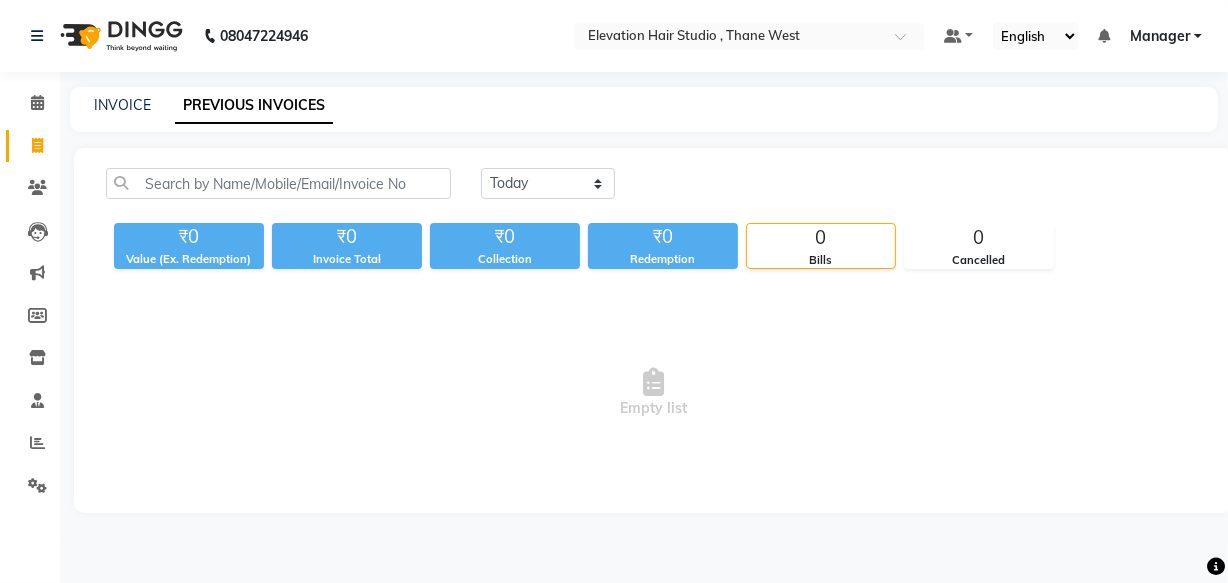 scroll, scrollTop: 0, scrollLeft: 0, axis: both 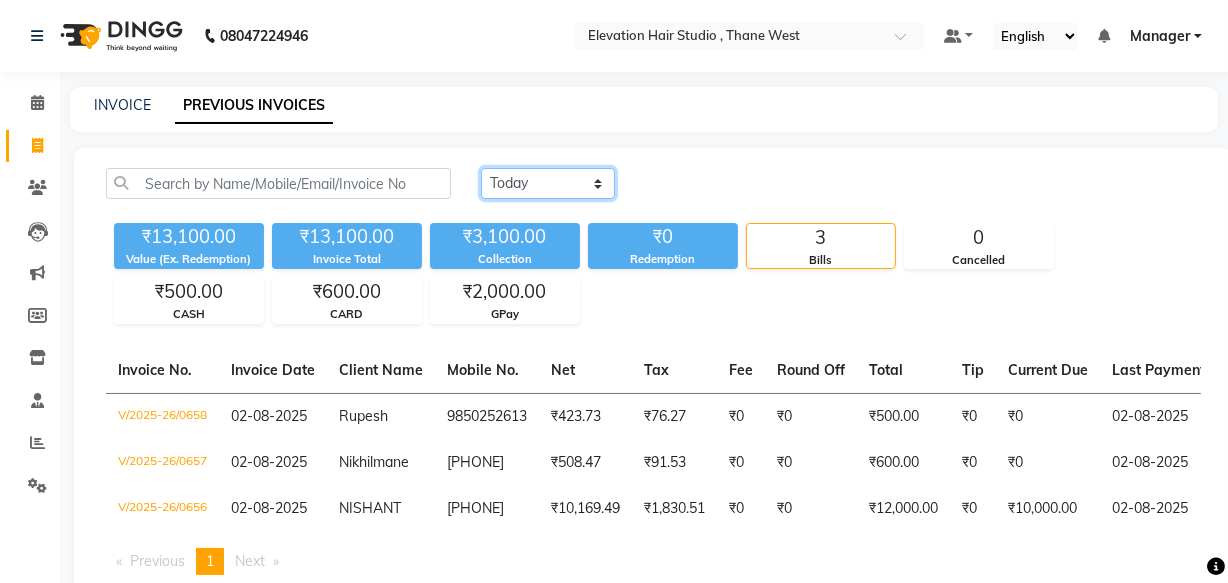 click on "Today Yesterday Custom Range" 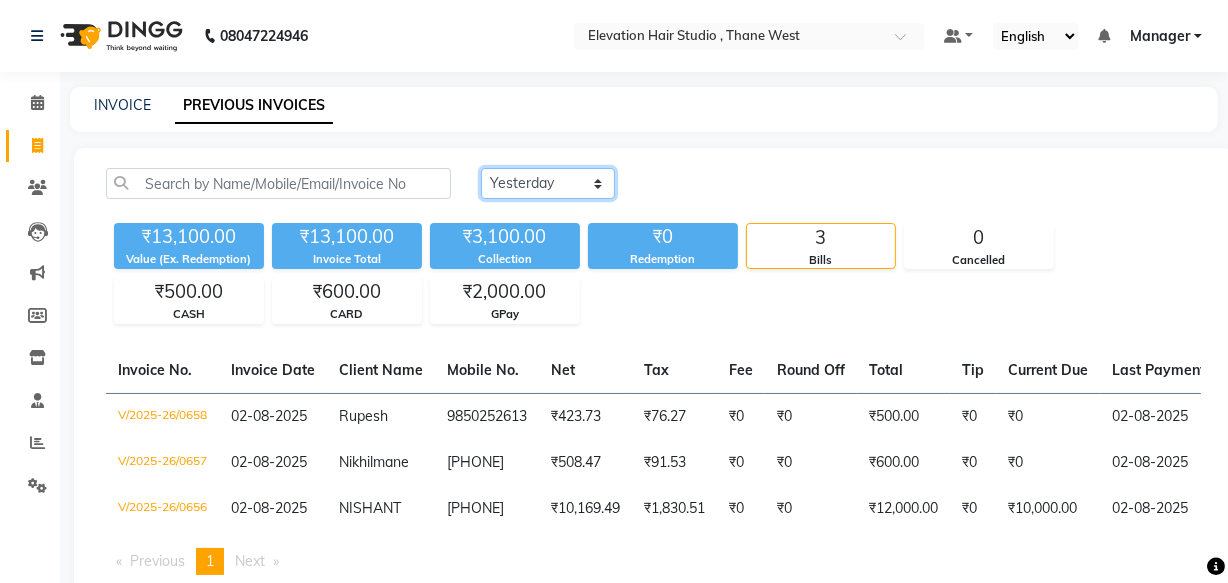 click on "Today Yesterday Custom Range" 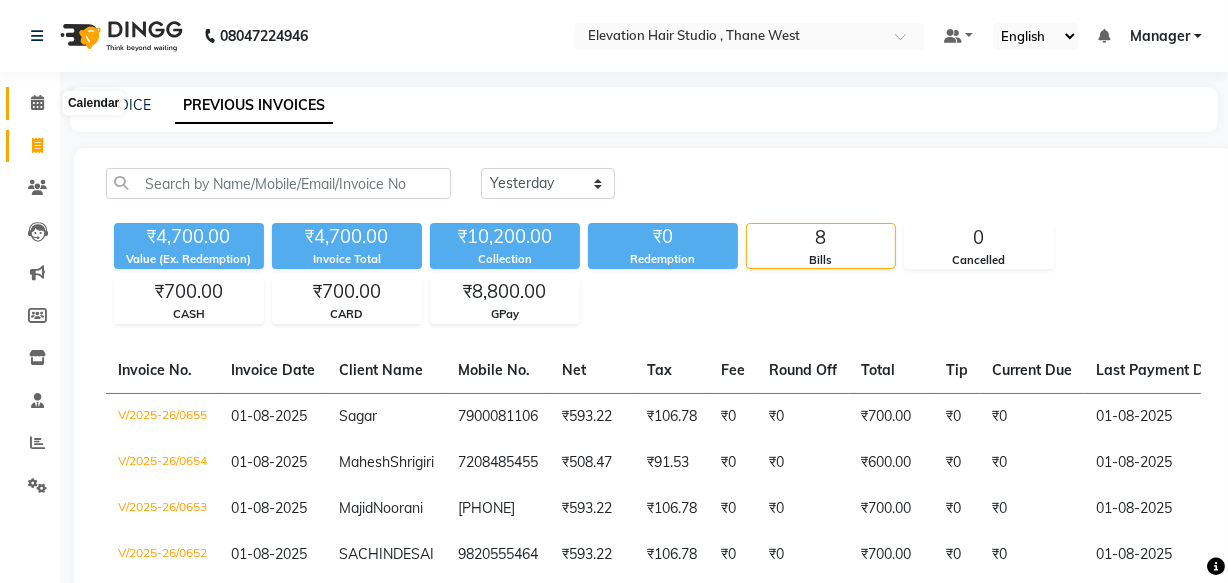 click 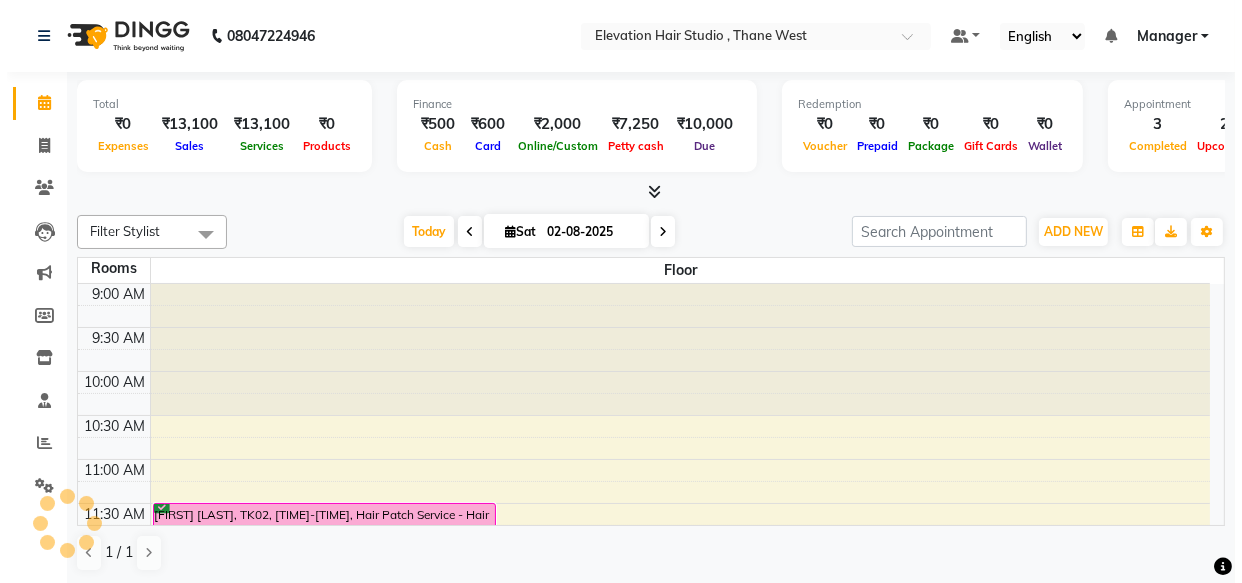 scroll, scrollTop: 527, scrollLeft: 0, axis: vertical 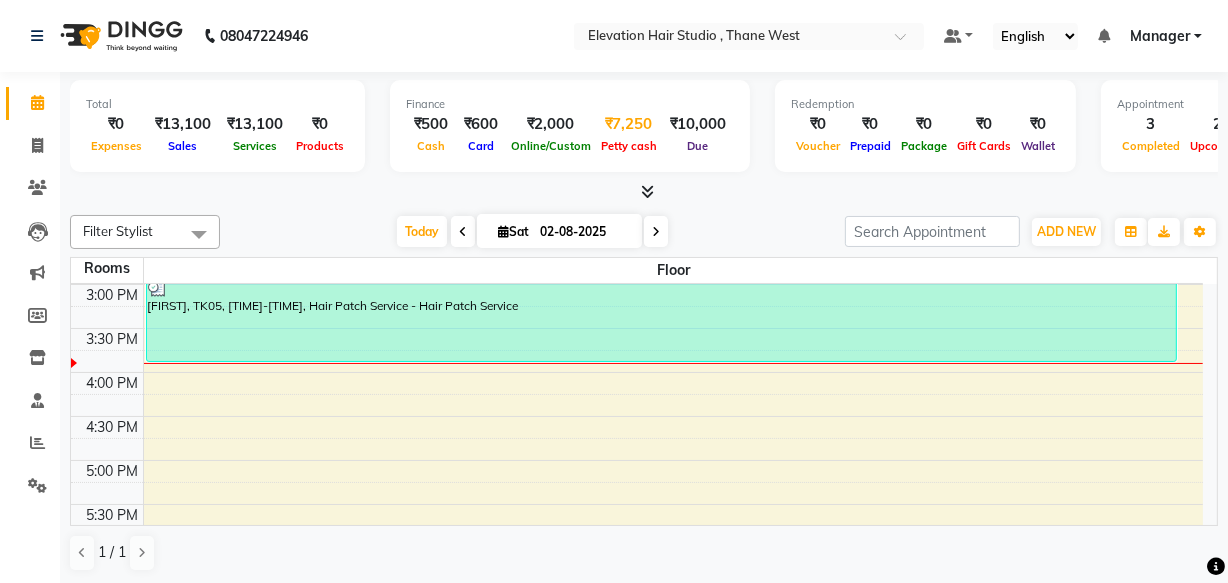 click on "₹7,250" at bounding box center [629, 124] 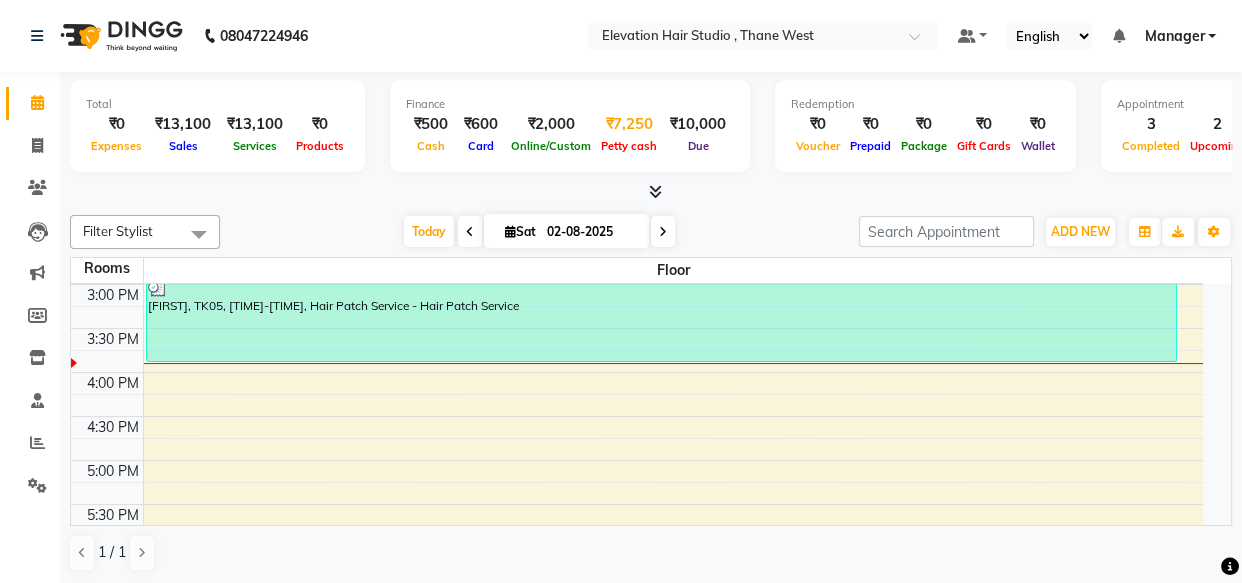select on "5950" 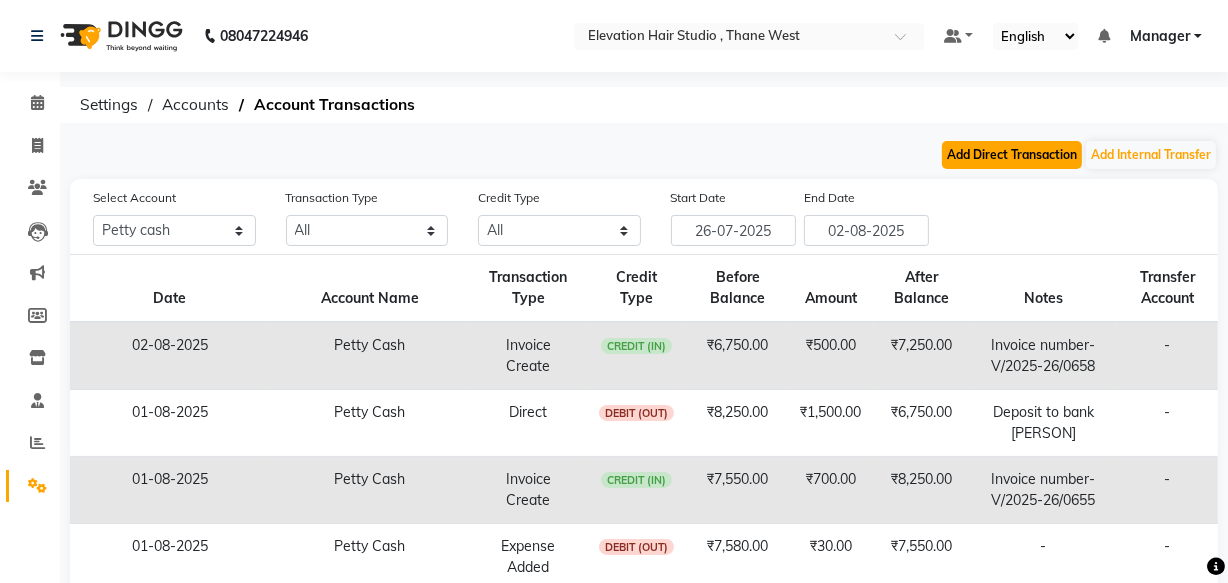 click on "Add Direct Transaction" 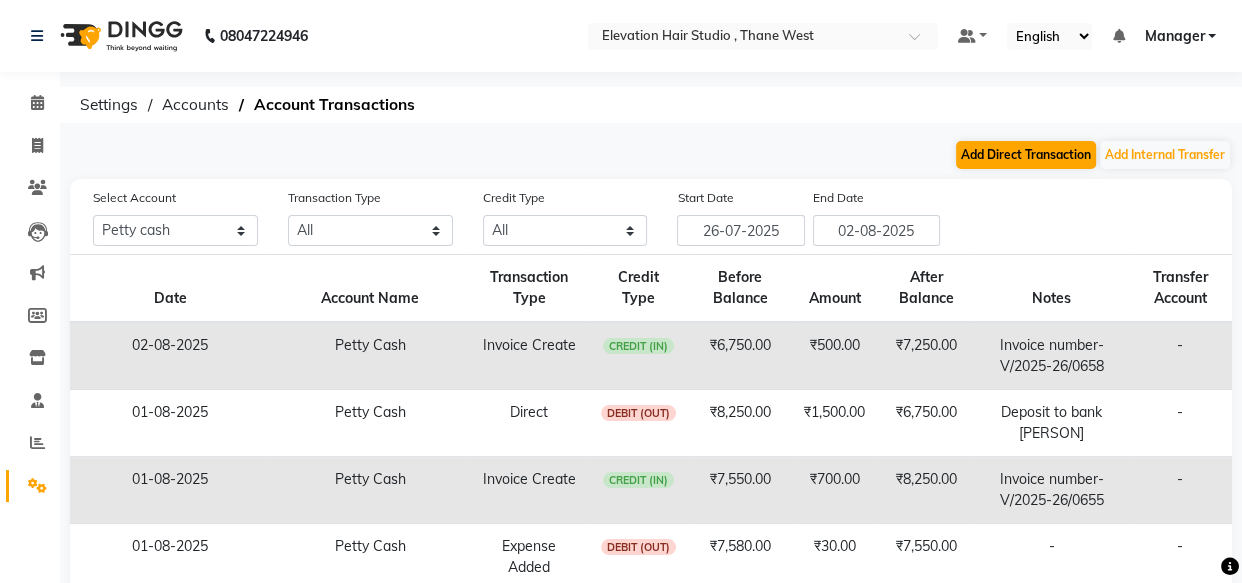 select on "direct" 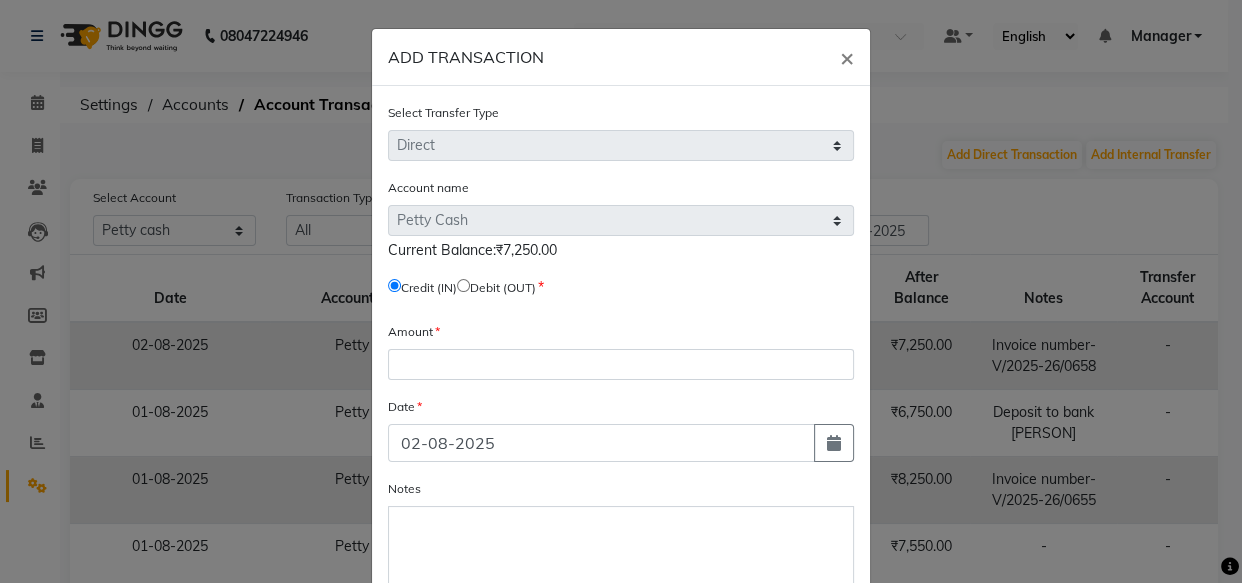 click 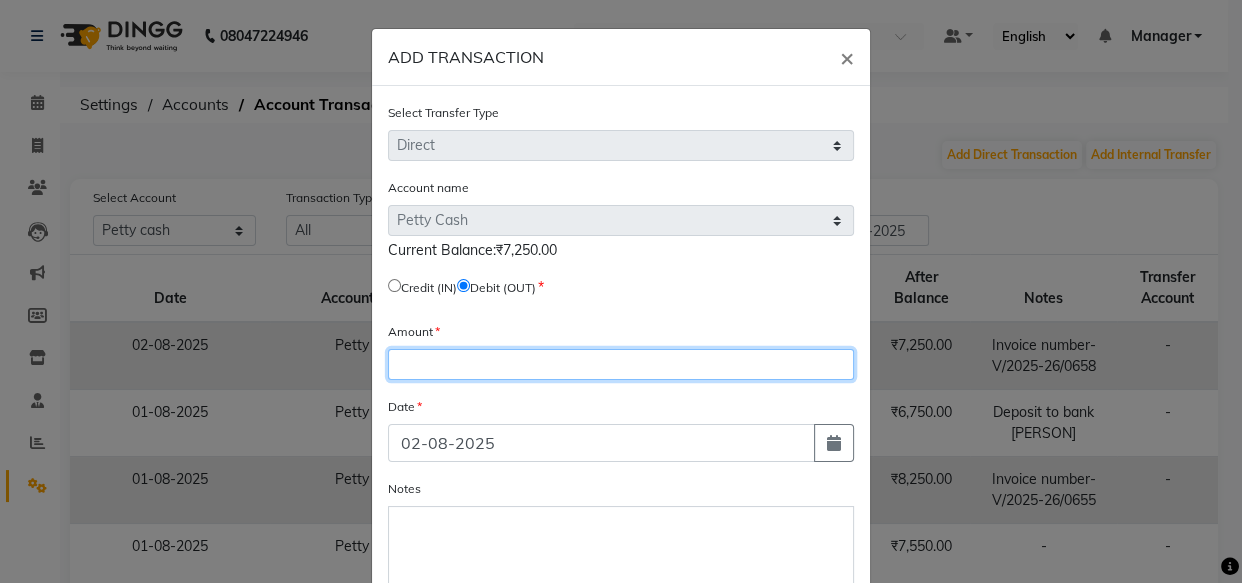 click 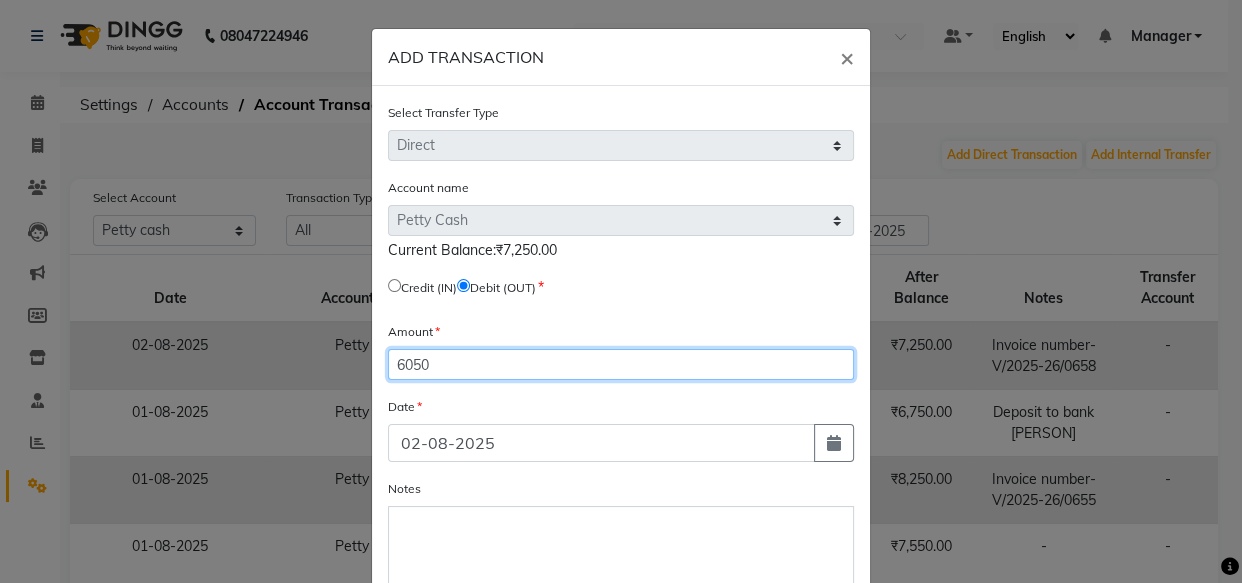 type on "6050" 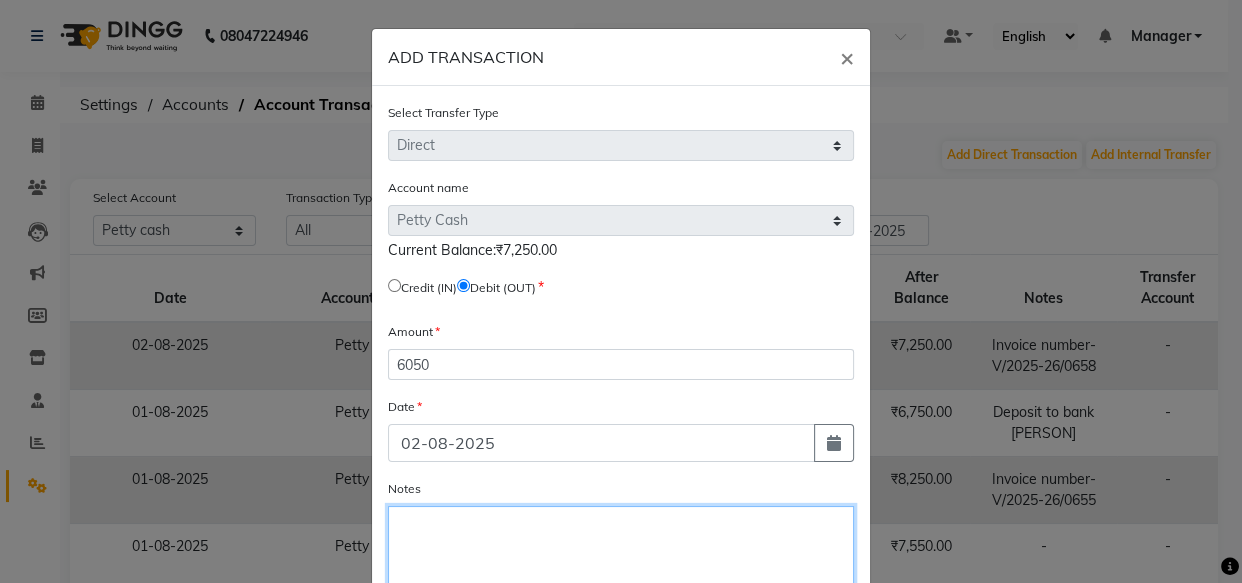 click on "Notes" at bounding box center (621, 549) 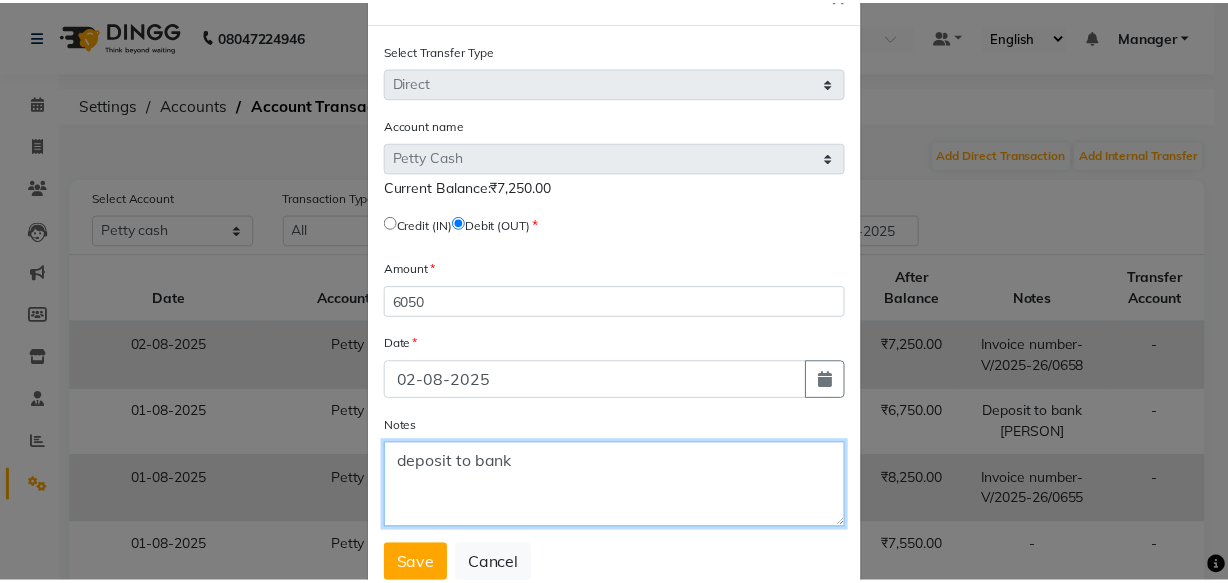 scroll, scrollTop: 128, scrollLeft: 0, axis: vertical 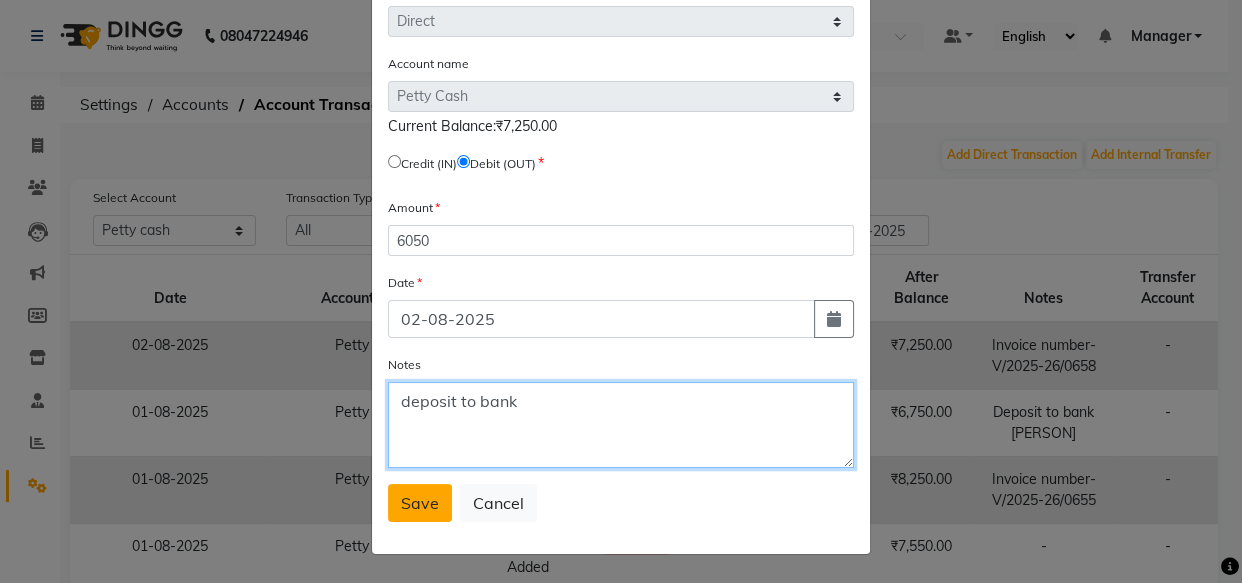 type on "deposit to bank" 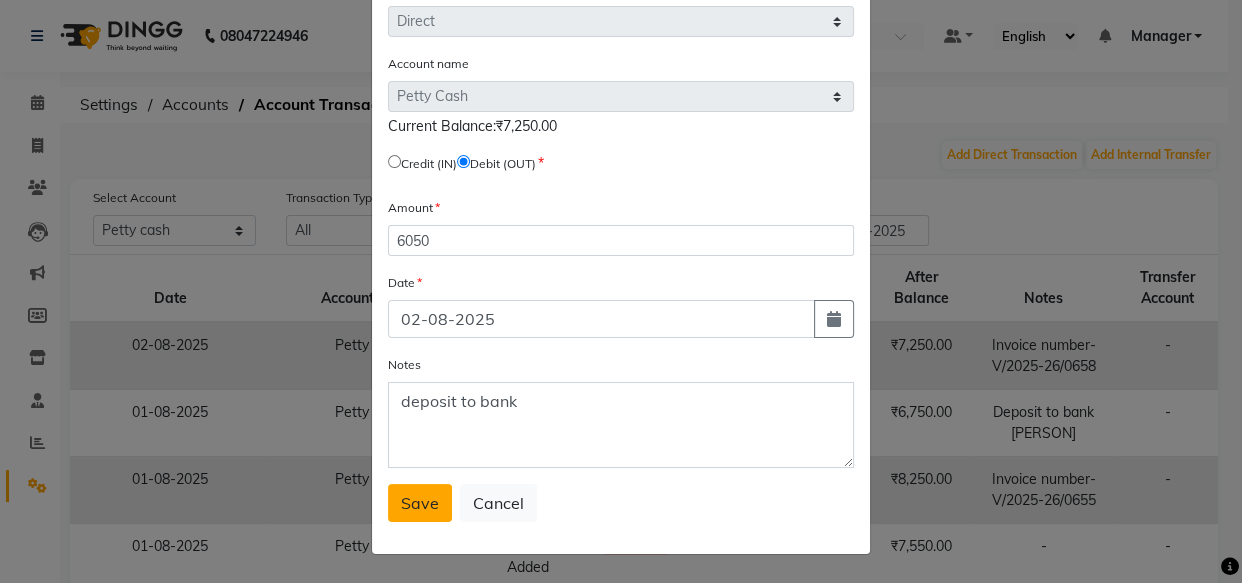 click on "Save" at bounding box center [420, 503] 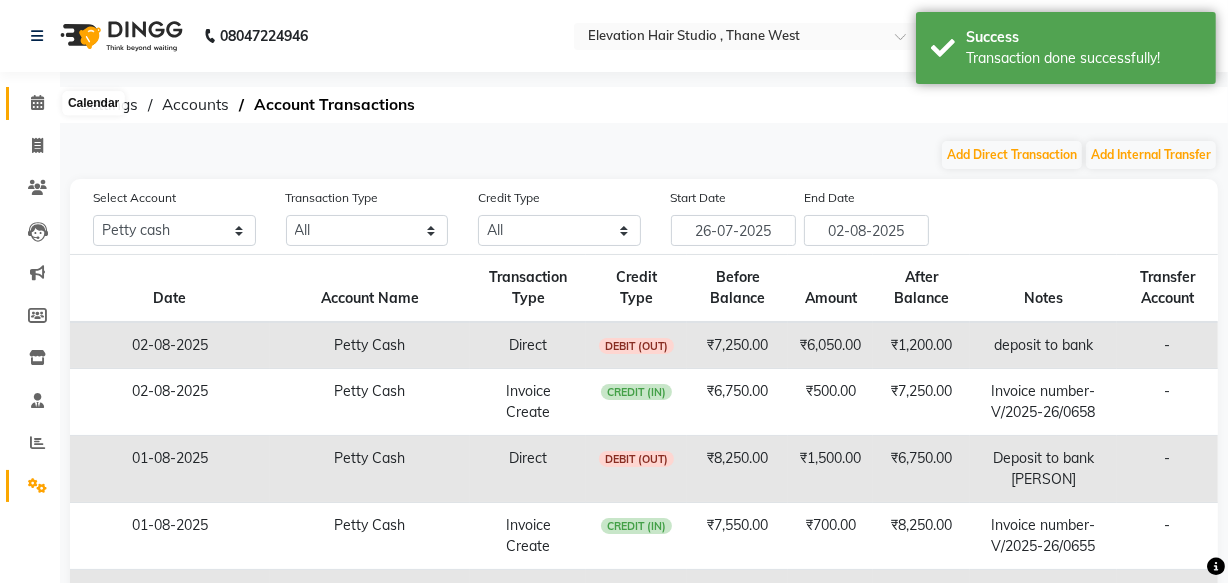 click 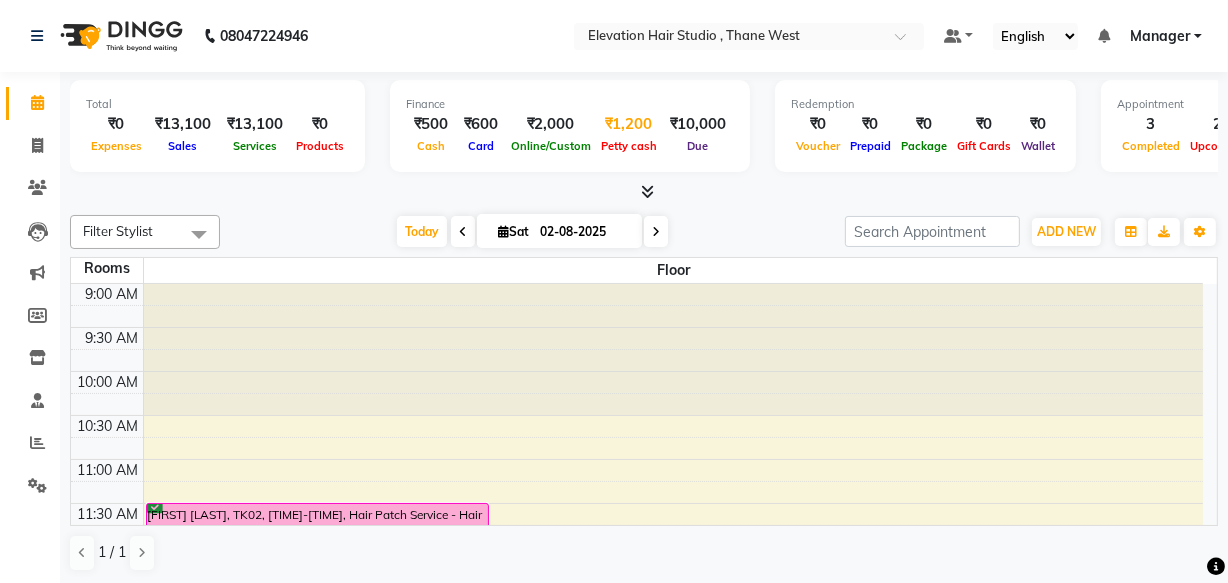 click on "₹1,200" at bounding box center [629, 124] 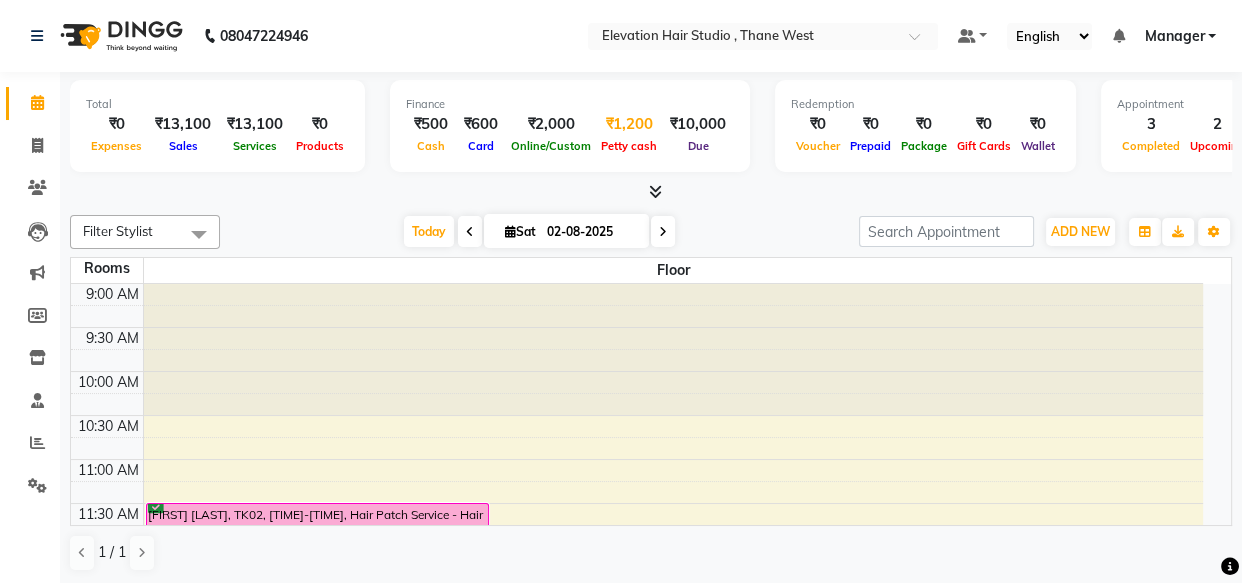 select on "5950" 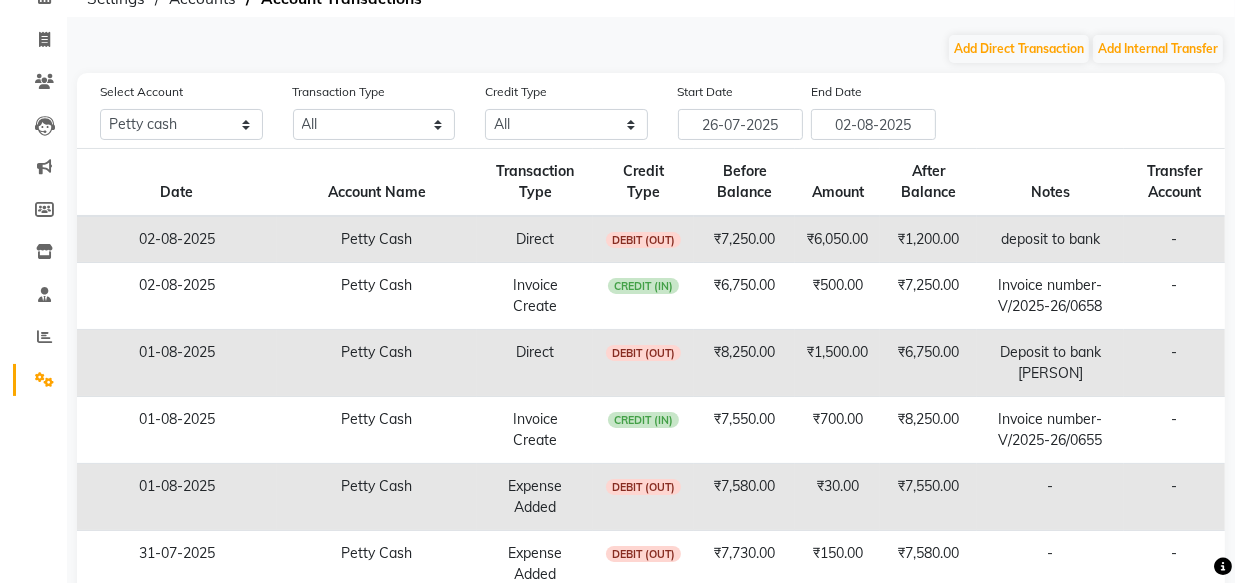 scroll, scrollTop: 90, scrollLeft: 0, axis: vertical 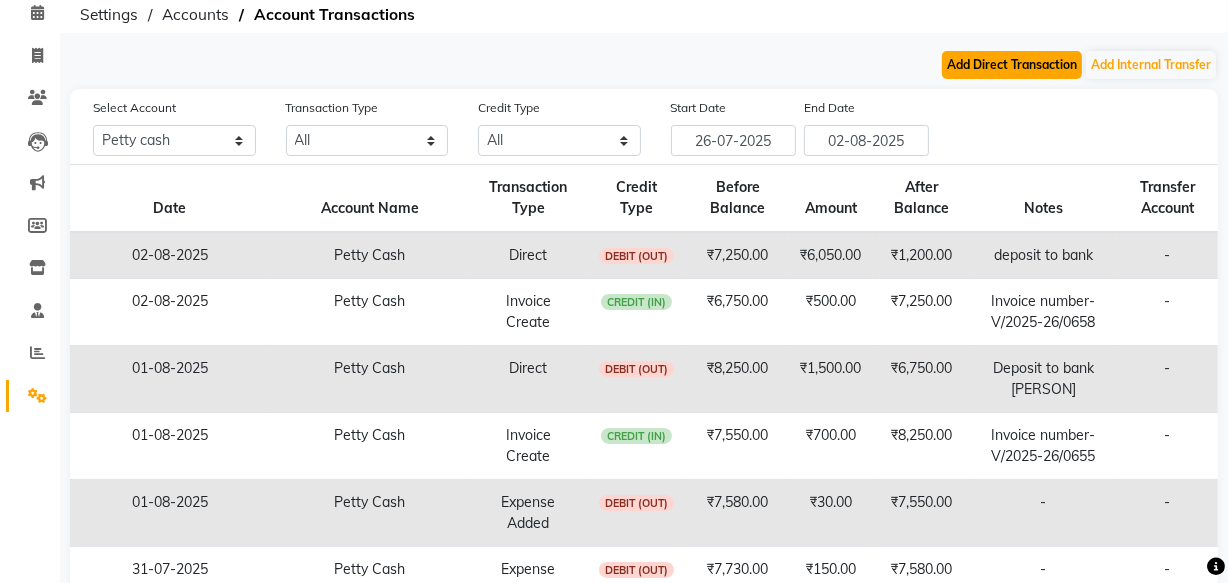 click on "Add Direct Transaction" 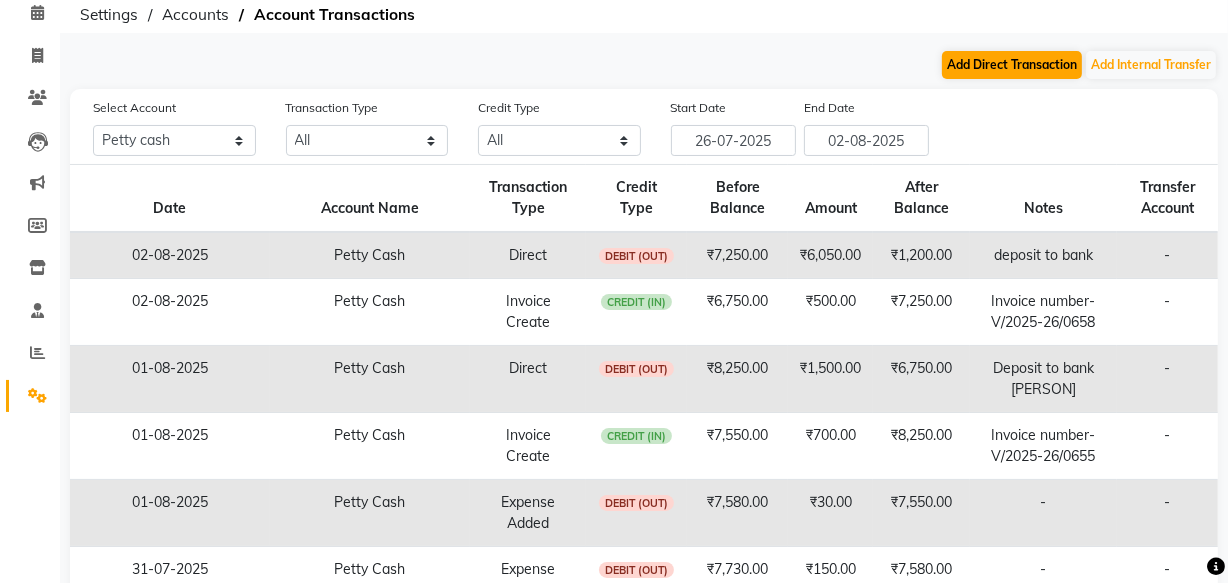 select on "direct" 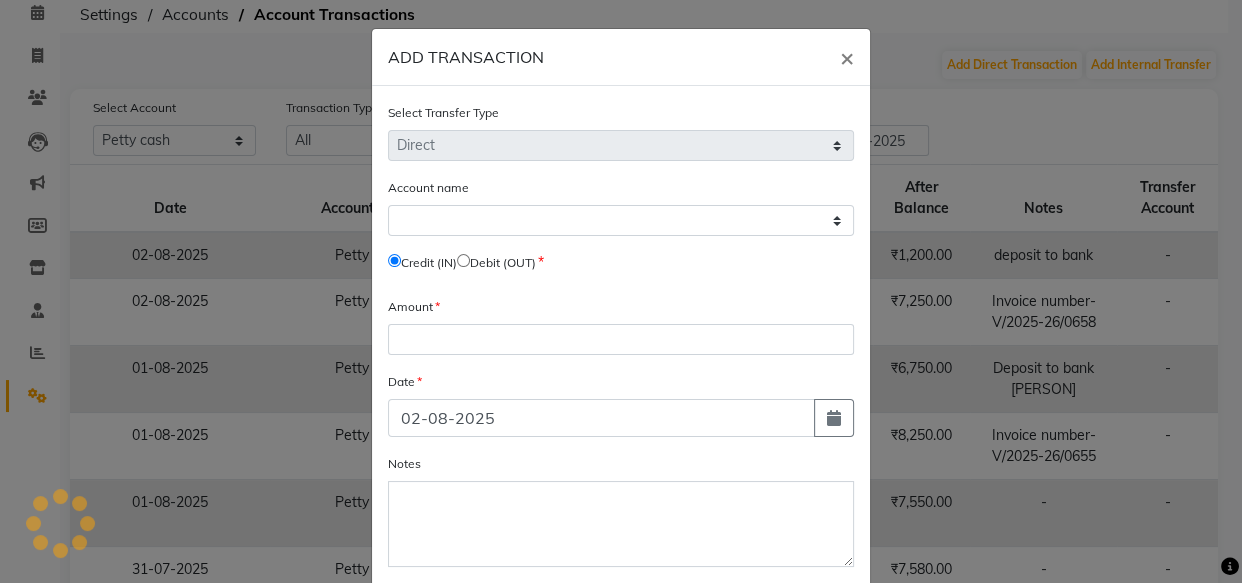 select on "5950" 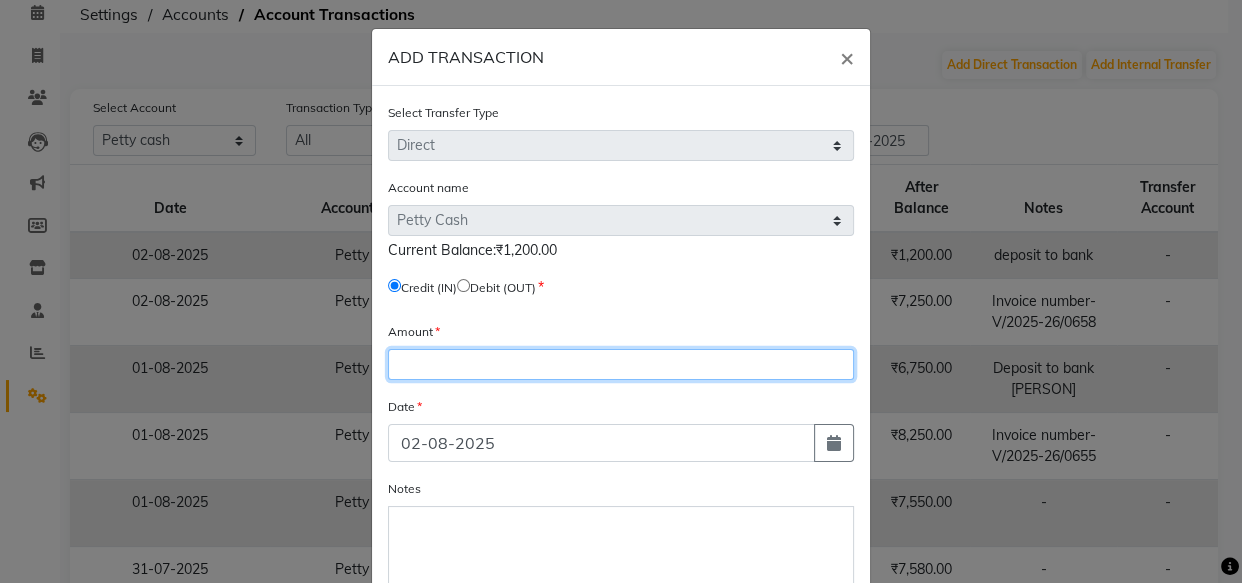 click 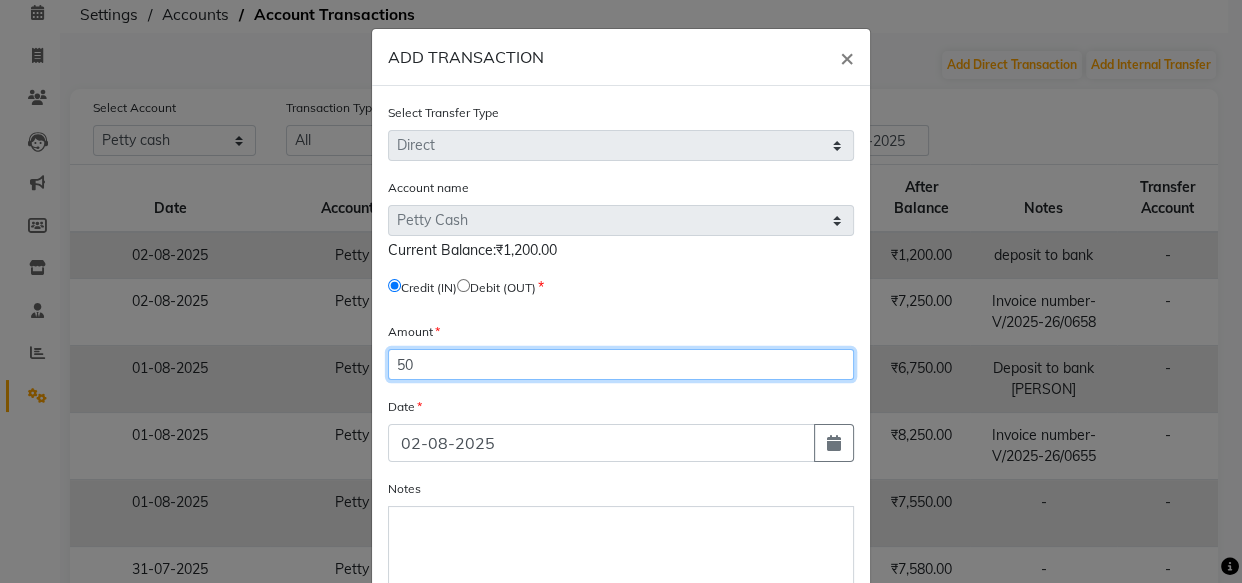 type on "50" 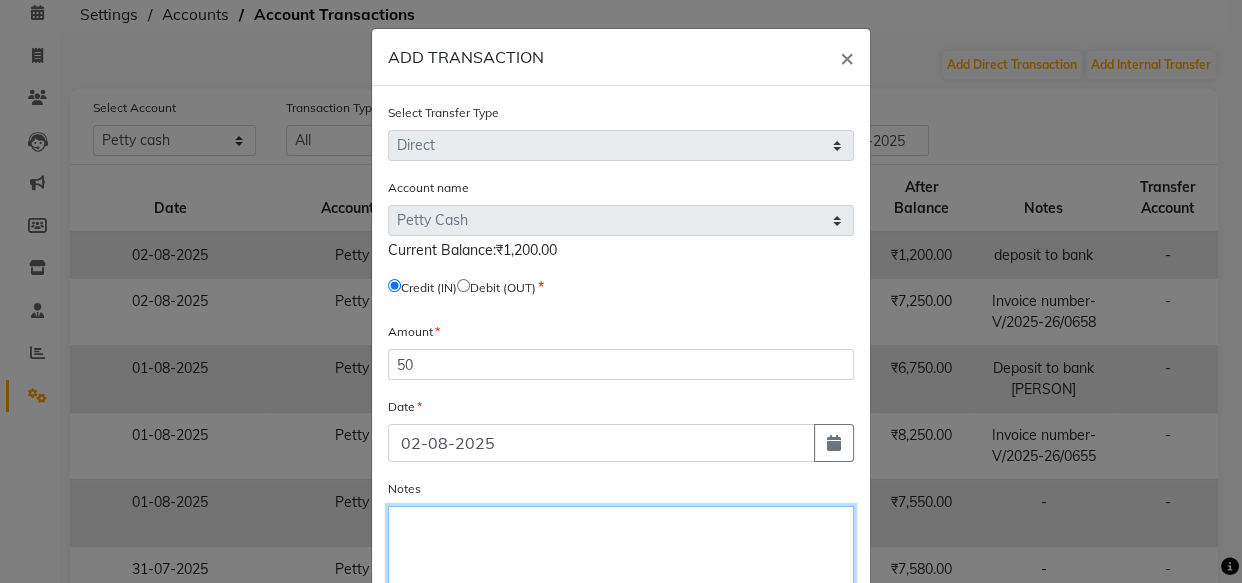 click on "Notes" at bounding box center (621, 549) 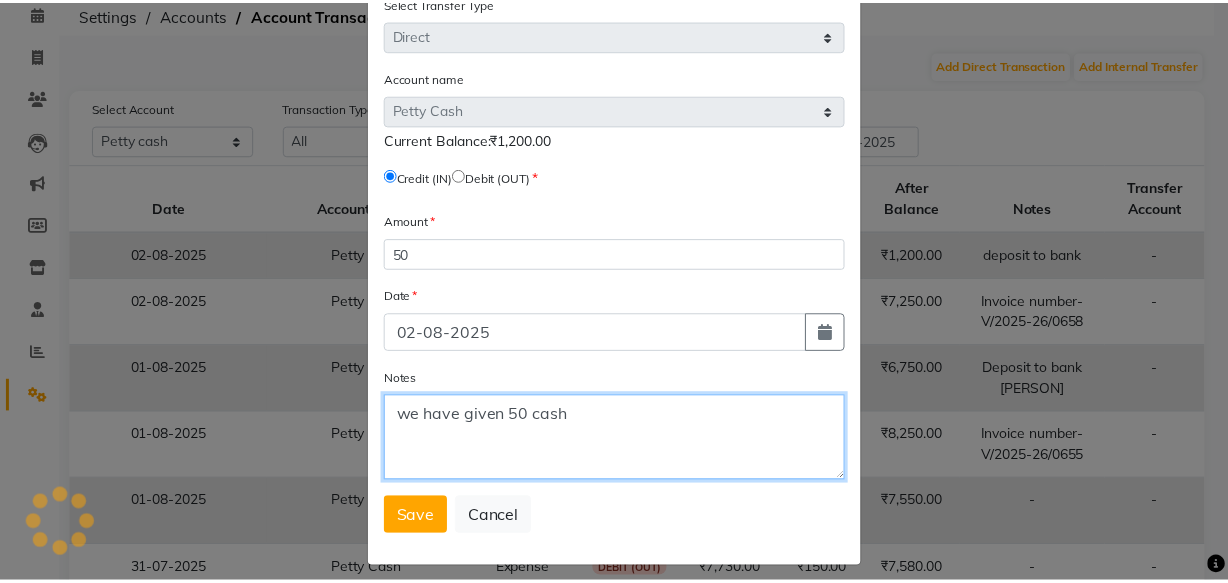 scroll, scrollTop: 128, scrollLeft: 0, axis: vertical 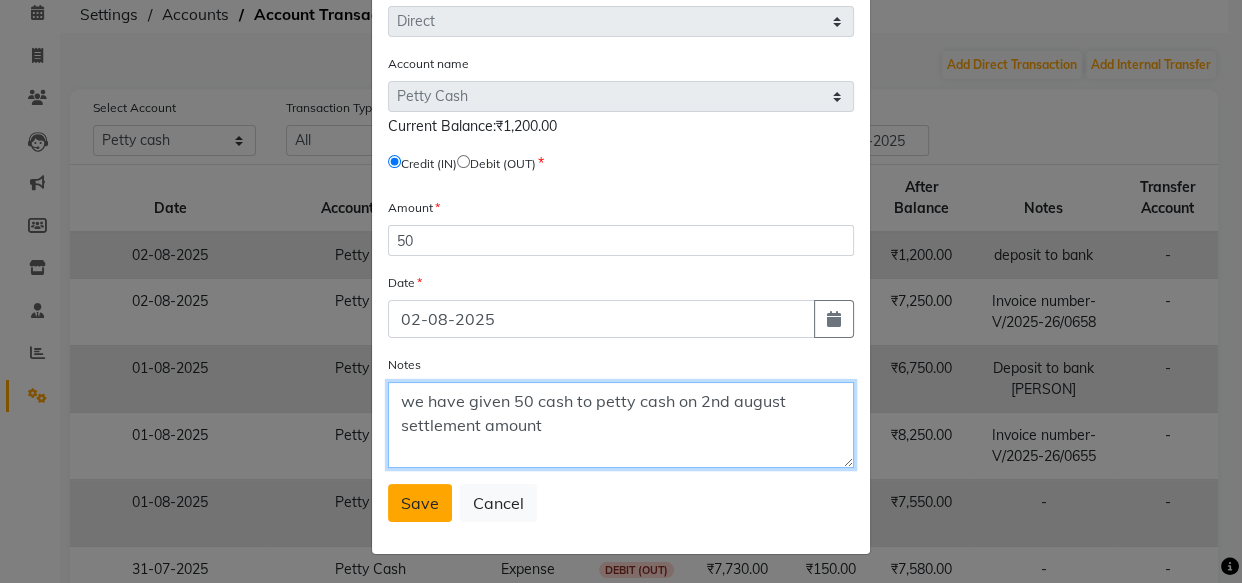 type on "we have given 50 cash to petty cash on 2nd august settlement amount" 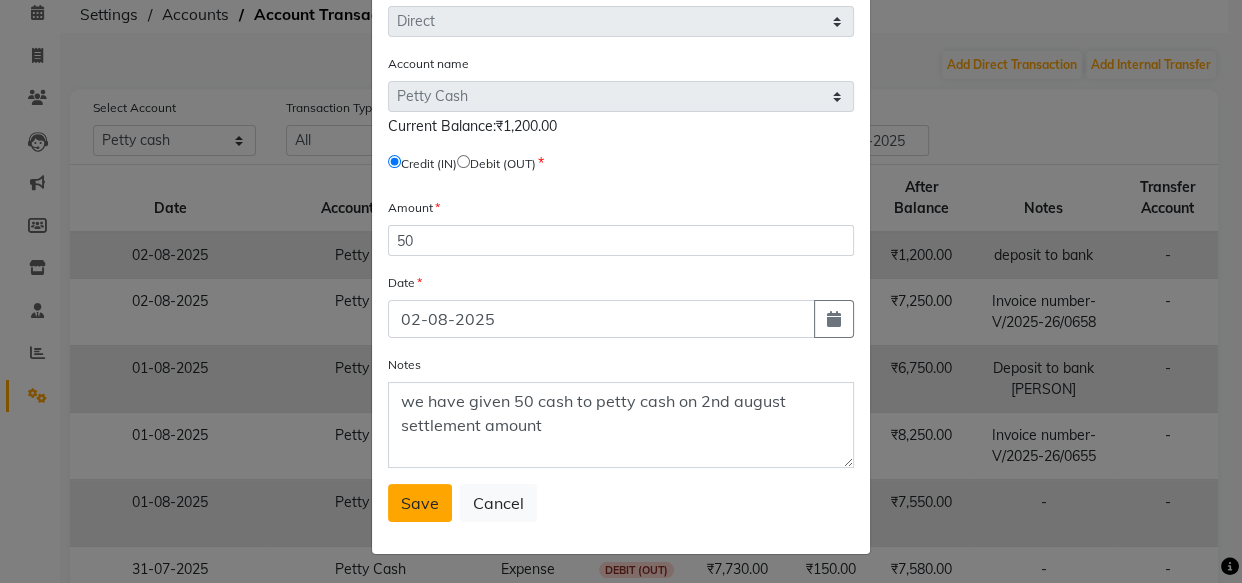 click on "Save" at bounding box center [420, 503] 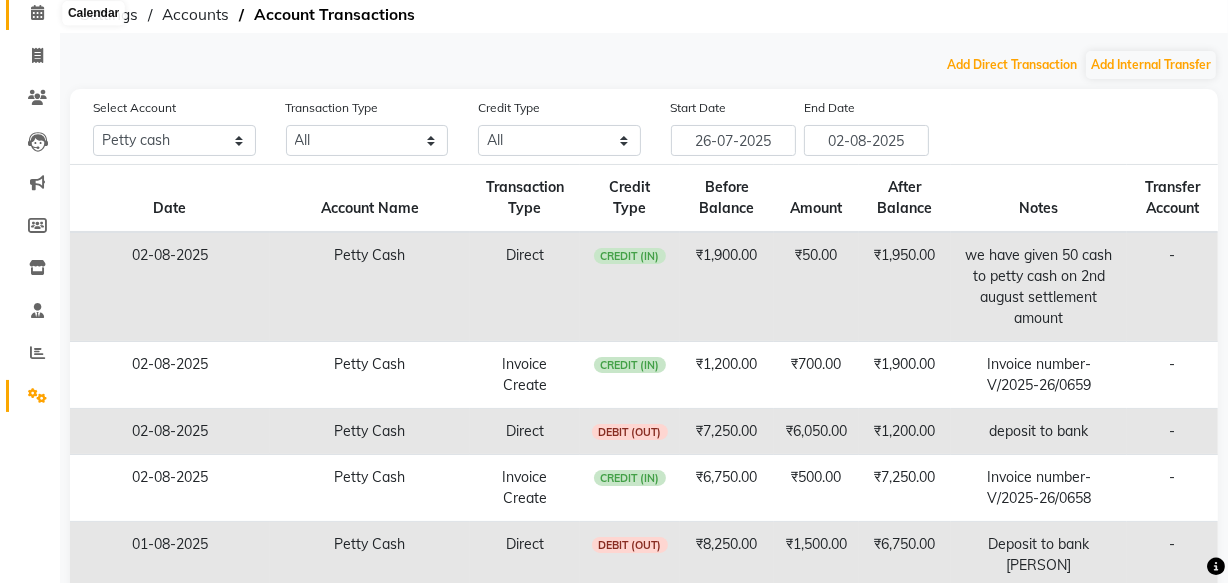 scroll, scrollTop: 0, scrollLeft: 0, axis: both 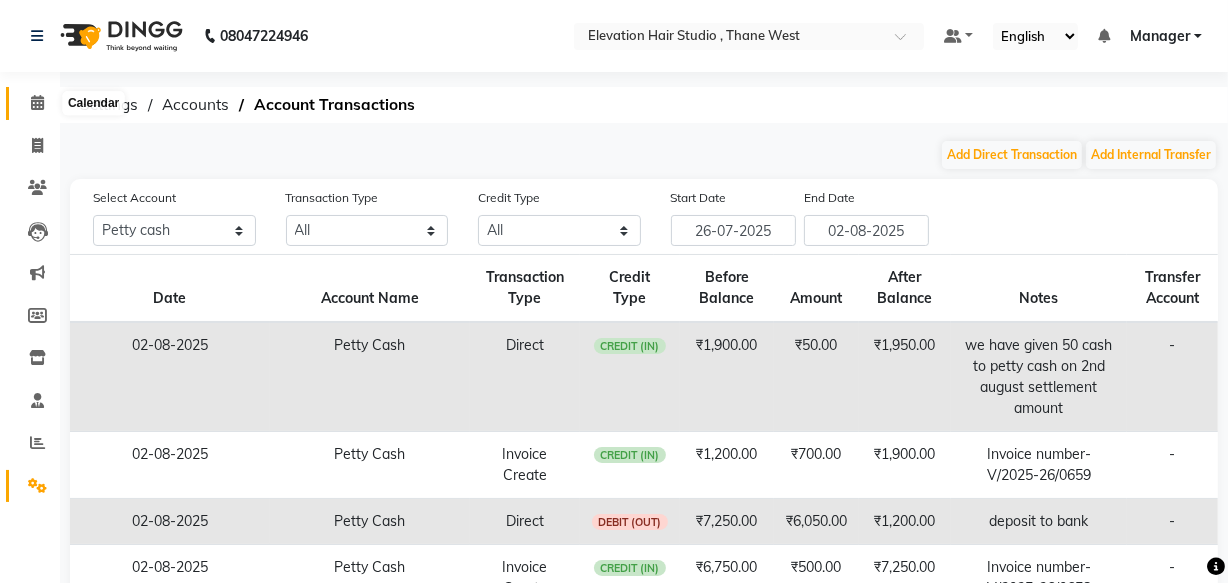 click 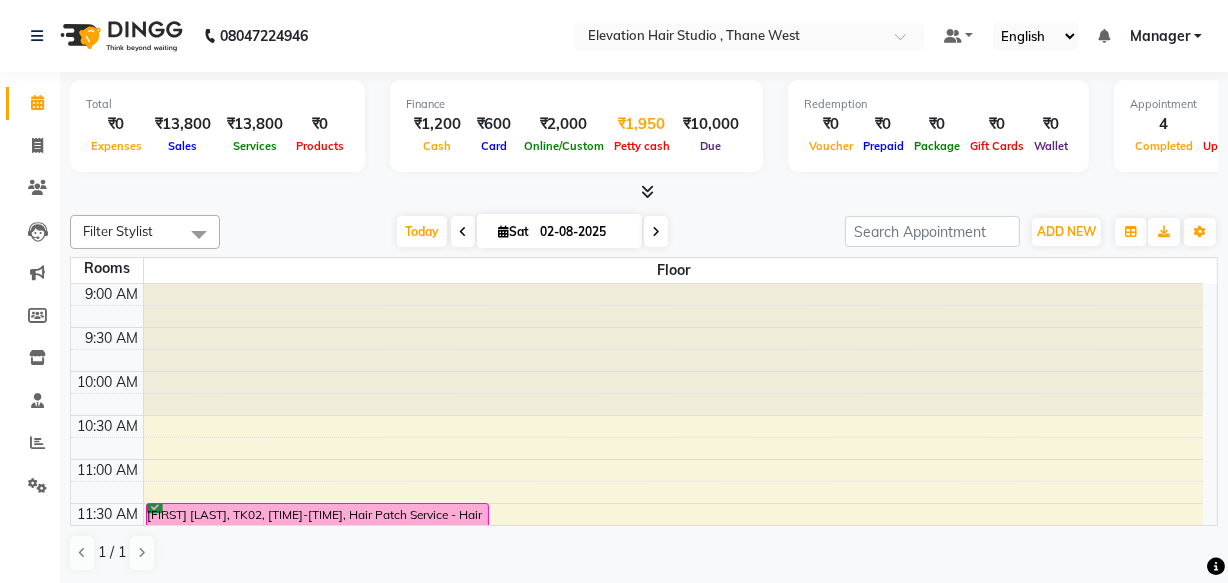 click on "₹1,950" at bounding box center [642, 124] 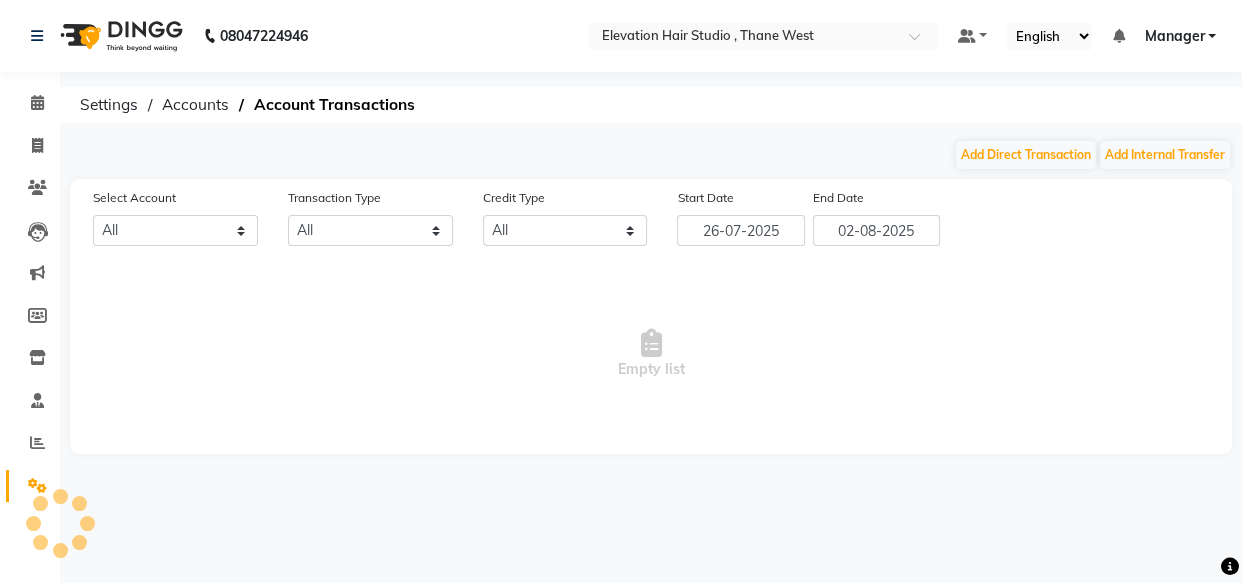 select on "5950" 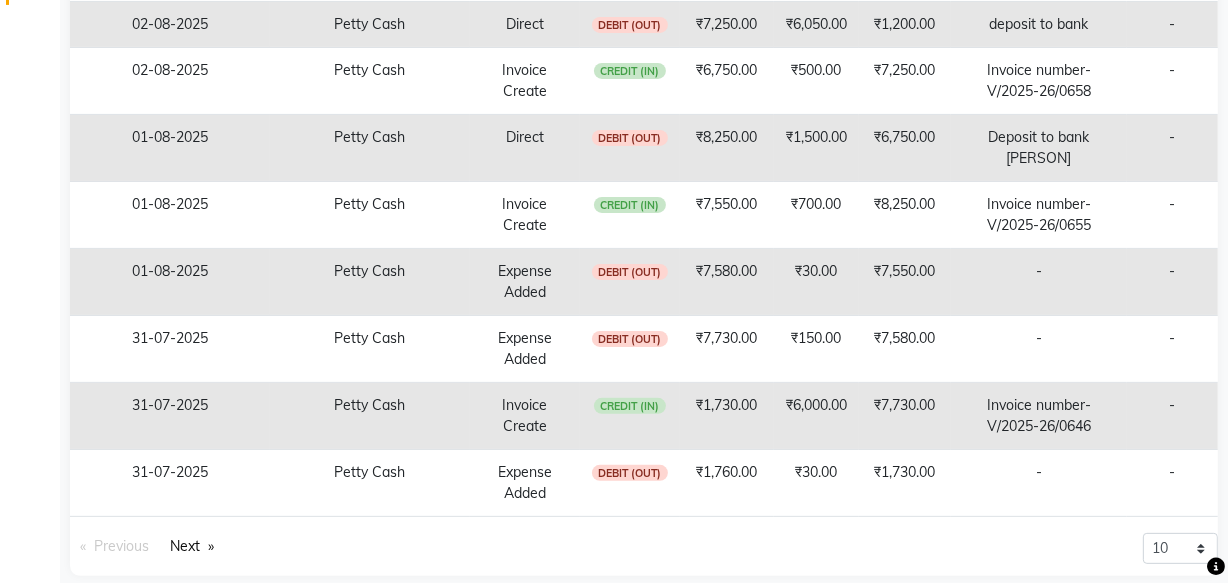 scroll, scrollTop: 520, scrollLeft: 0, axis: vertical 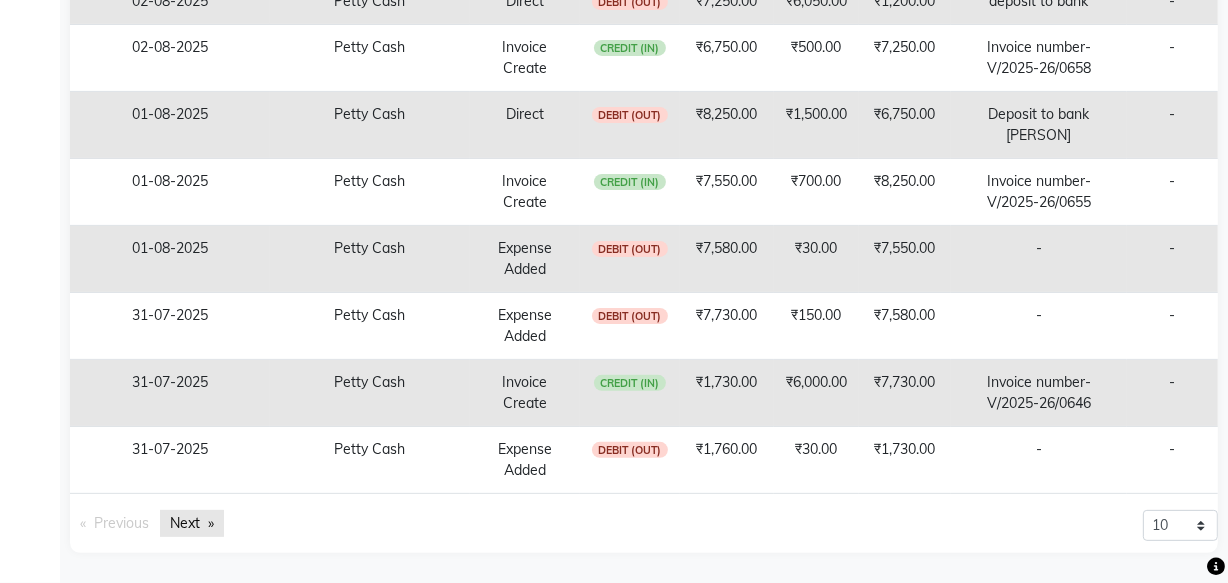 click on "Next  page" 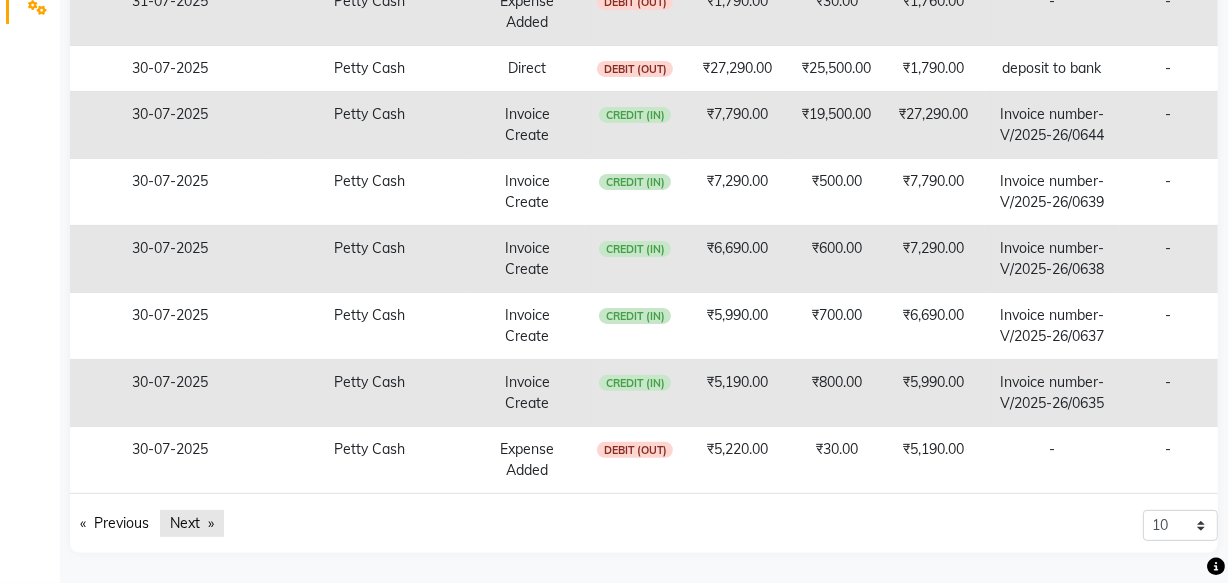 click on "Next  page" 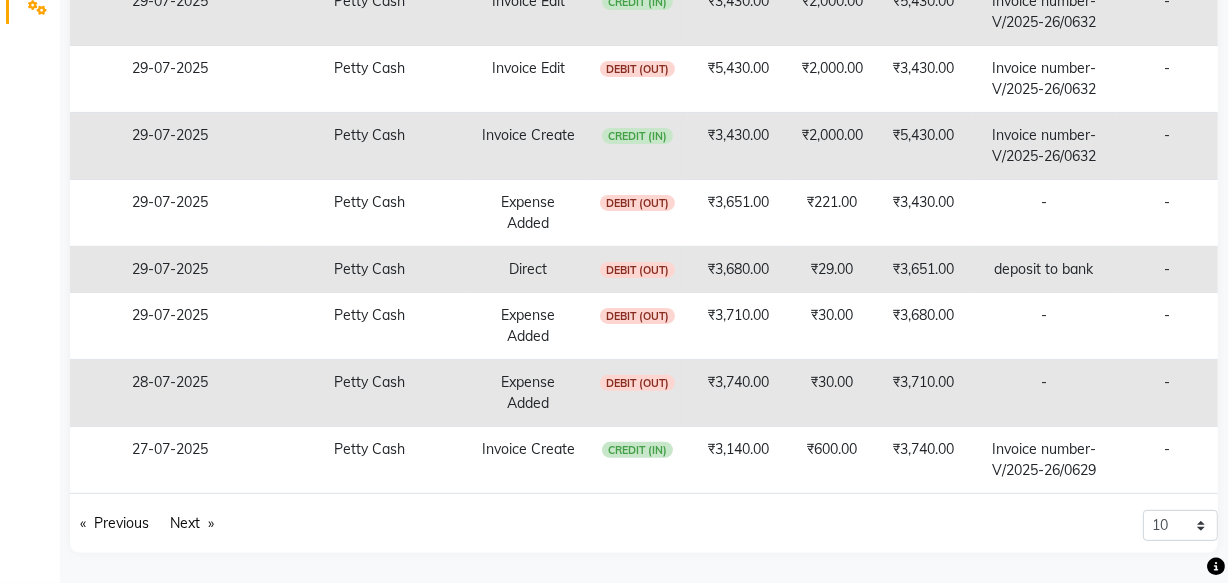 scroll, scrollTop: 477, scrollLeft: 0, axis: vertical 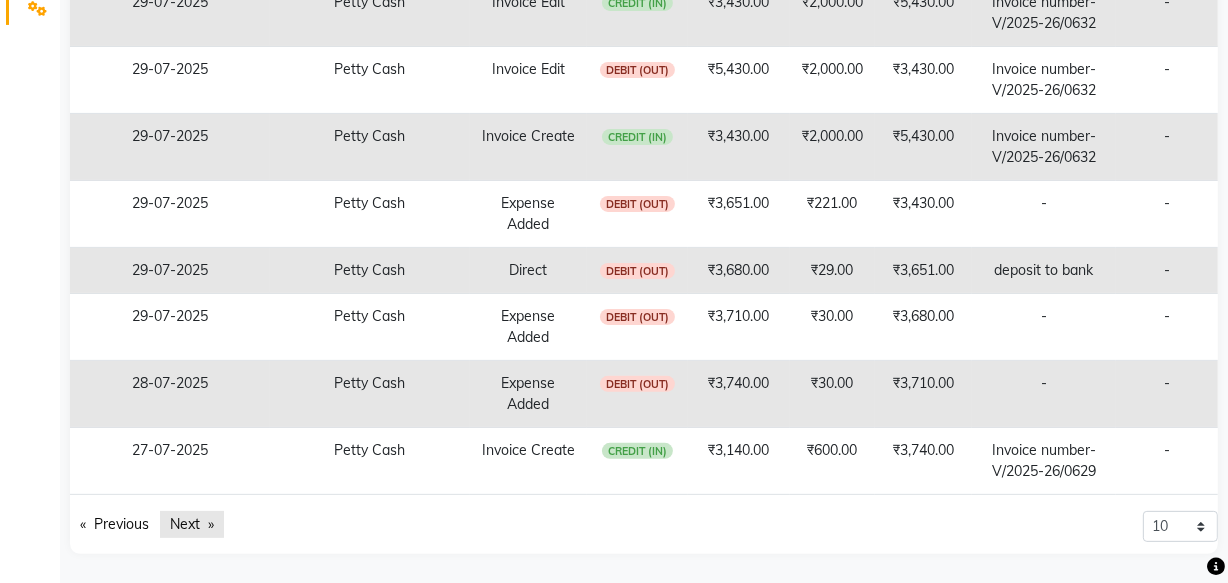click on "Next  page" 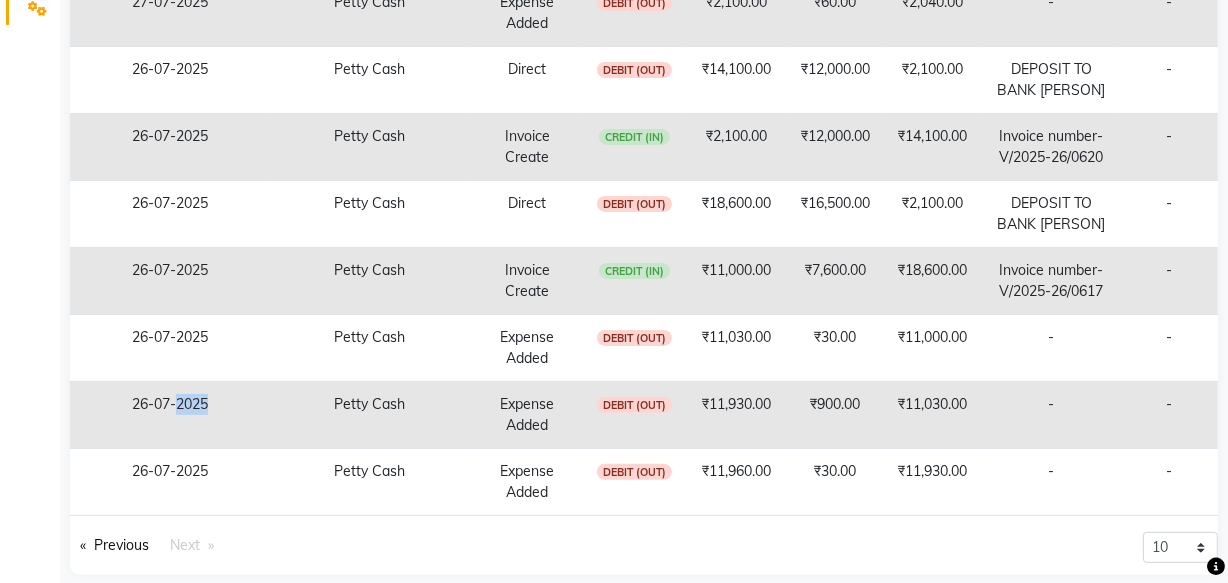 click on "26-07-2025" 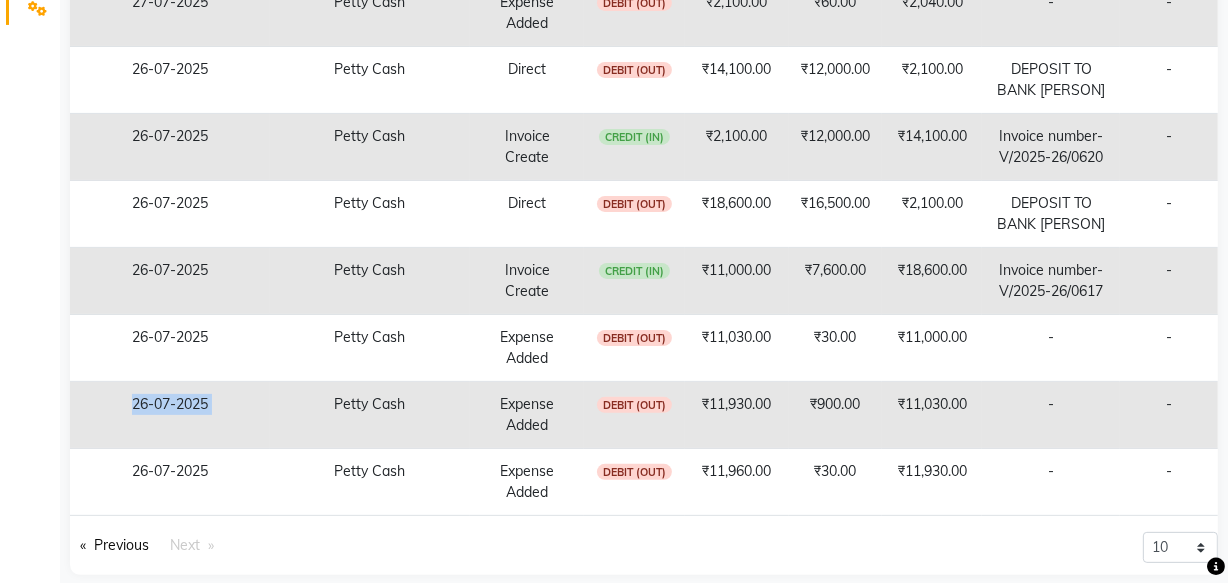 click on "26-07-2025" 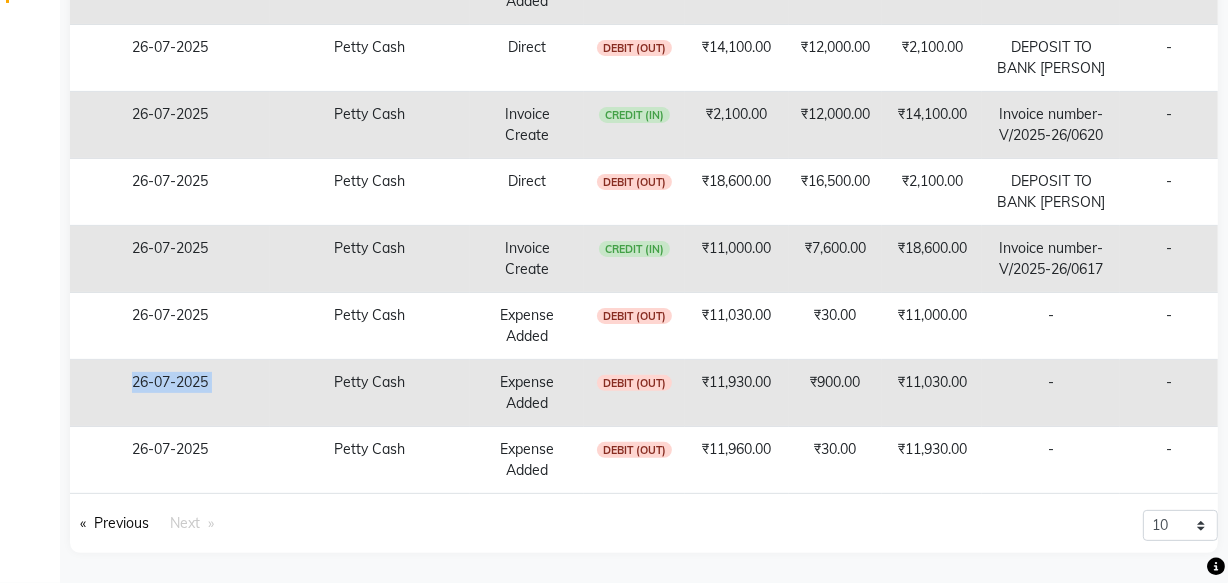 scroll, scrollTop: 582, scrollLeft: 0, axis: vertical 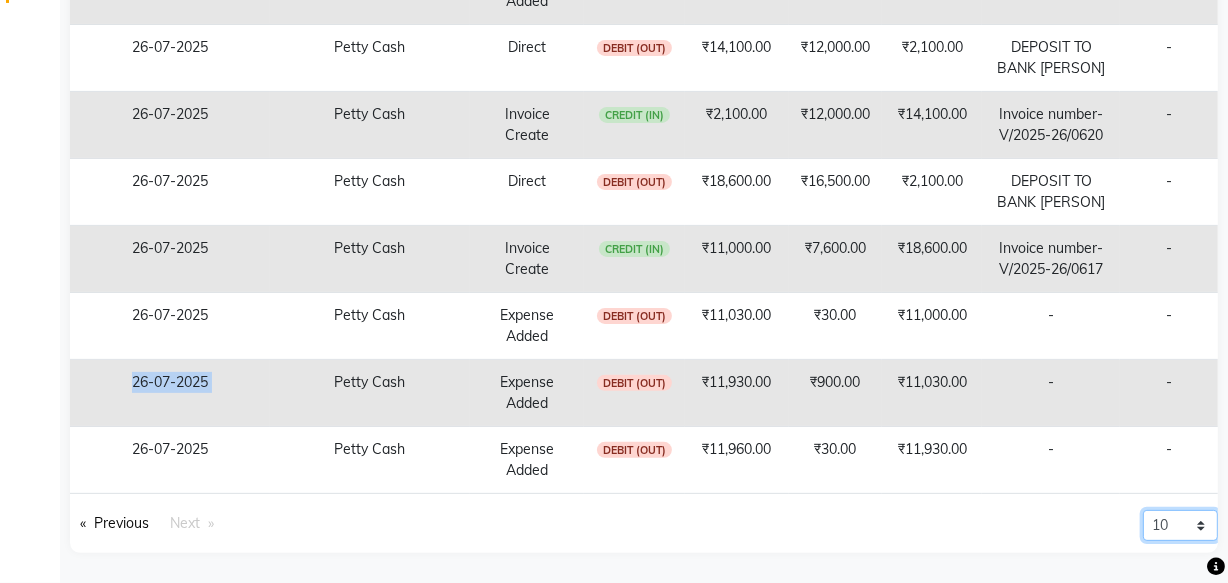 click on "10 20 50 100" 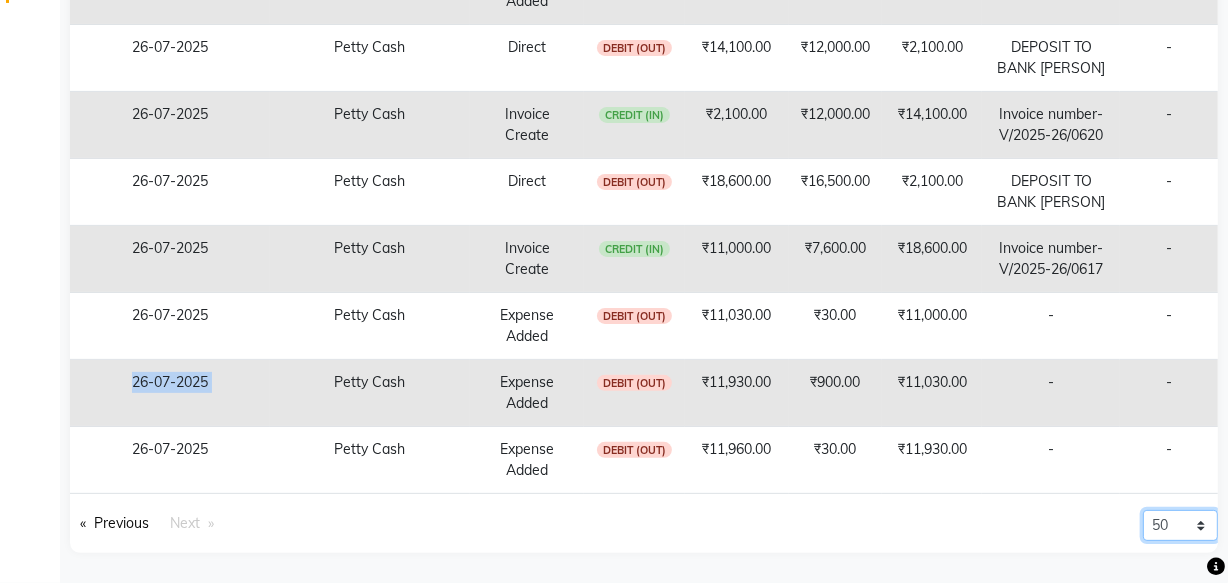 click on "10 20 50 100" 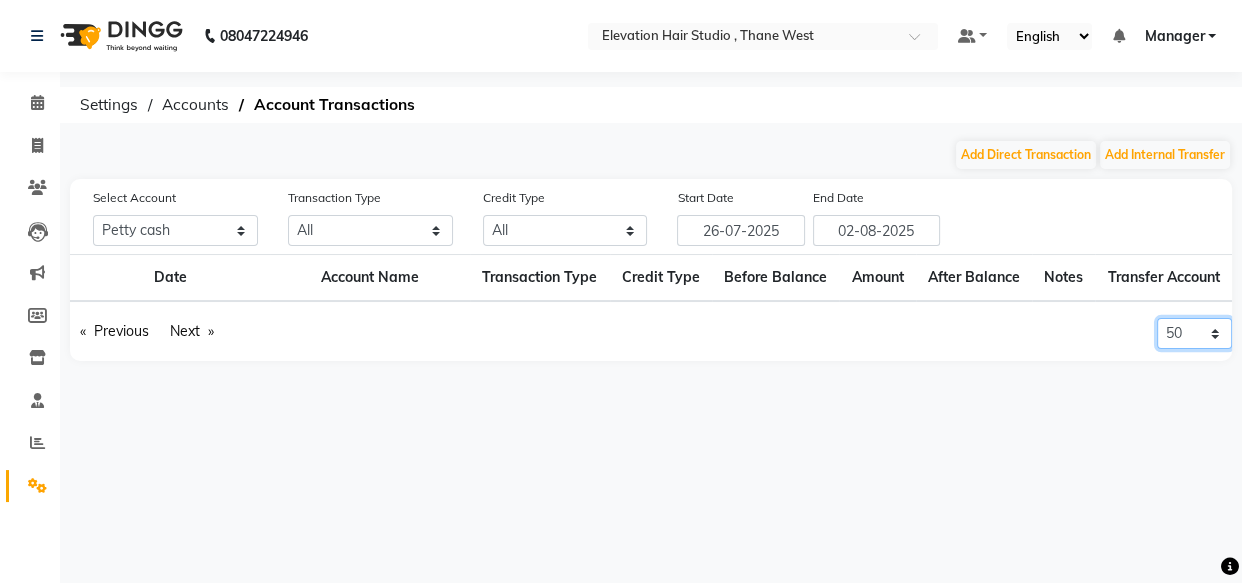 click on "10 20 50 100" 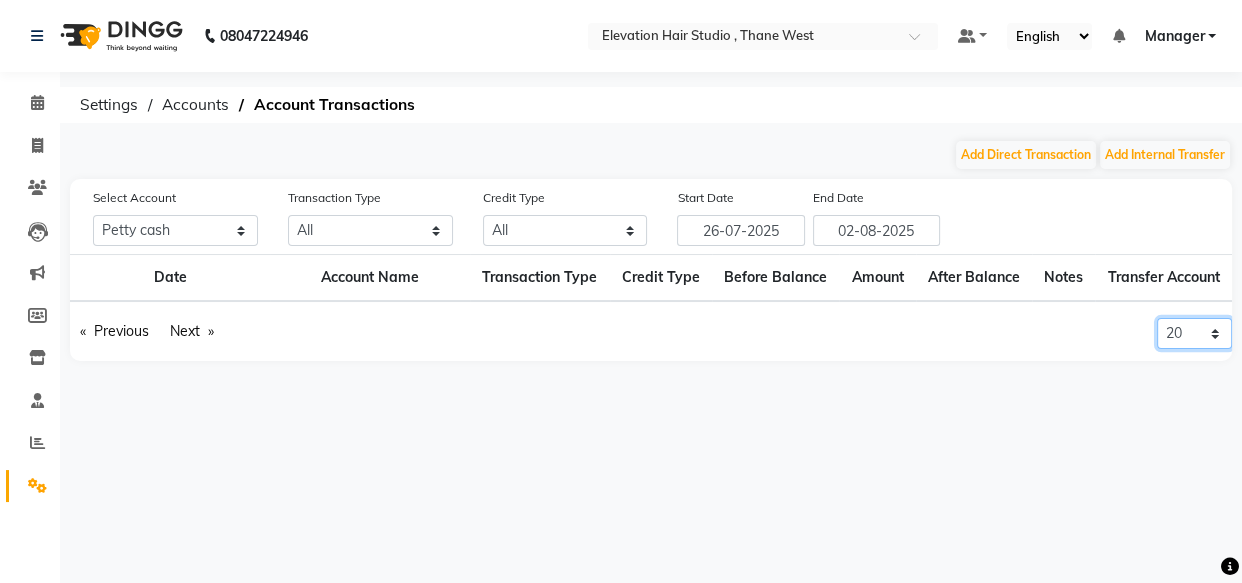 click on "10 20 50 100" 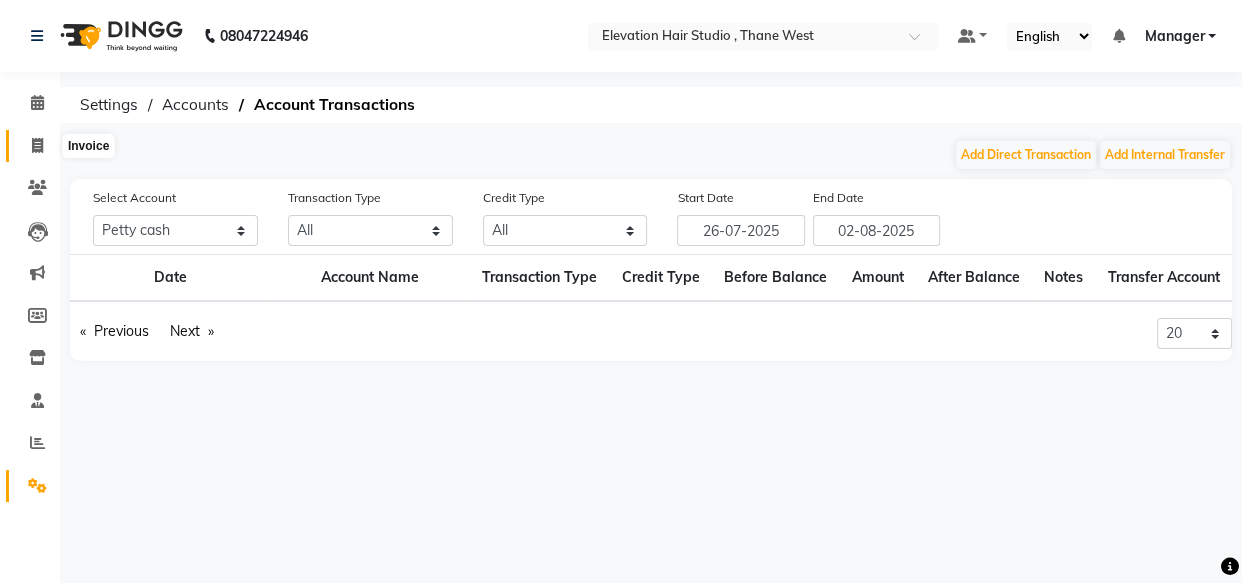 click 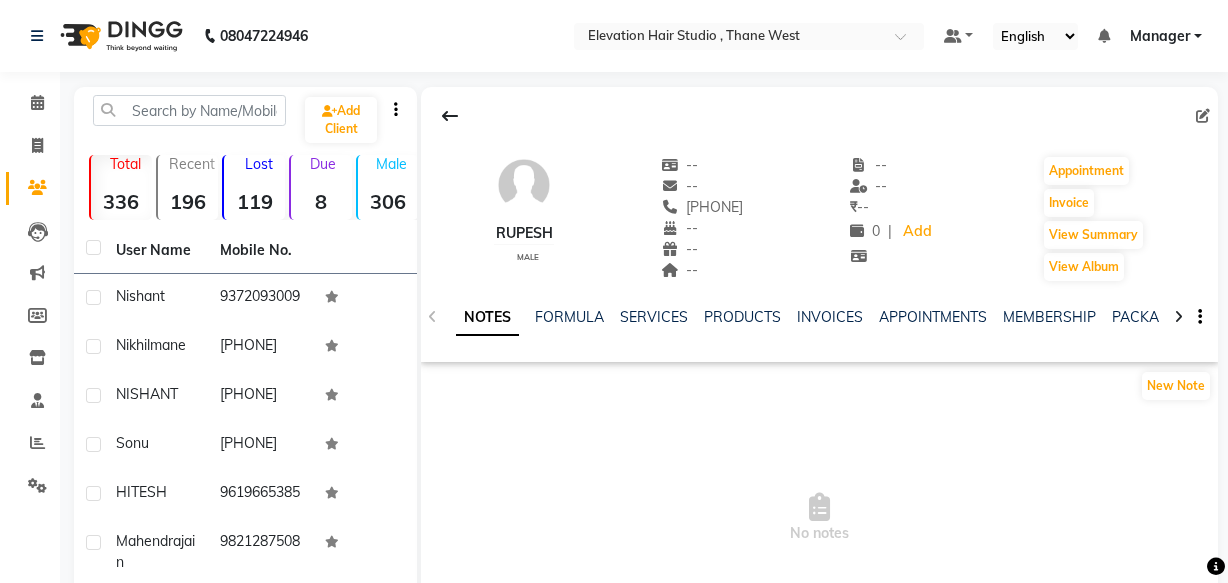 scroll, scrollTop: 0, scrollLeft: 0, axis: both 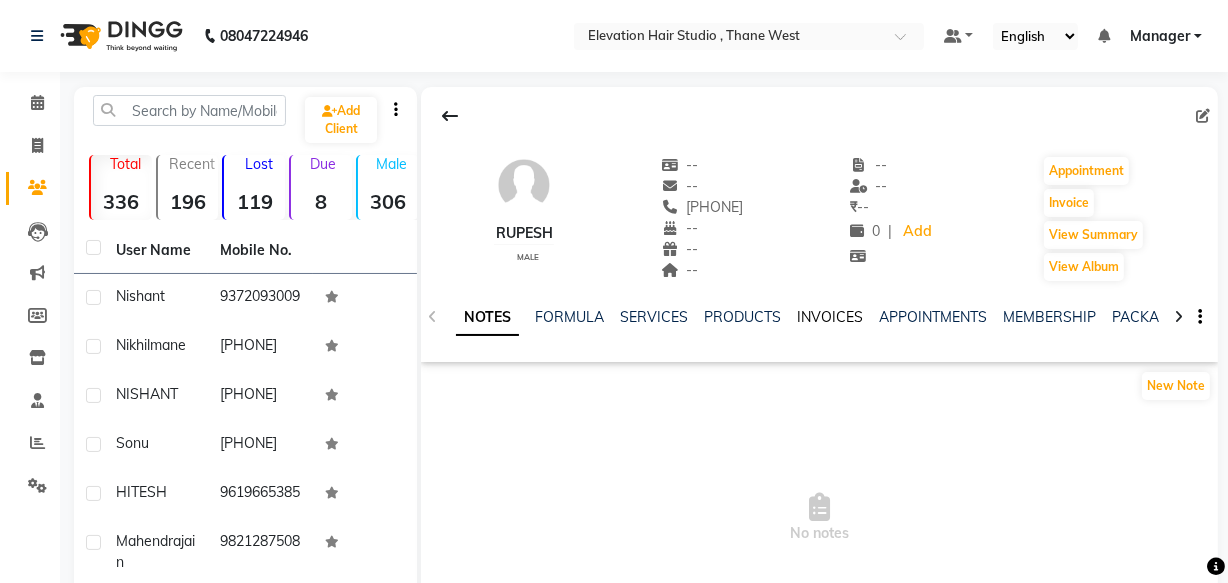 click on "INVOICES" 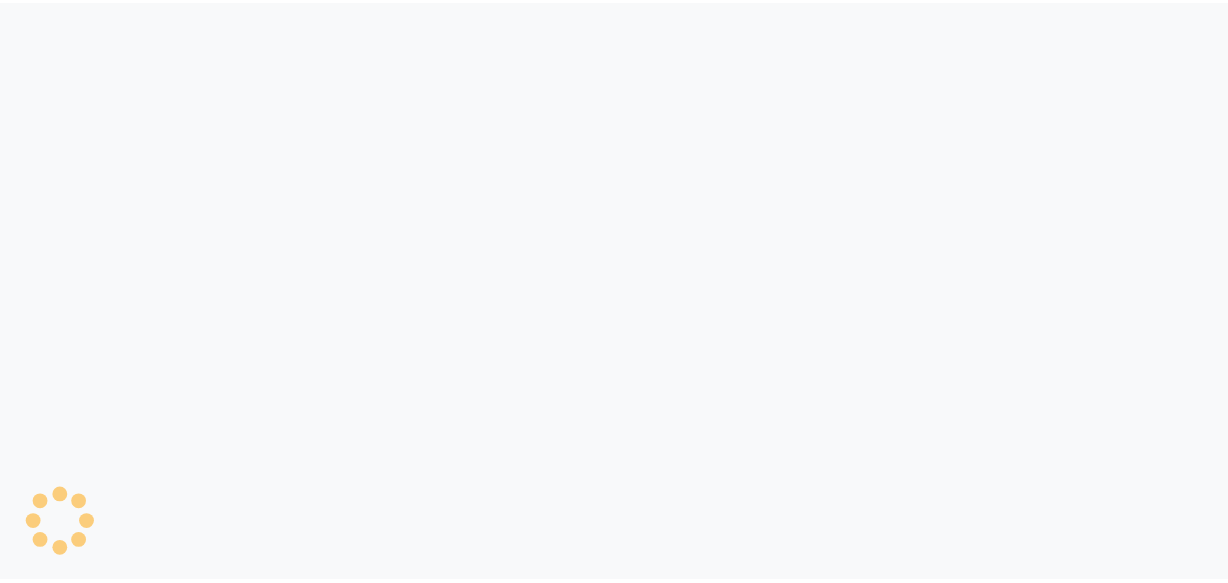 scroll, scrollTop: 0, scrollLeft: 0, axis: both 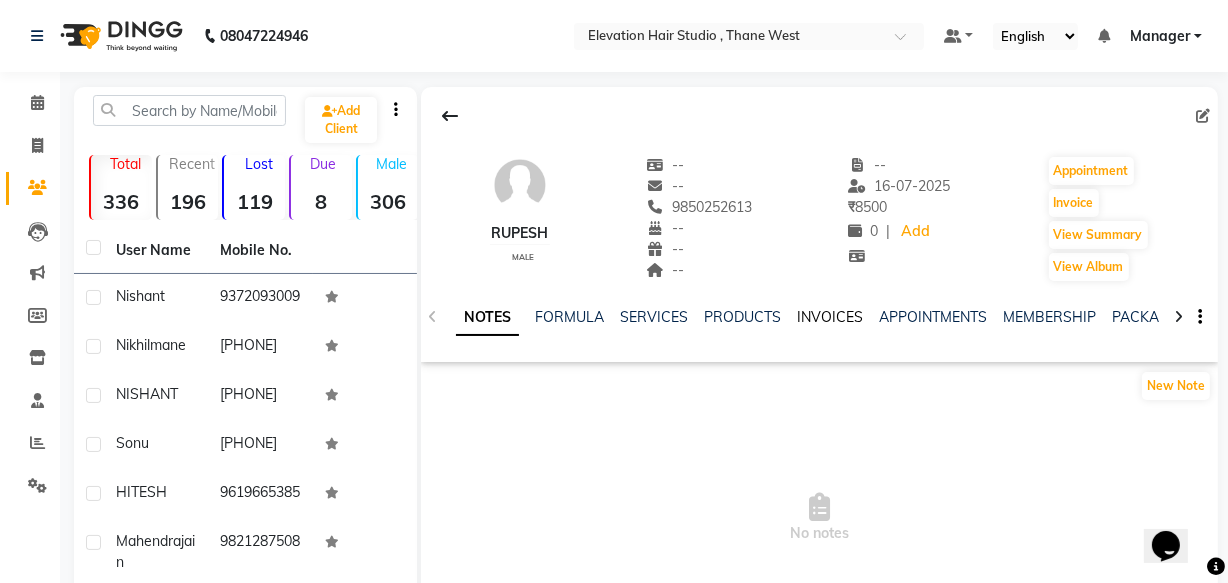 click on "INVOICES" 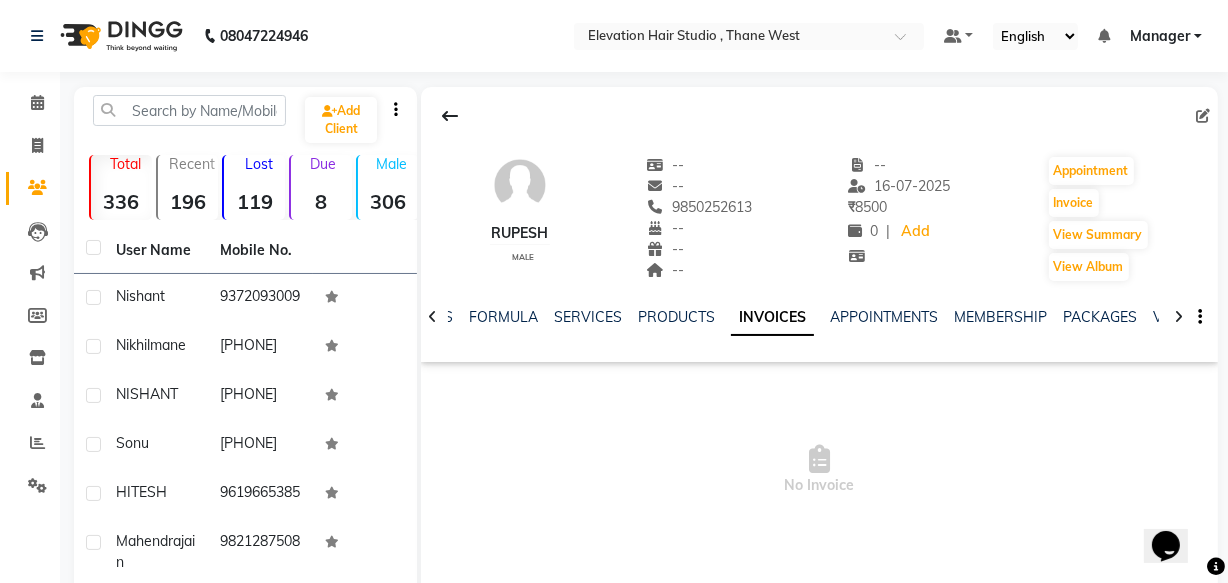 scroll, scrollTop: 0, scrollLeft: 0, axis: both 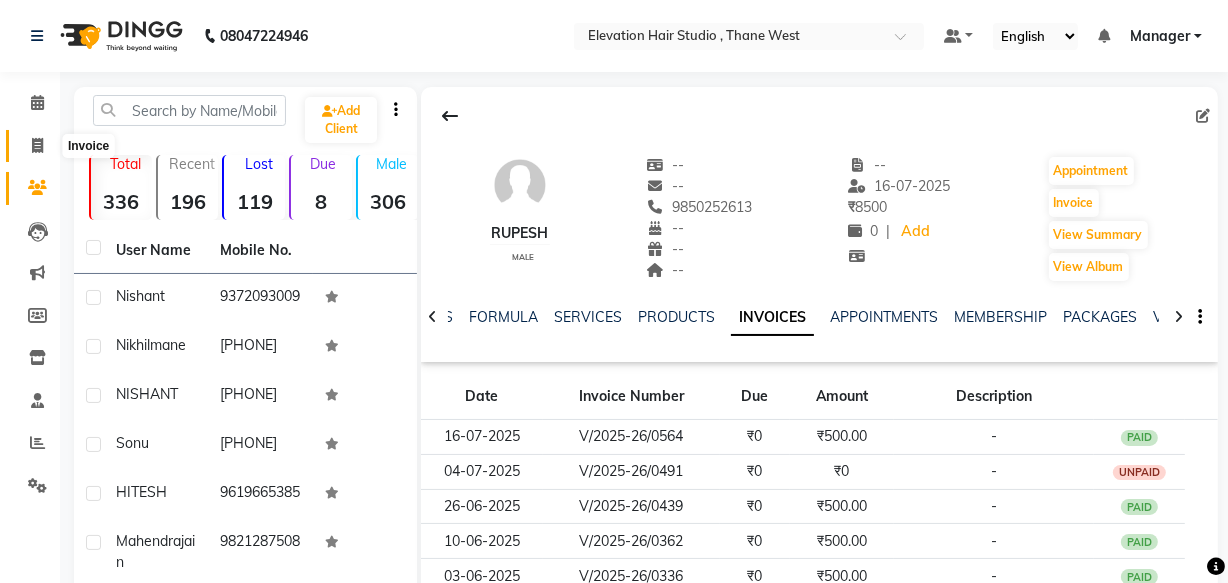 click 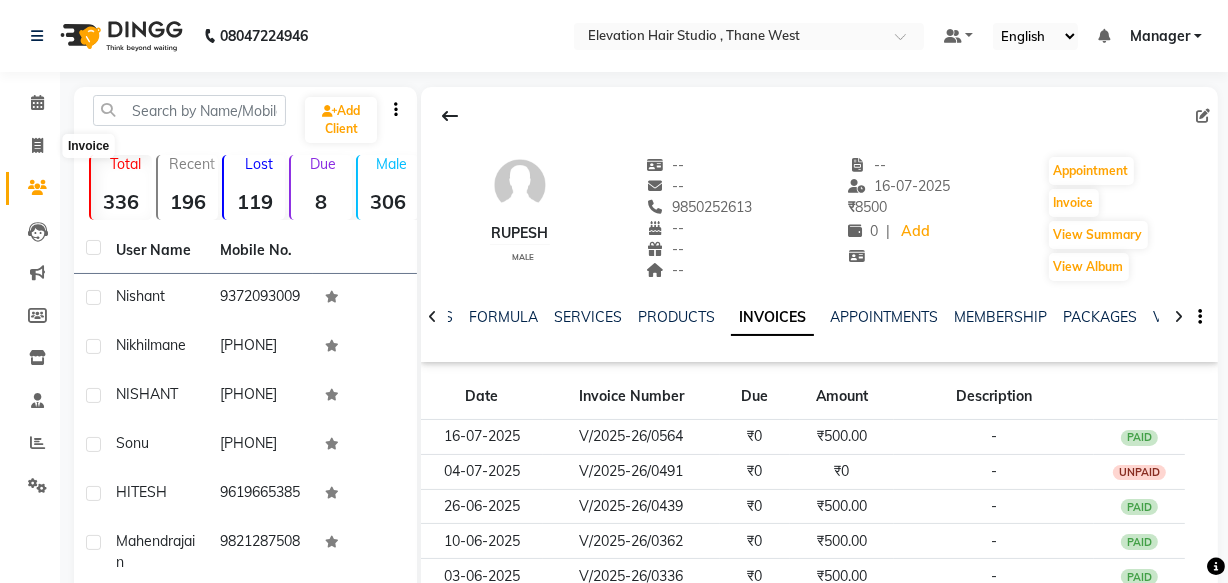 select on "service" 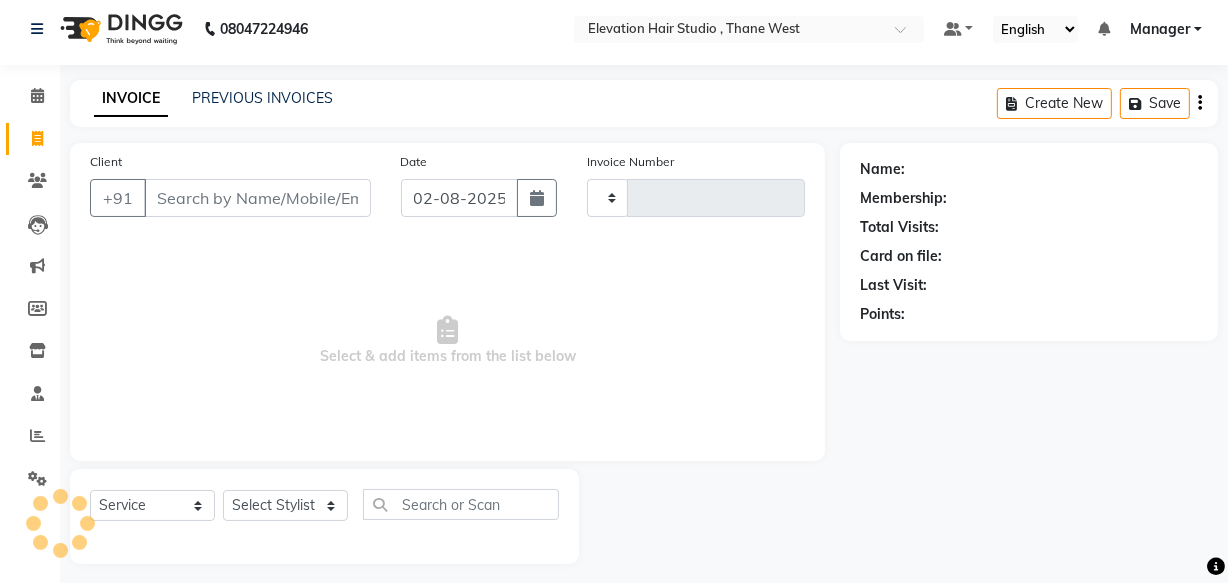 scroll, scrollTop: 19, scrollLeft: 0, axis: vertical 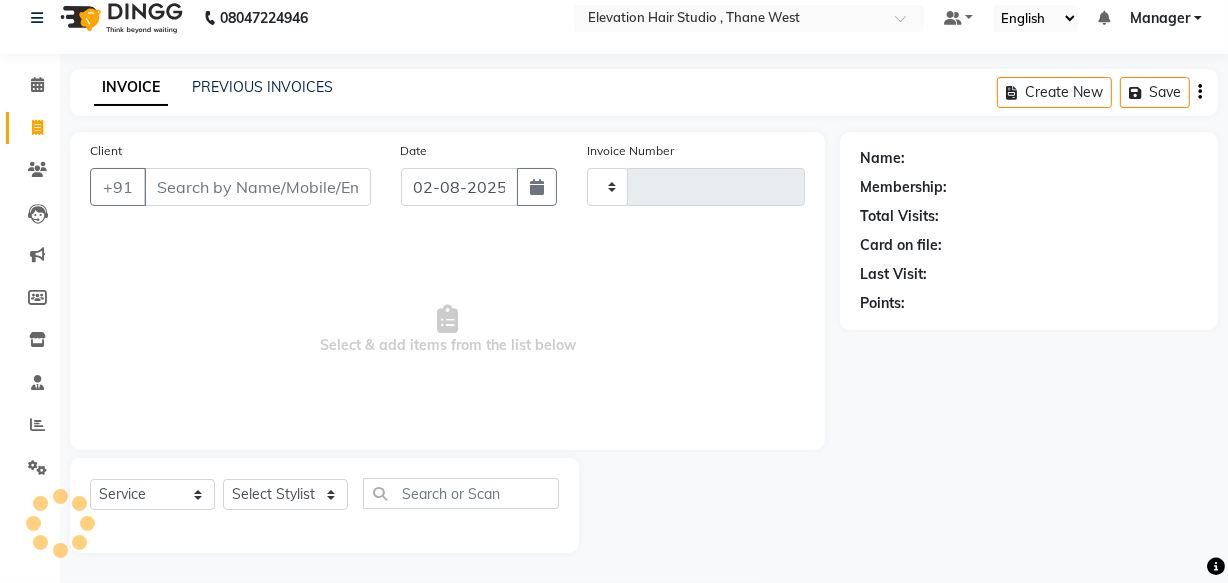type on "0659" 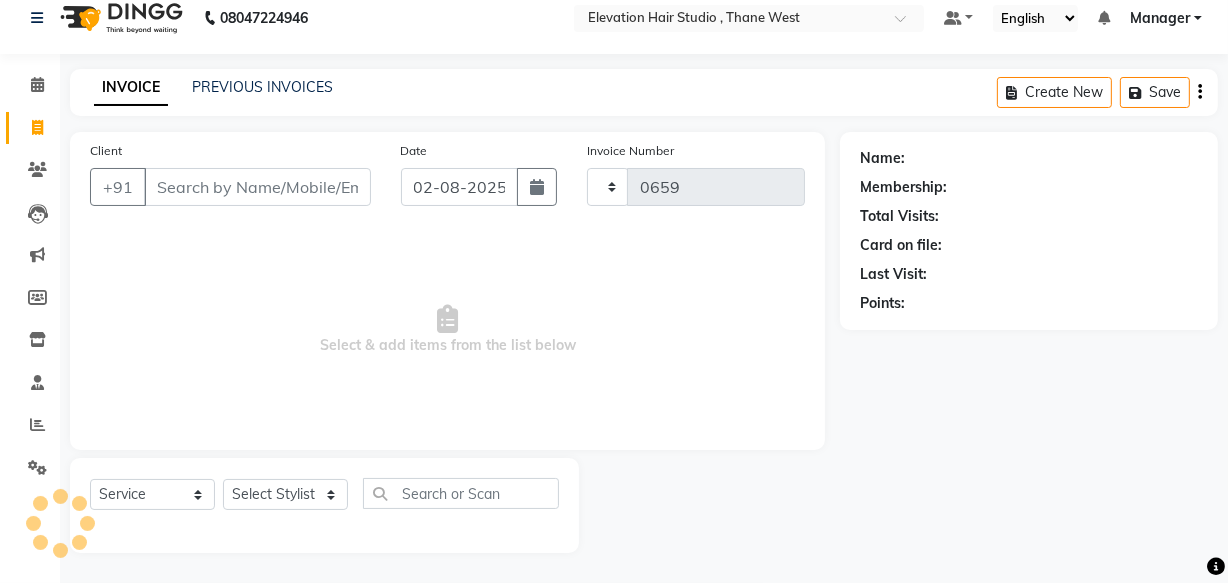 select on "6886" 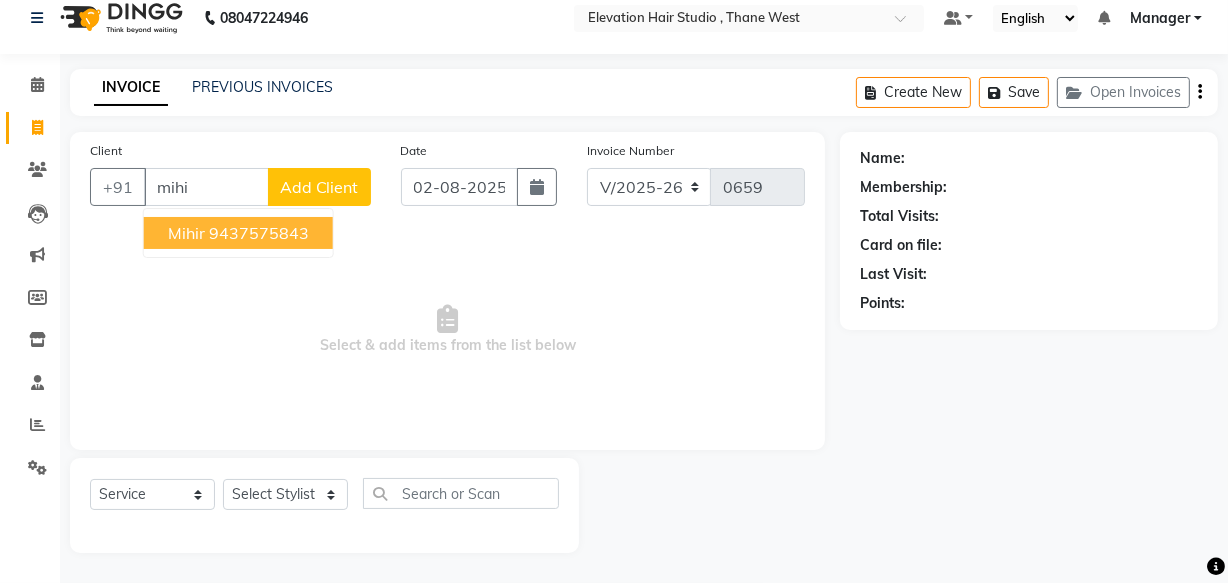 click on "9437575843" at bounding box center [259, 233] 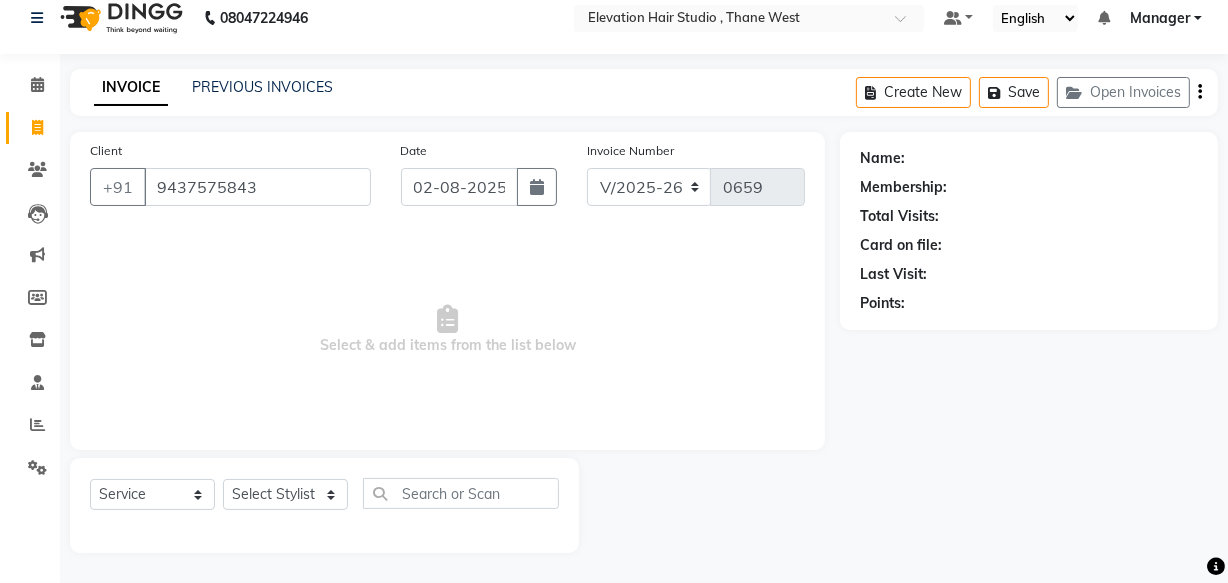 type on "9437575843" 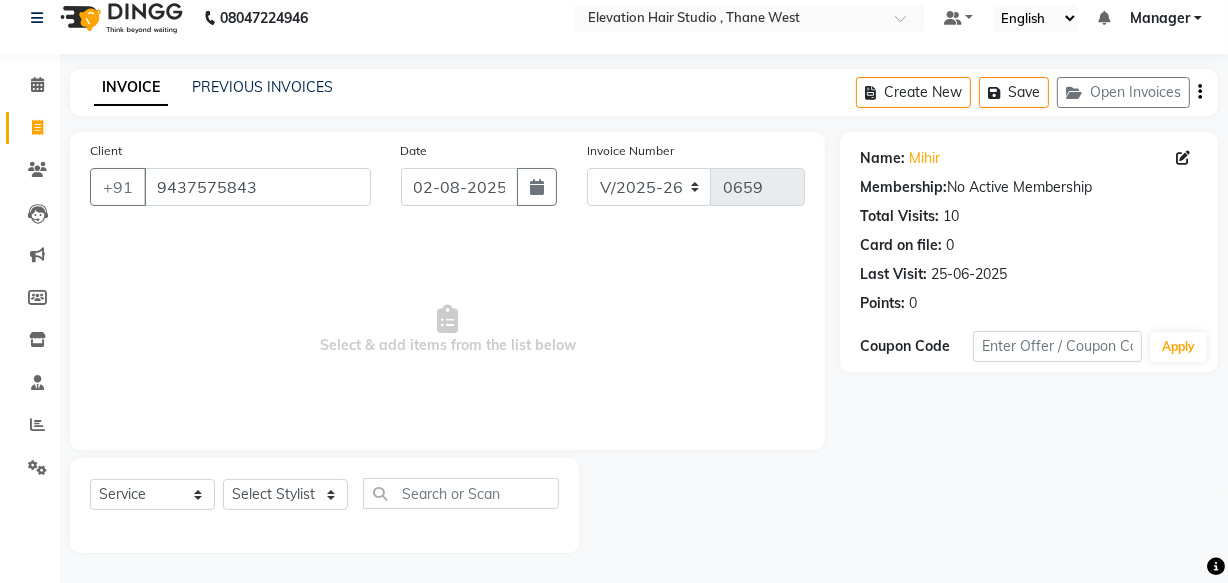 click on "Select  Service  Product  Membership  Package Voucher Prepaid Gift Card  Select Stylist Anish shaikh Dilip Manager mehboob  PARVEEN sahil  SAKSHI sameer Sanjay Sarfaraz" 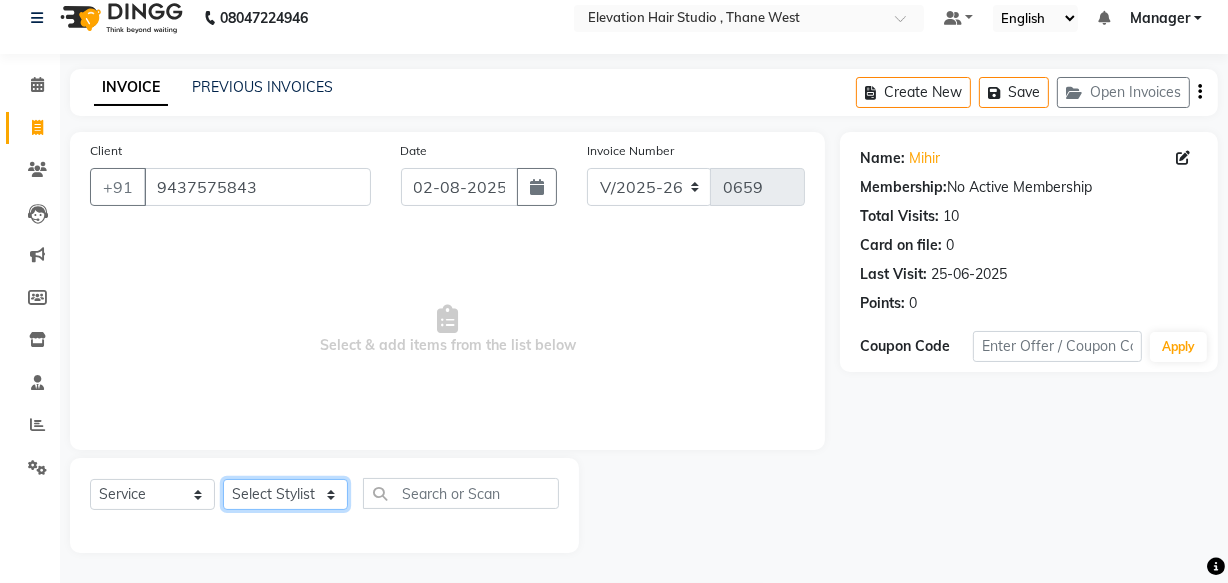 click on "Select Stylist Anish shaikh Dilip Manager mehboob  PARVEEN sahil  SAKSHI sameer Sanjay Sarfaraz" 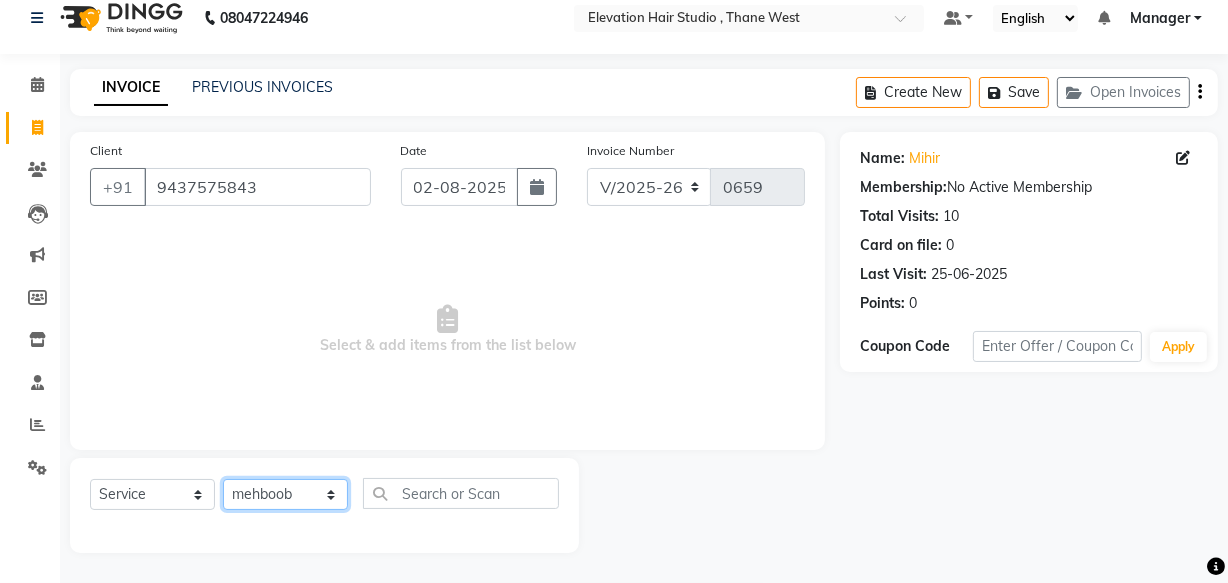 click on "Select Stylist Anish shaikh Dilip Manager mehboob  PARVEEN sahil  SAKSHI sameer Sanjay Sarfaraz" 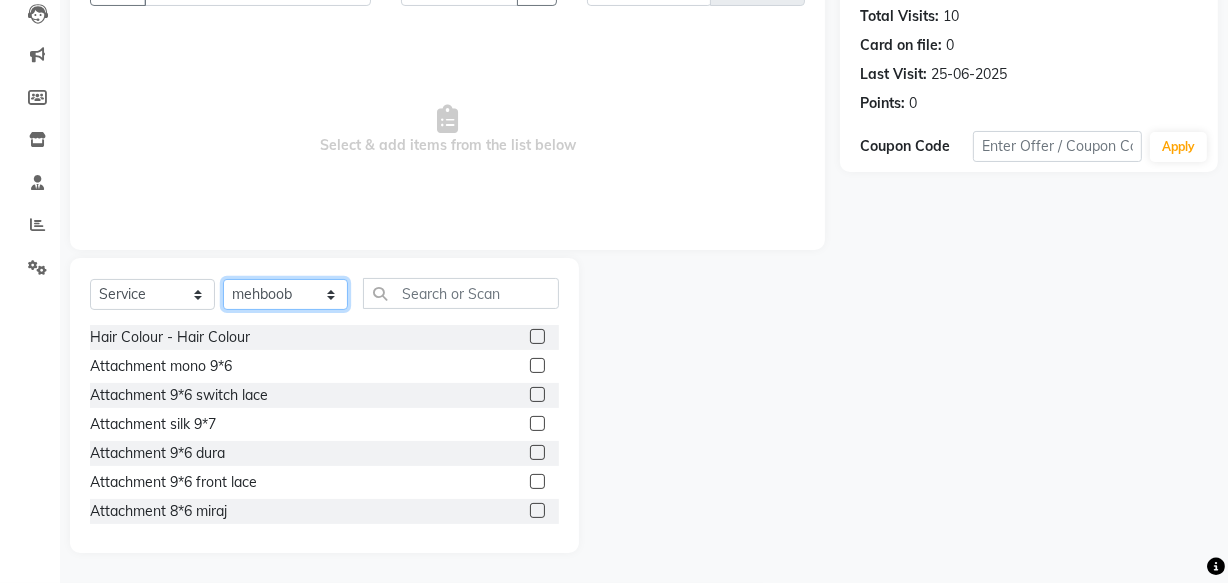scroll, scrollTop: 219, scrollLeft: 0, axis: vertical 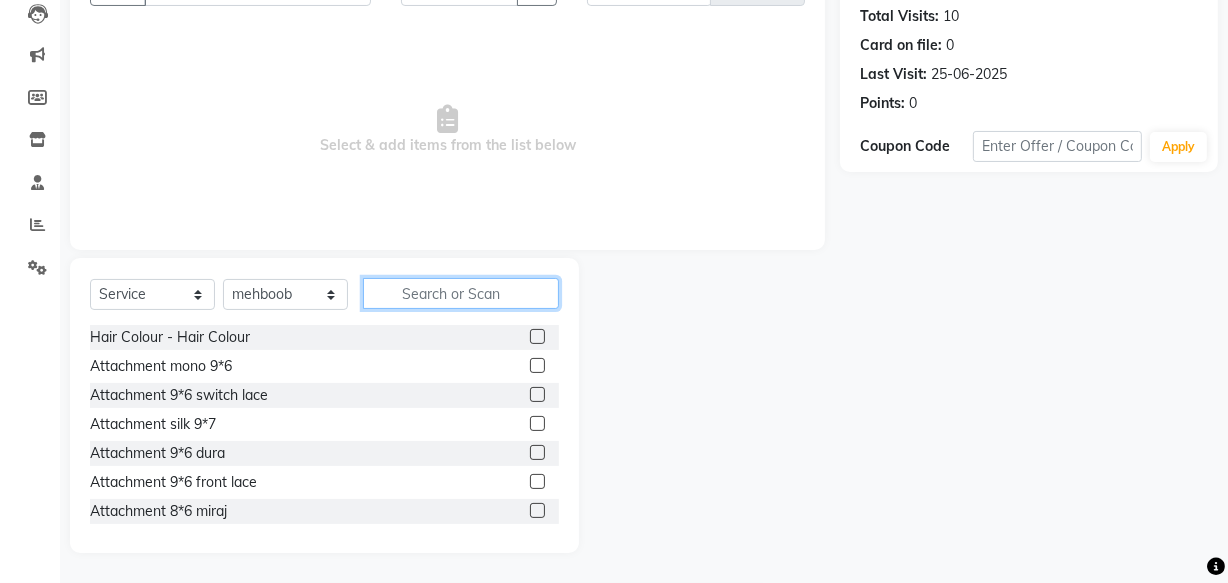 click 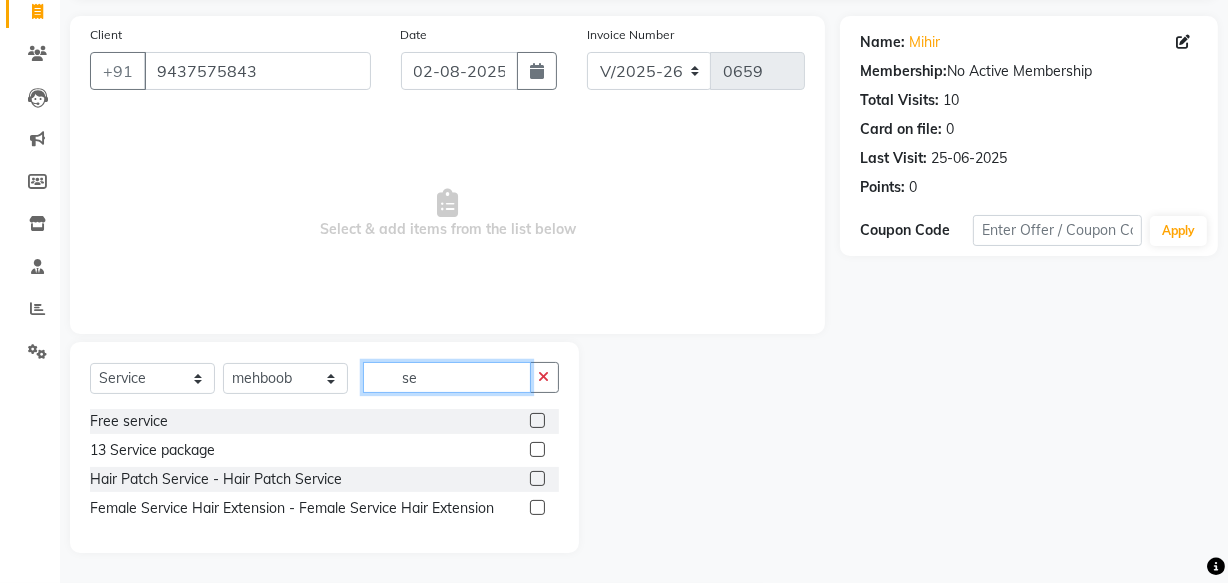 scroll, scrollTop: 134, scrollLeft: 0, axis: vertical 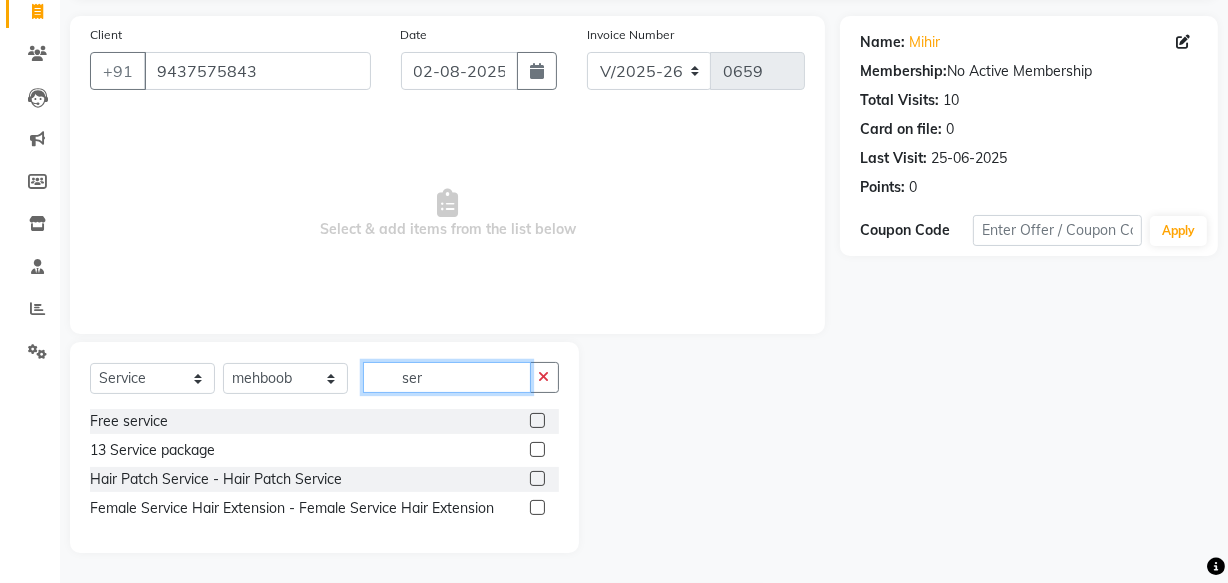 type on "ser" 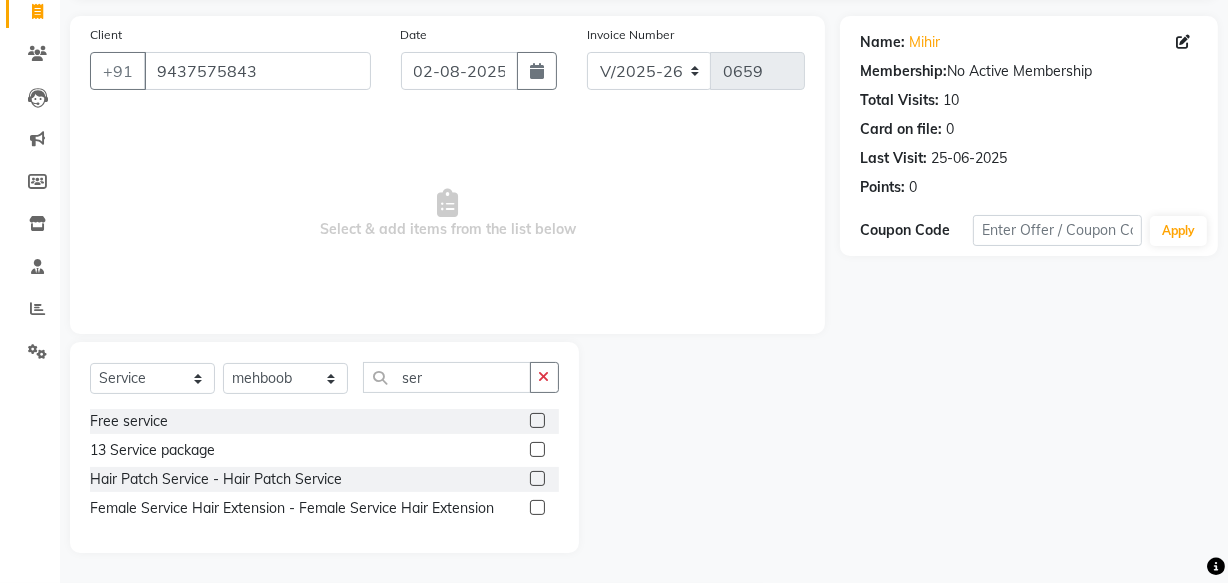 click 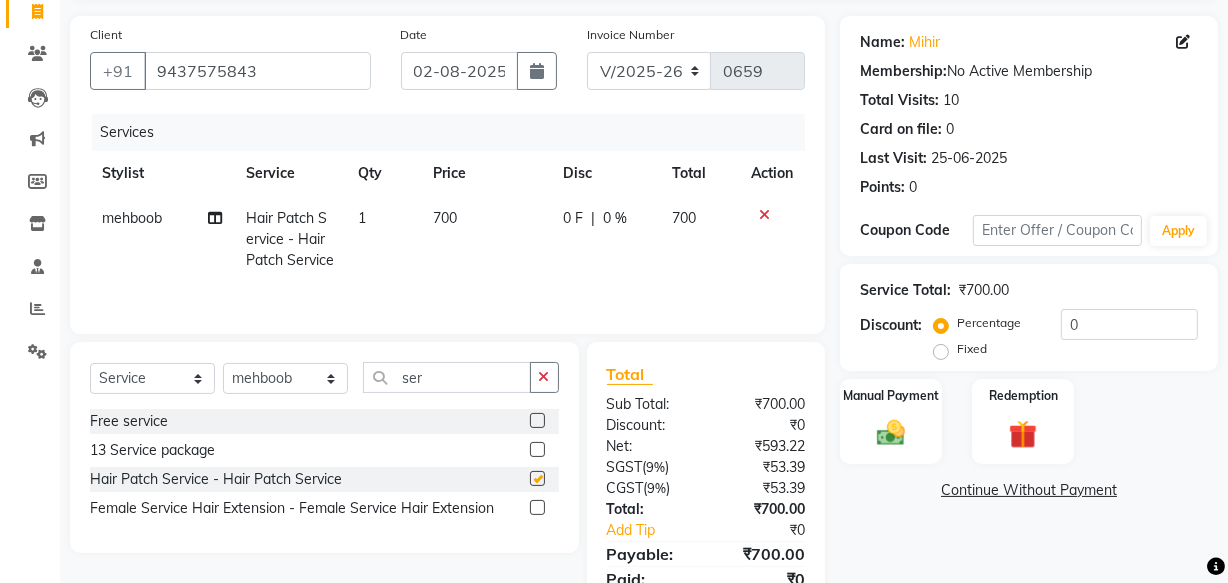 checkbox on "false" 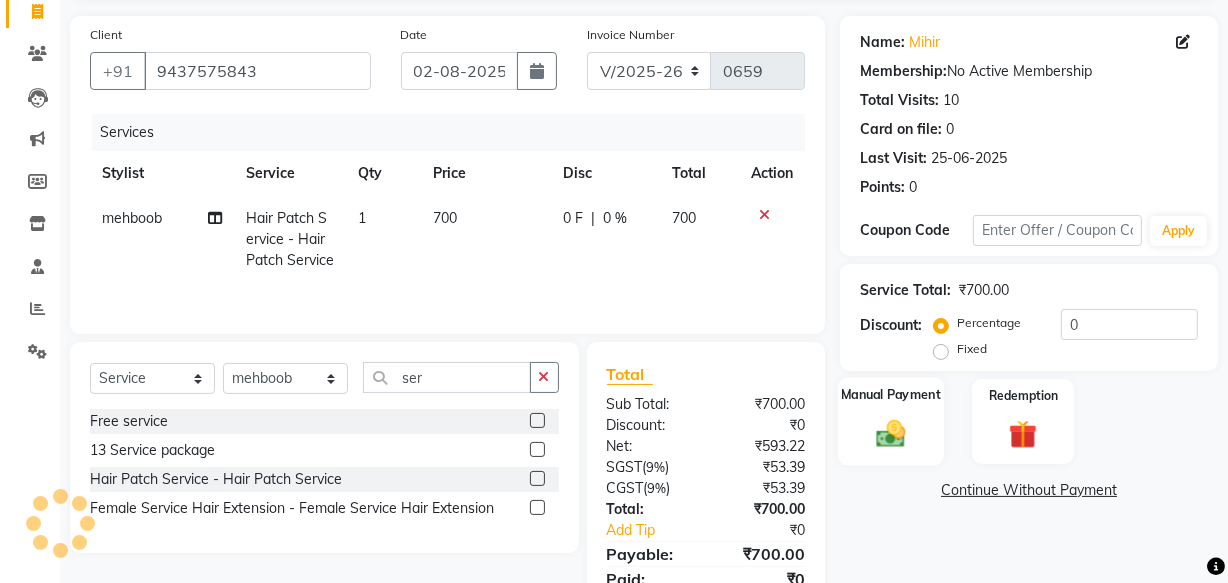 click 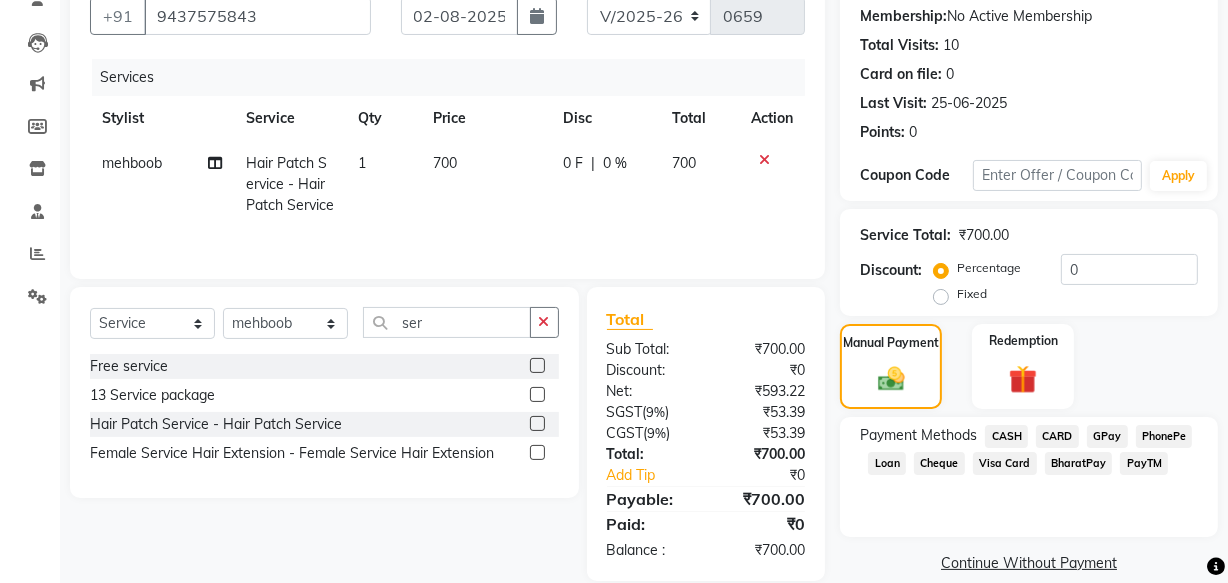scroll, scrollTop: 218, scrollLeft: 0, axis: vertical 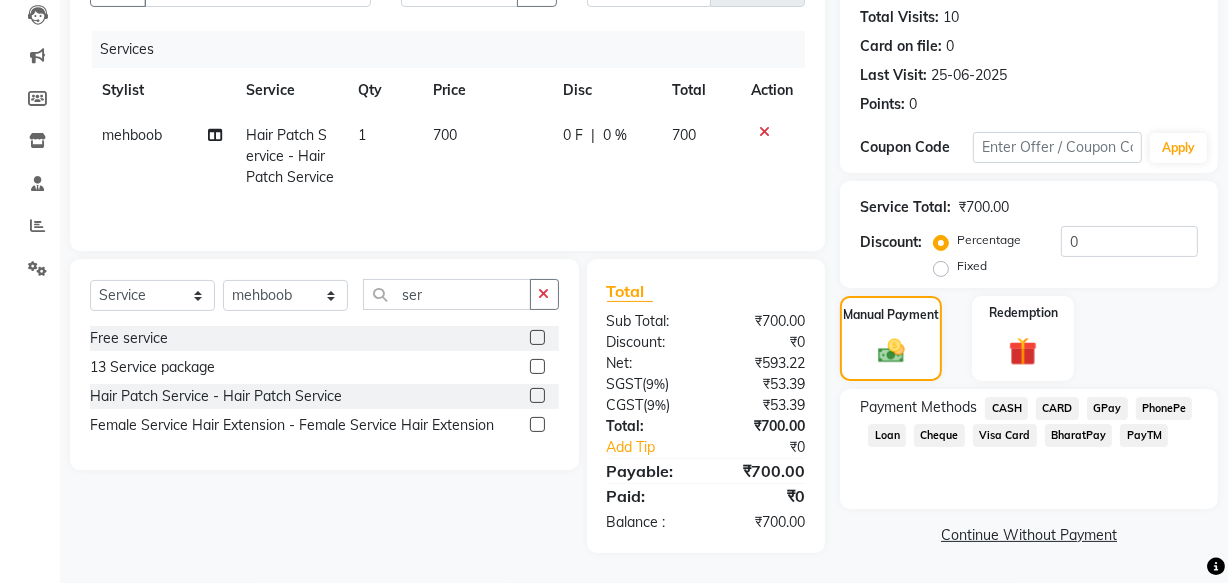 click on "CASH" 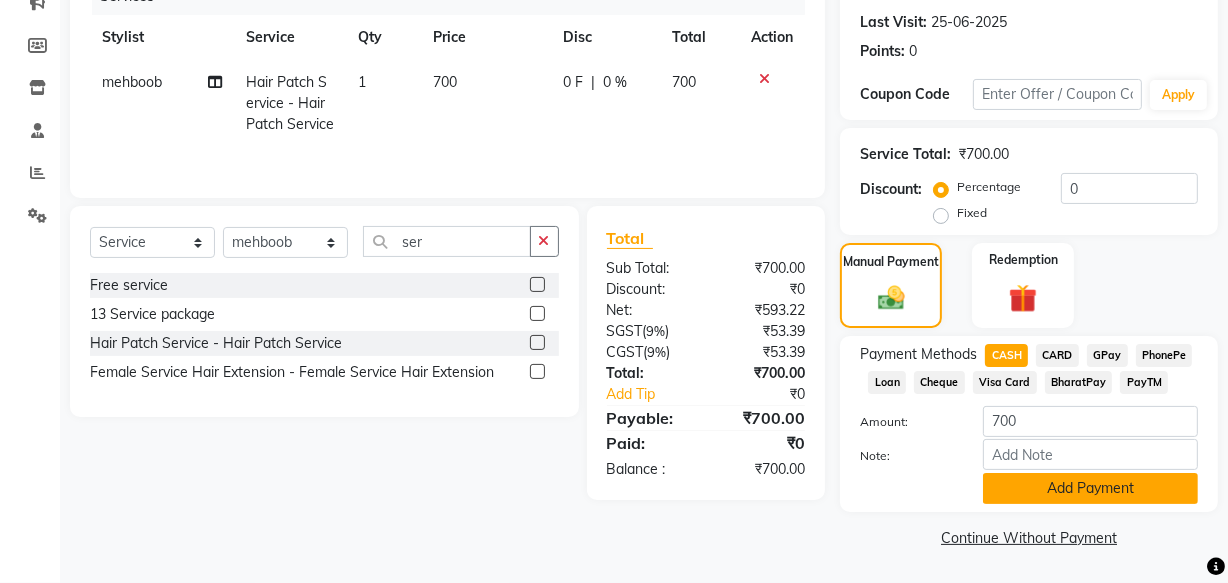click on "Add Payment" 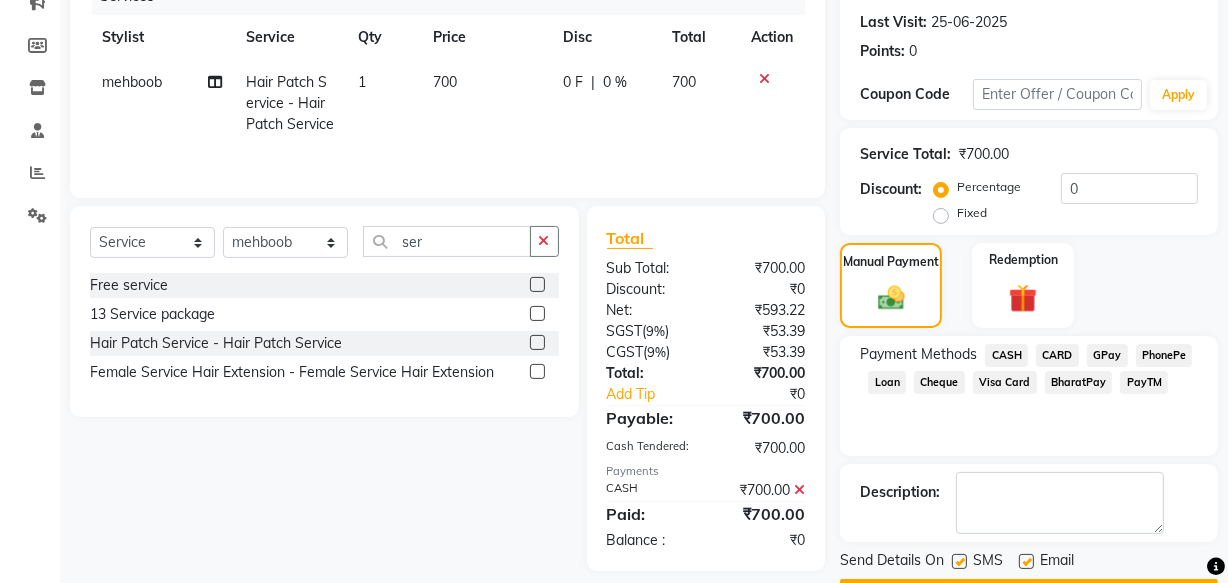 scroll, scrollTop: 326, scrollLeft: 0, axis: vertical 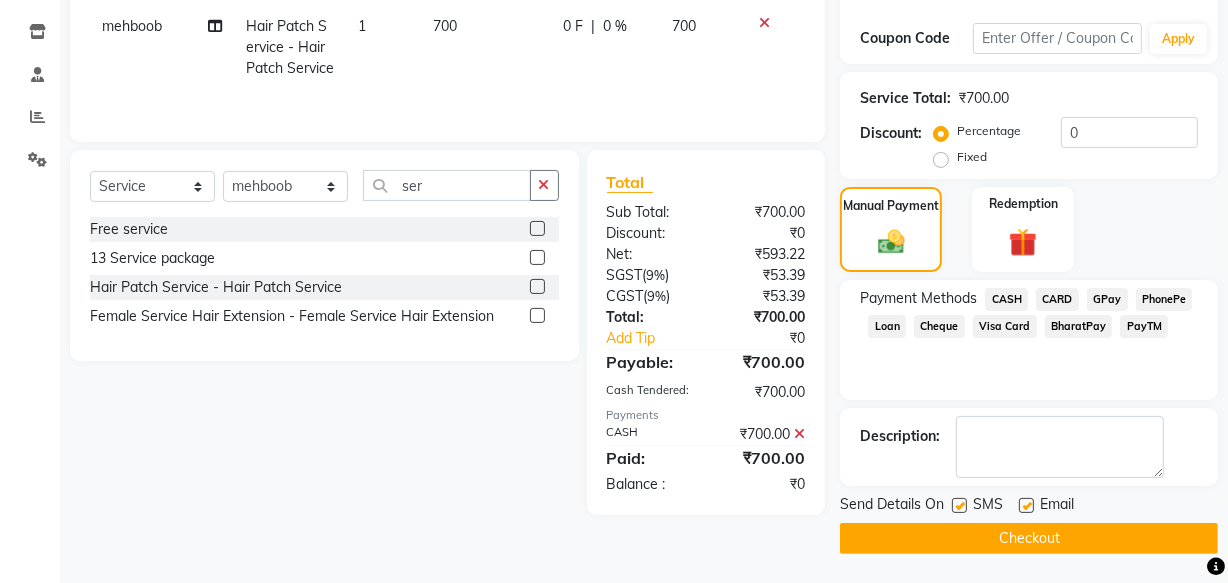 click 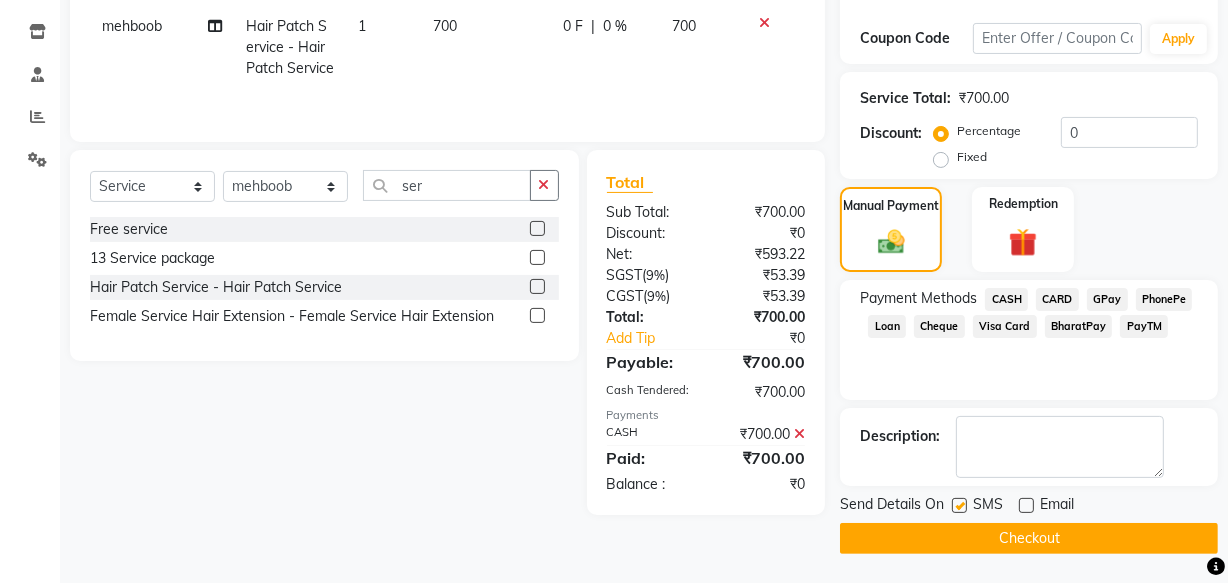 click 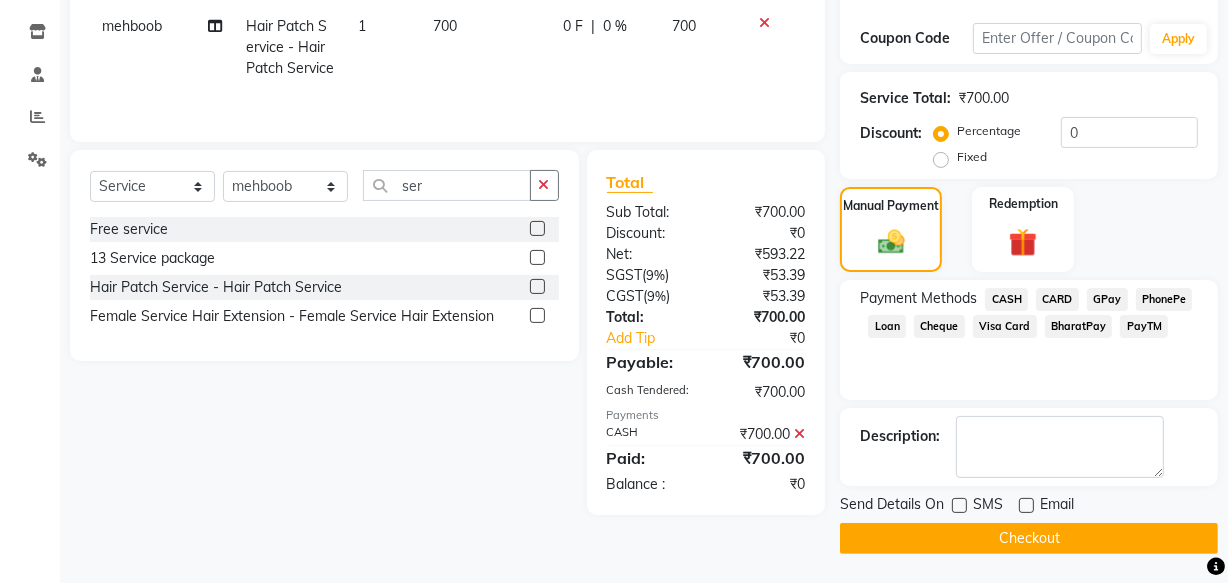 click on "Checkout" 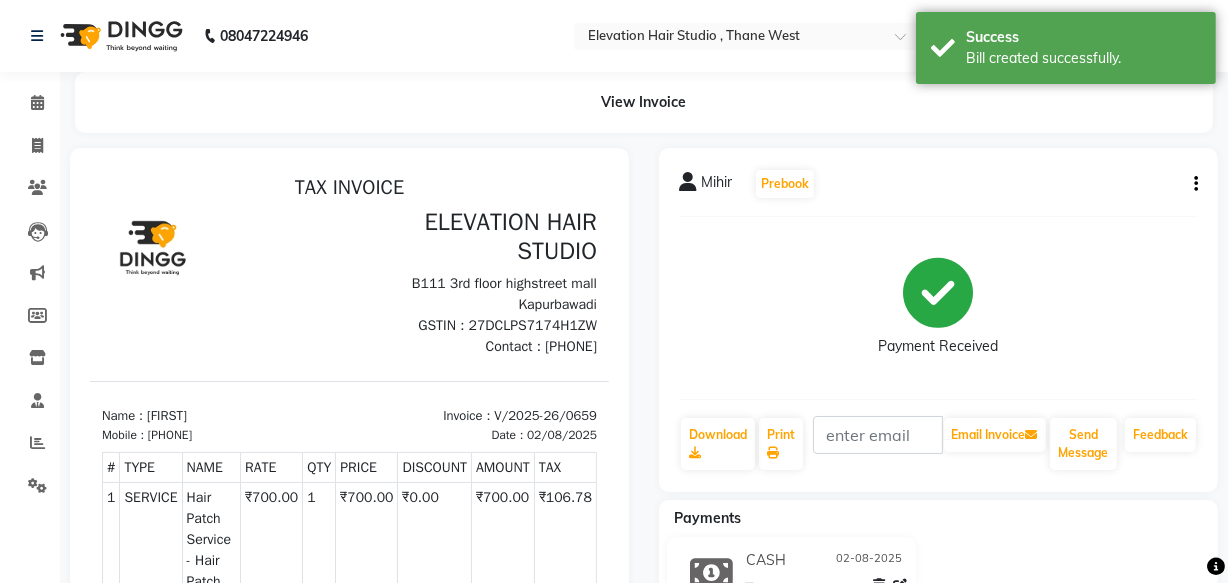 scroll, scrollTop: 0, scrollLeft: 0, axis: both 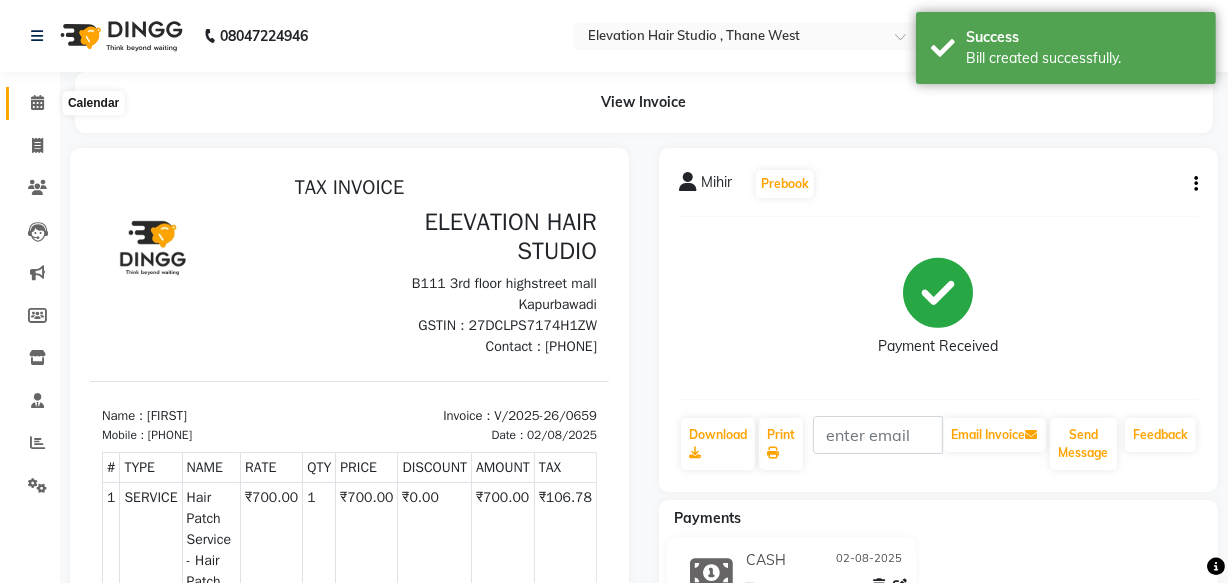 click 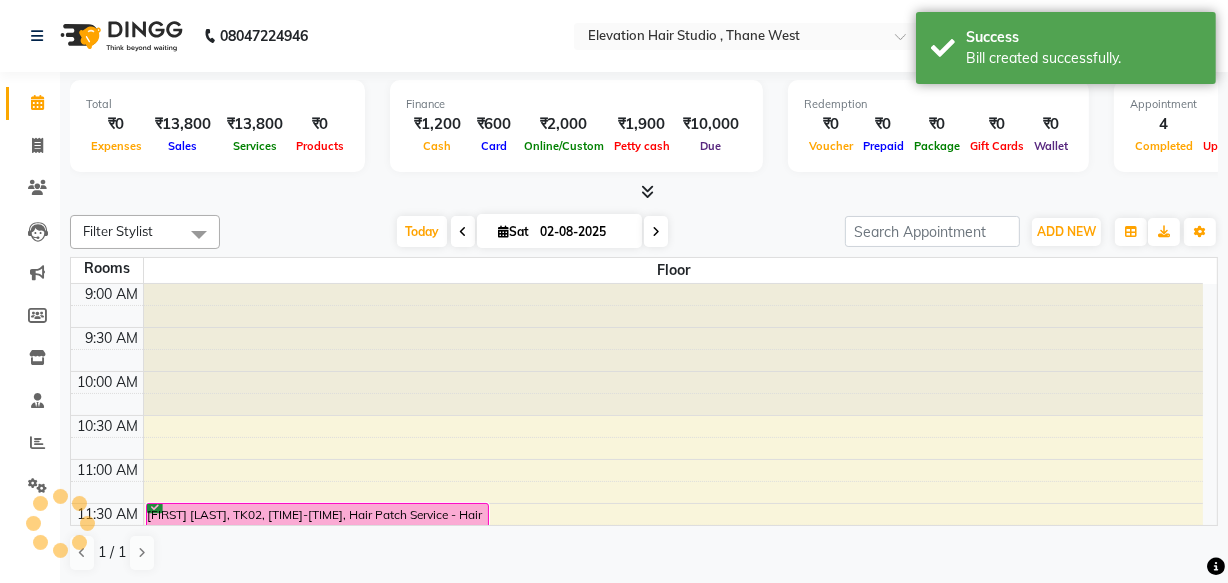 scroll, scrollTop: 527, scrollLeft: 0, axis: vertical 